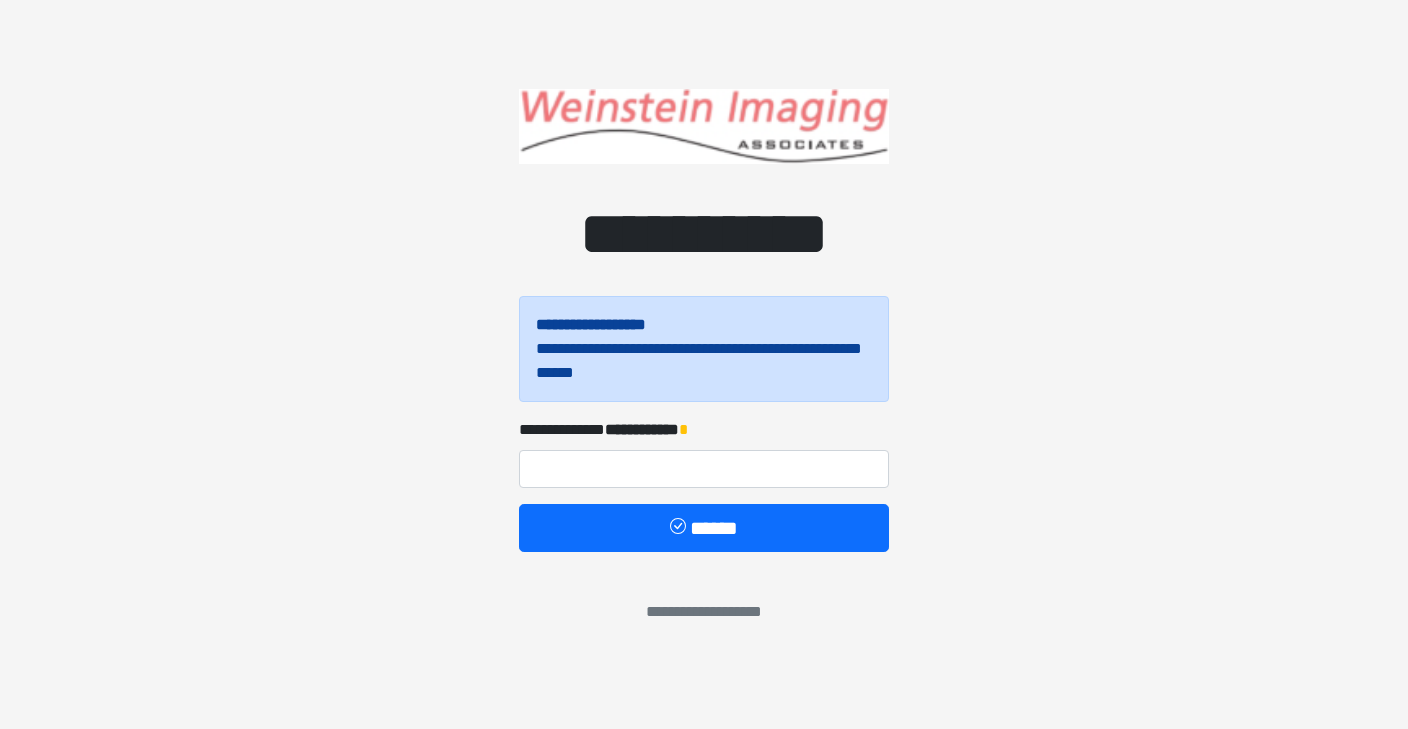 scroll, scrollTop: 0, scrollLeft: 0, axis: both 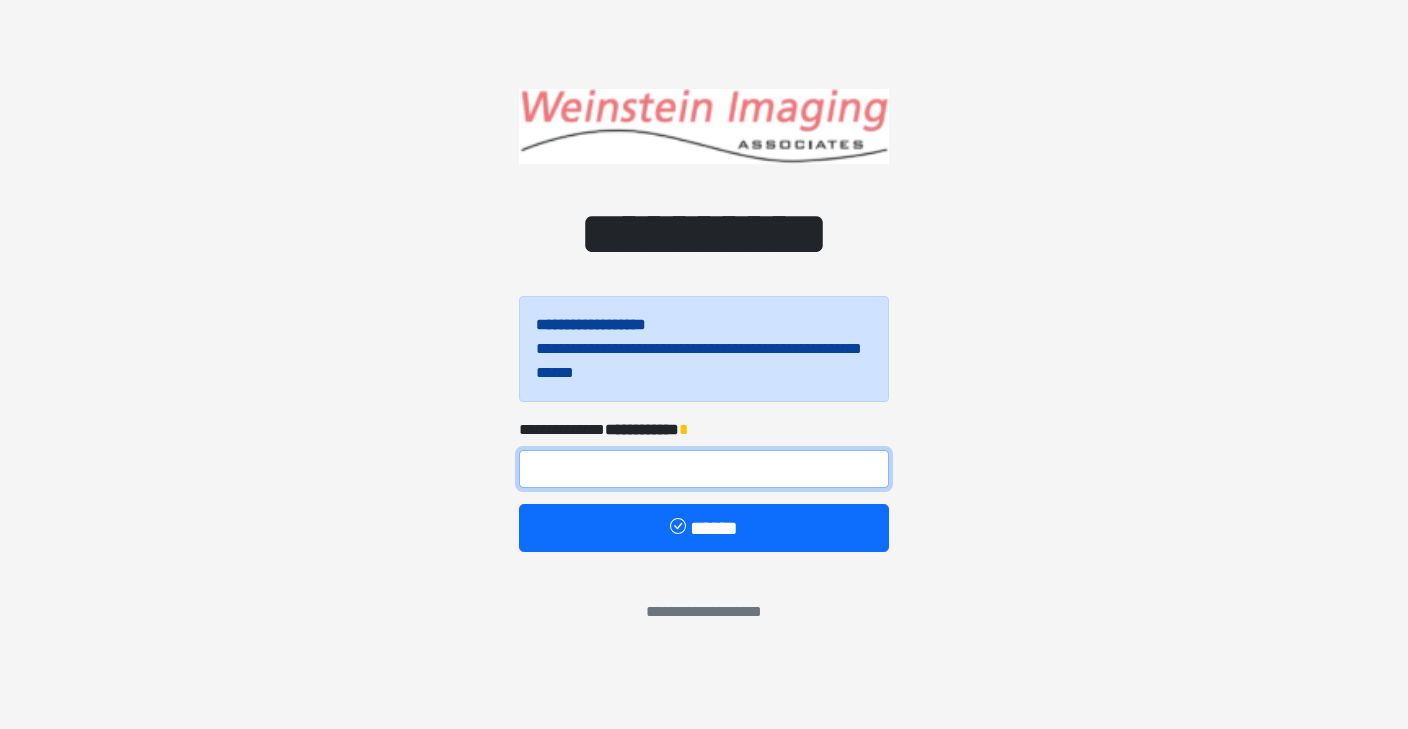 click at bounding box center [704, 469] 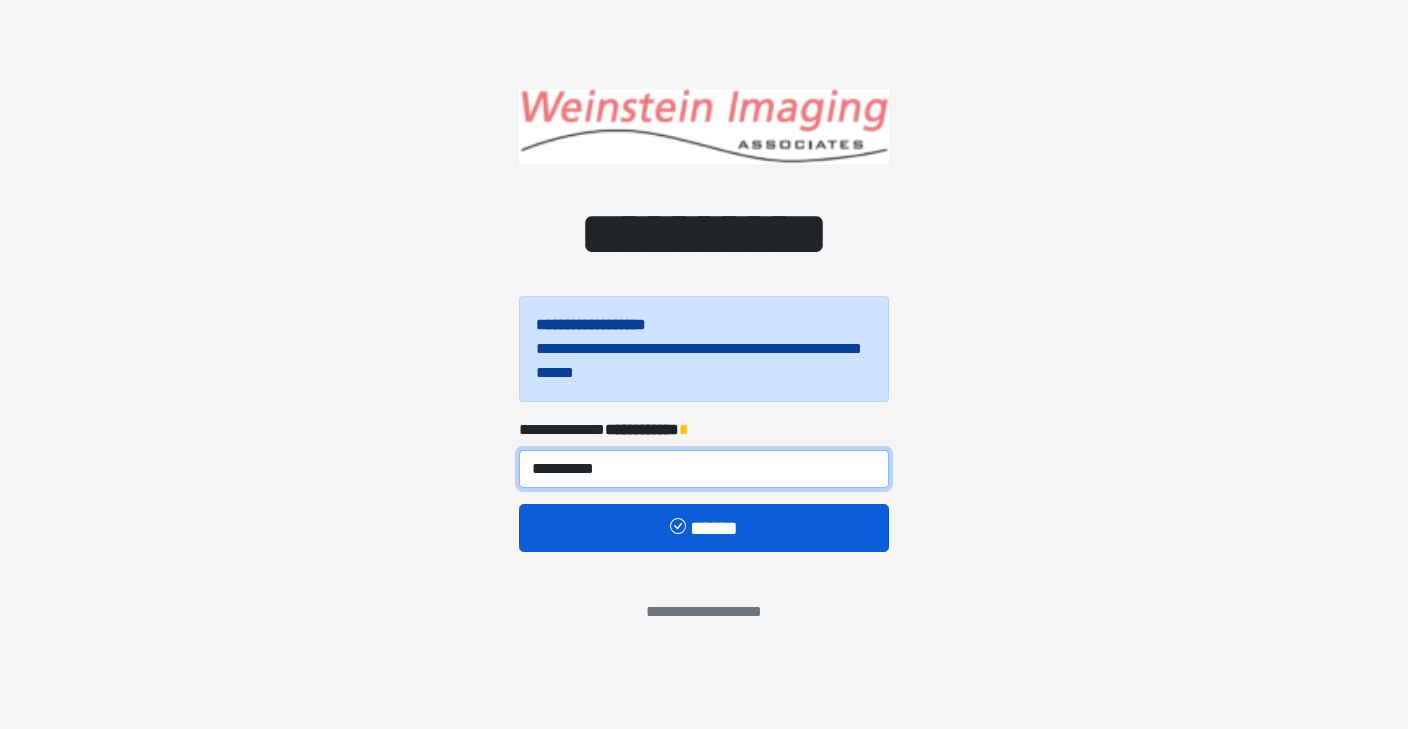 type on "**********" 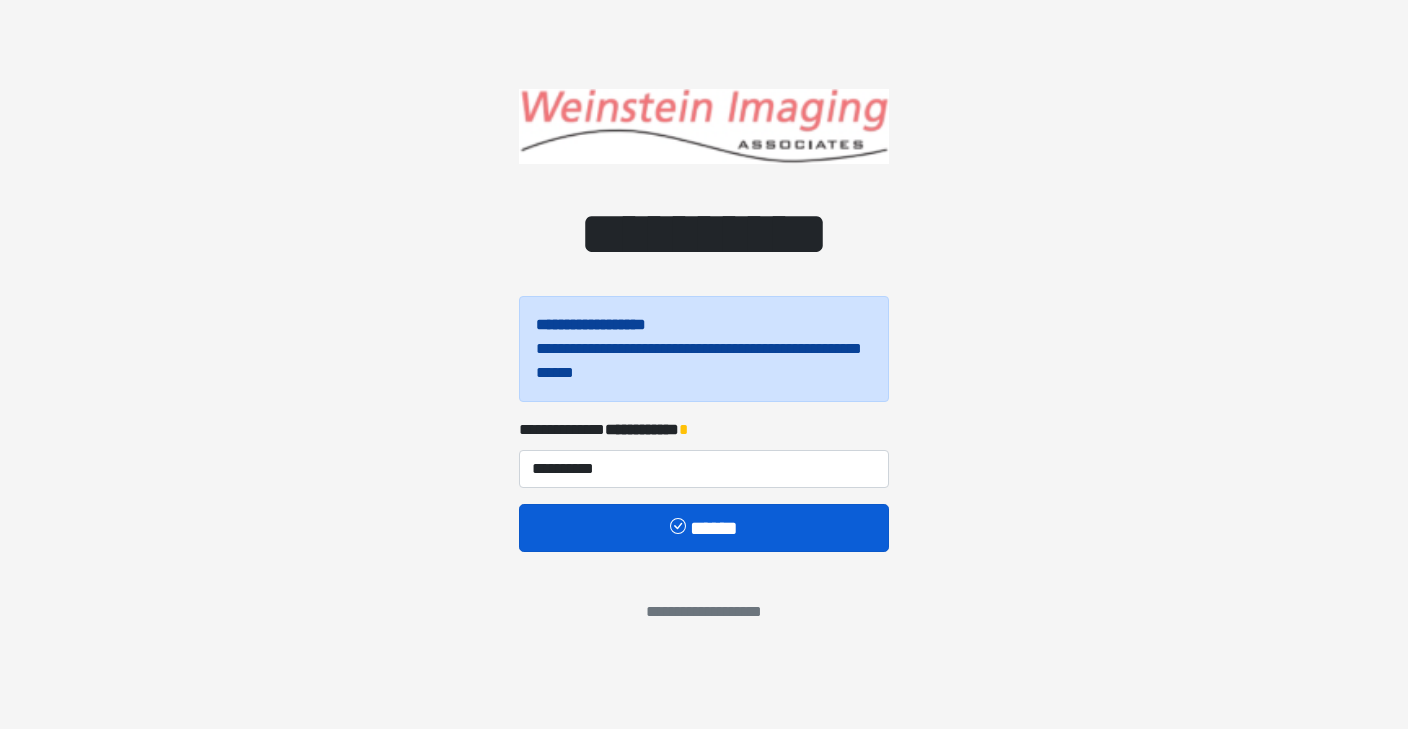 click on "******" at bounding box center (704, 528) 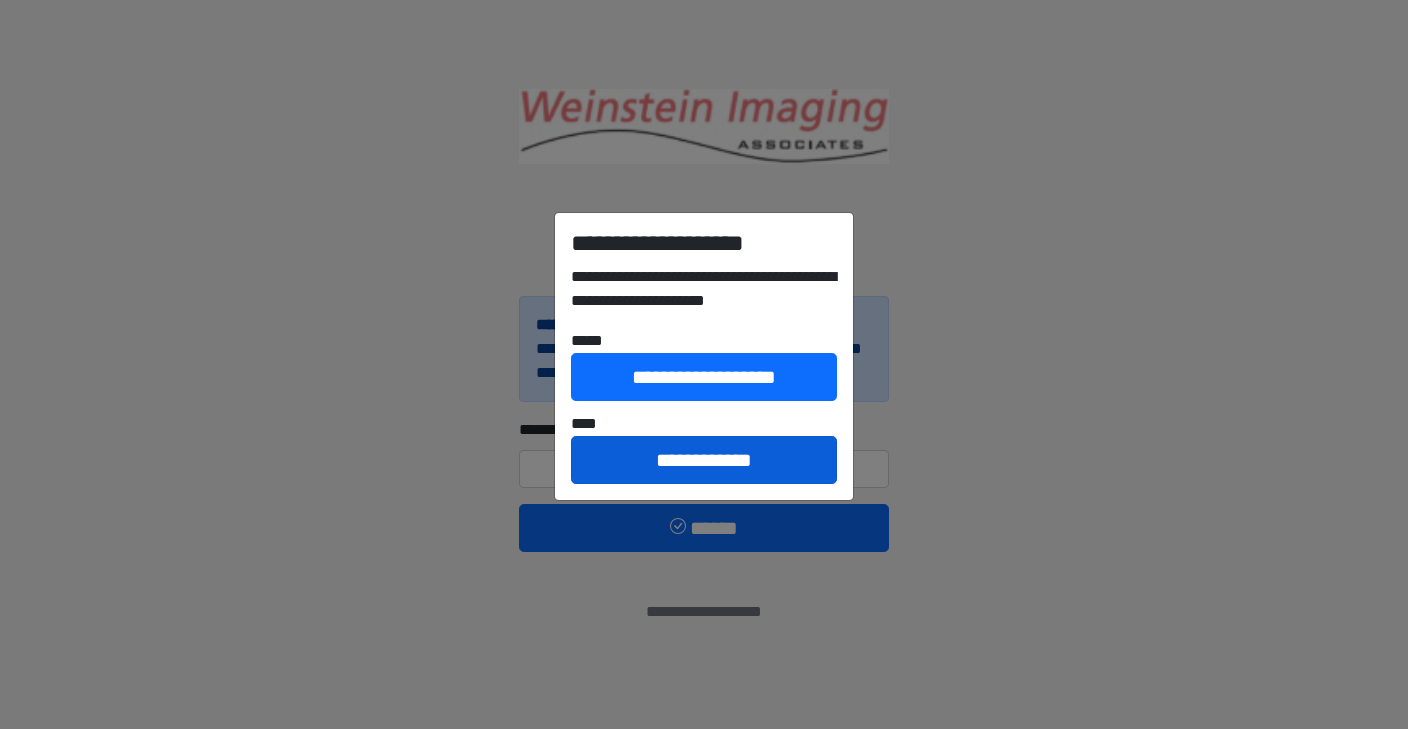 click on "**********" at bounding box center [704, 460] 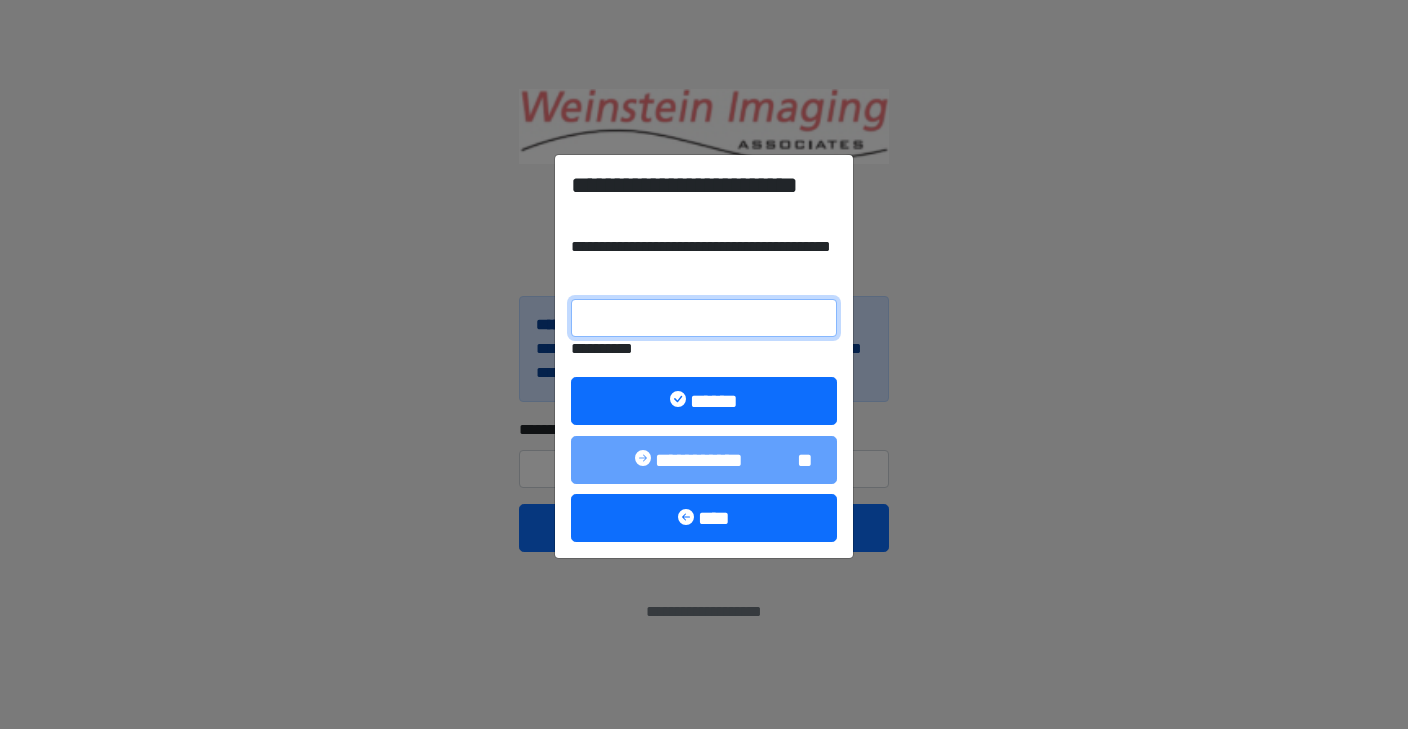 click on "**********" at bounding box center (704, 318) 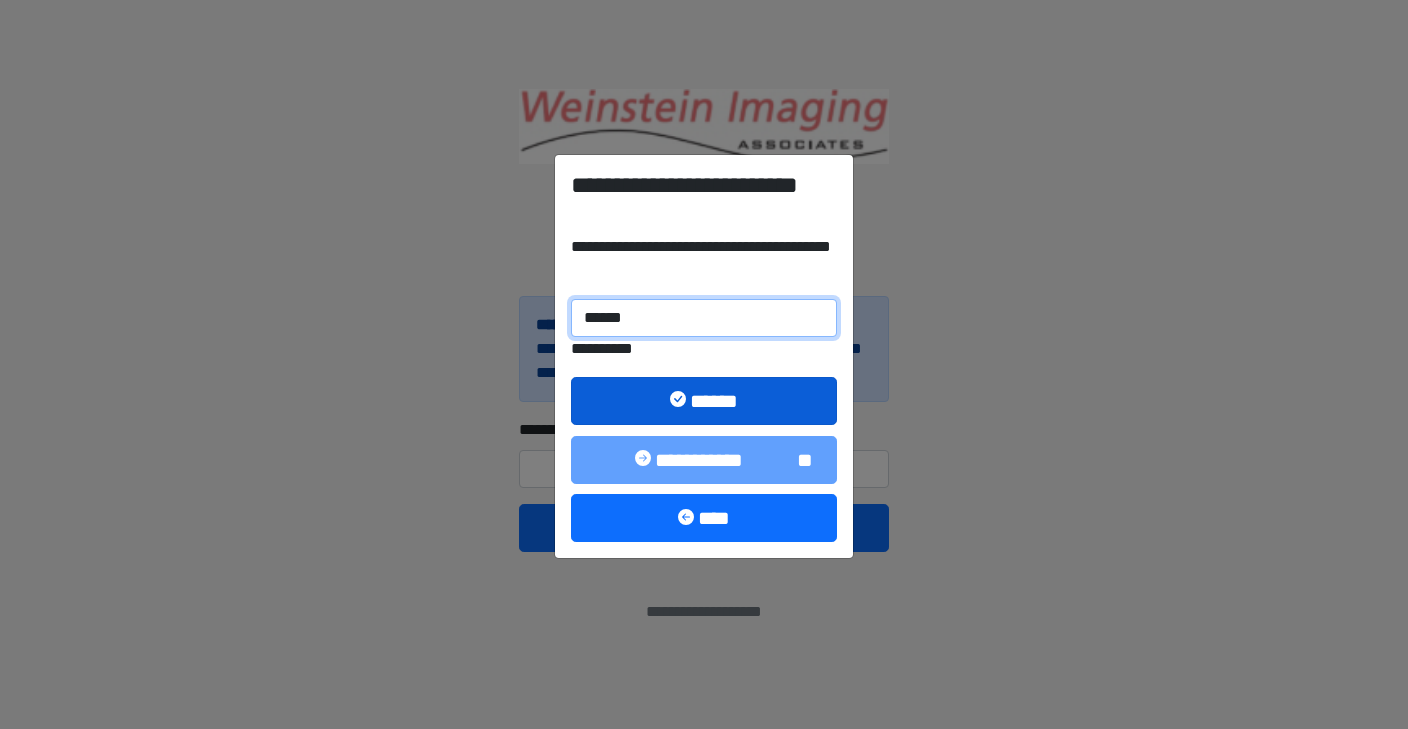 type on "******" 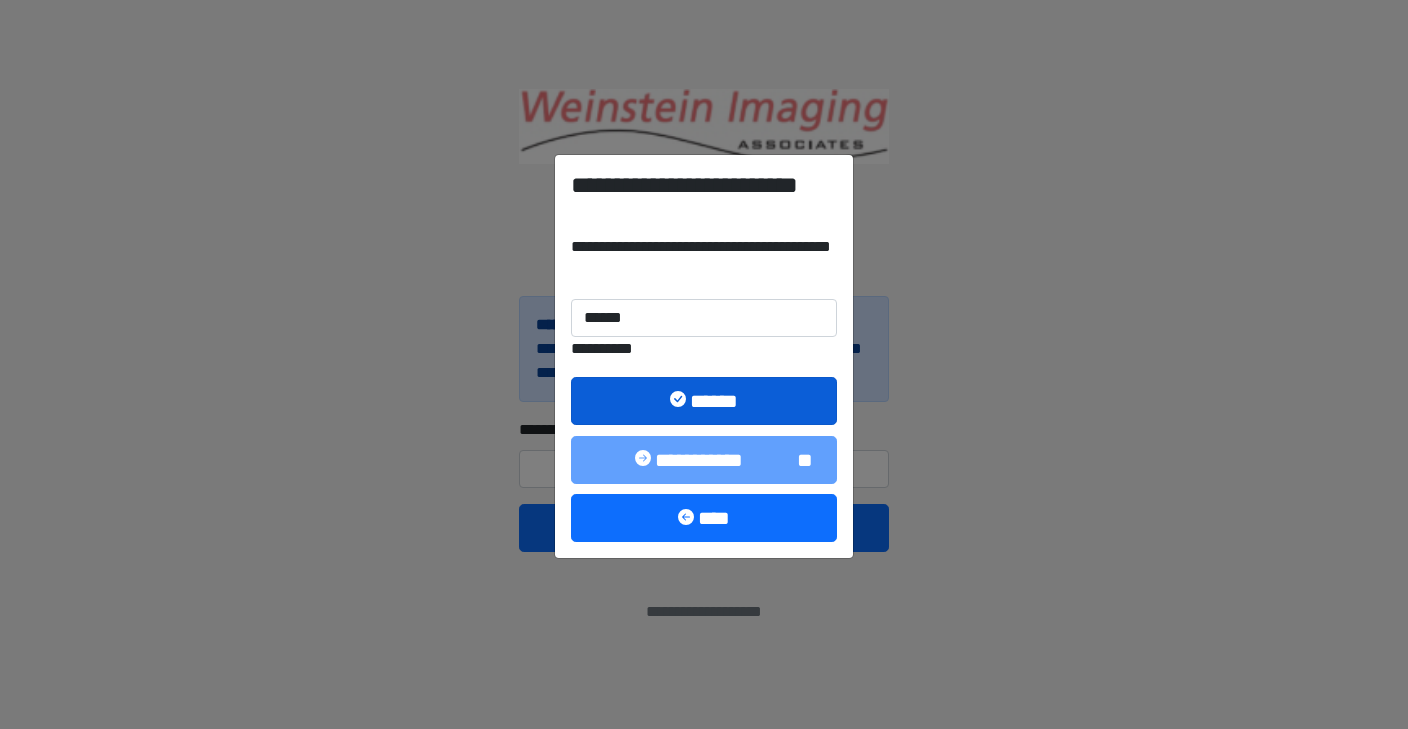 click on "******" at bounding box center (704, 401) 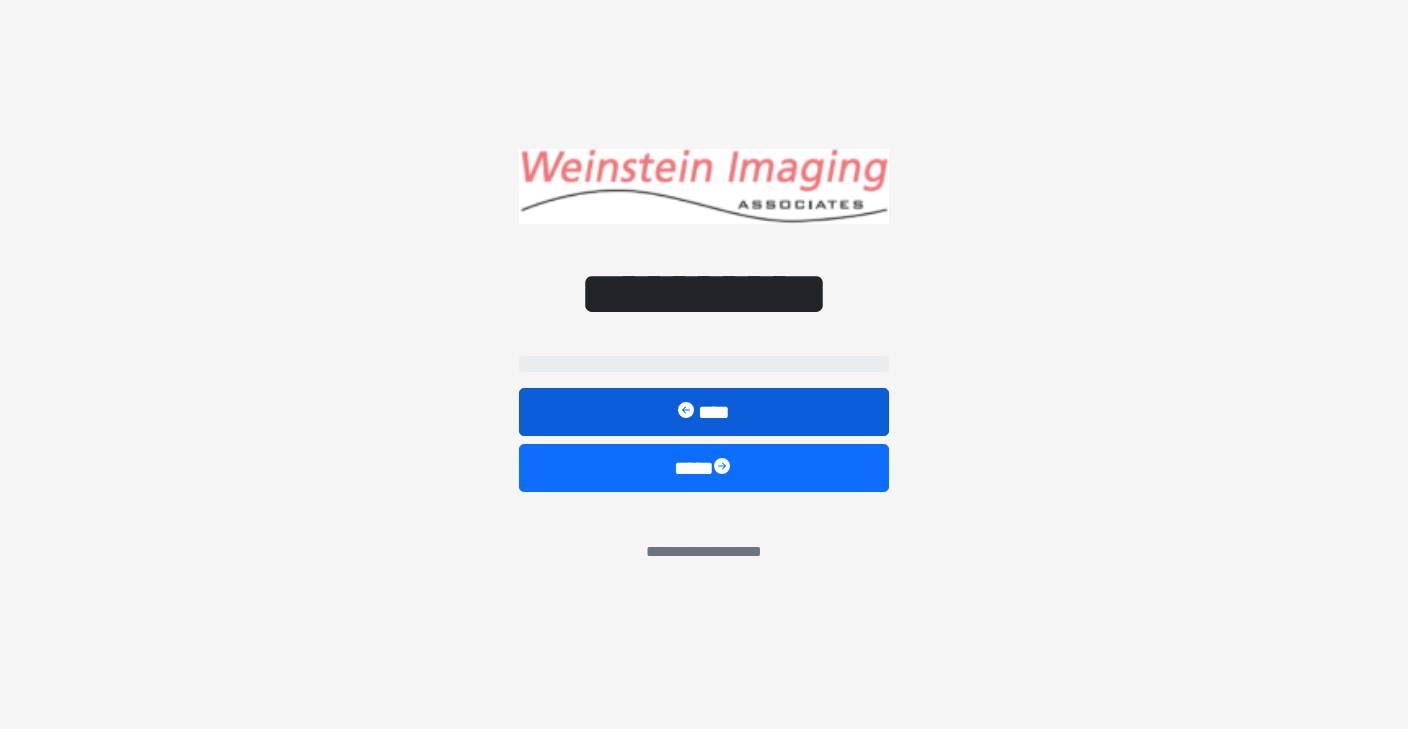 select on "*****" 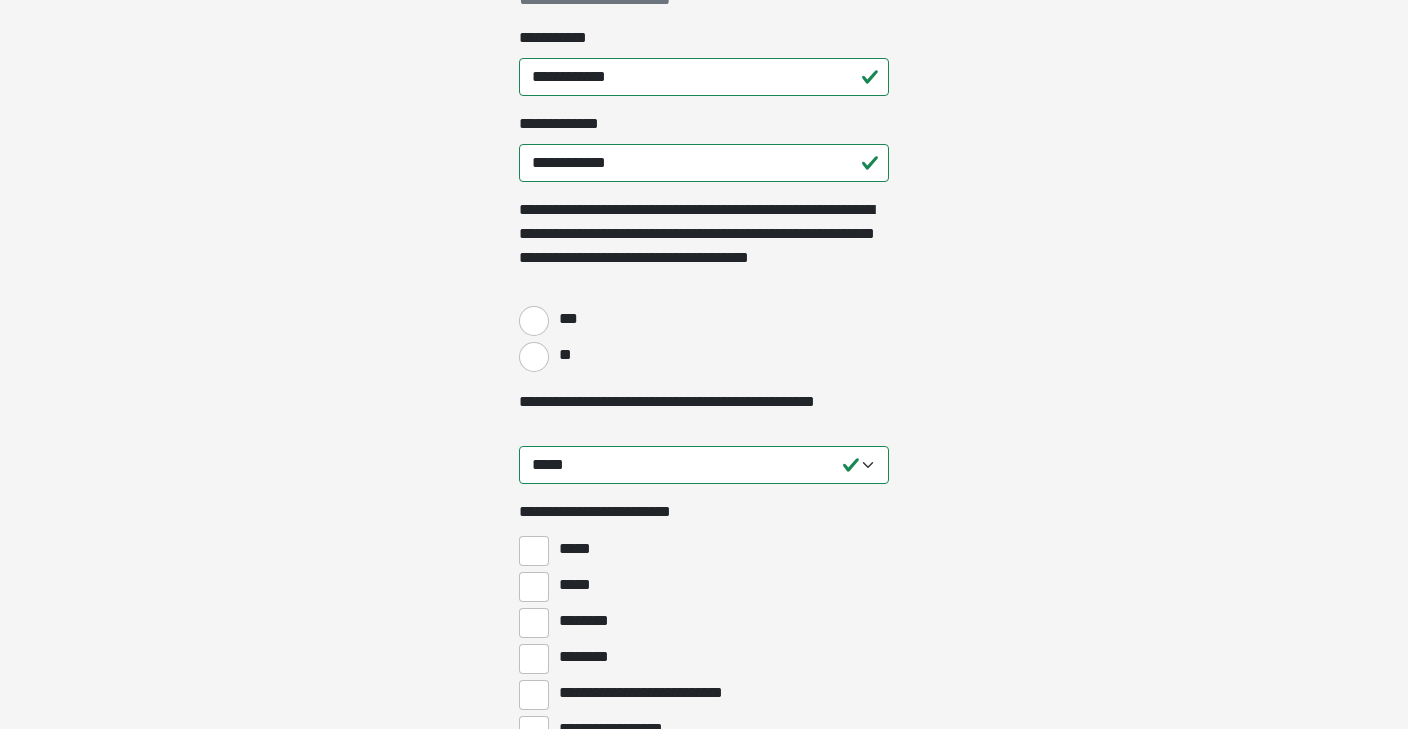 scroll, scrollTop: 341, scrollLeft: 0, axis: vertical 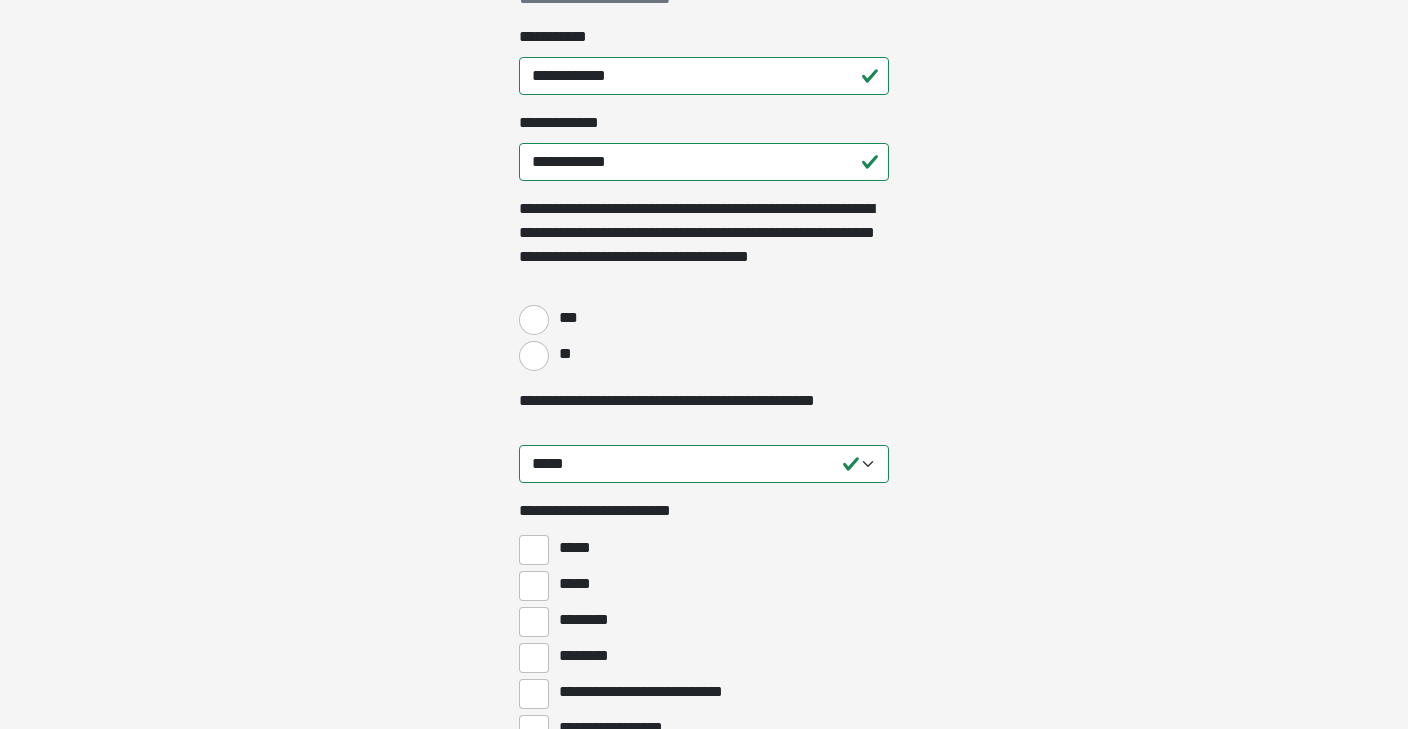 click on "***" at bounding box center (534, 320) 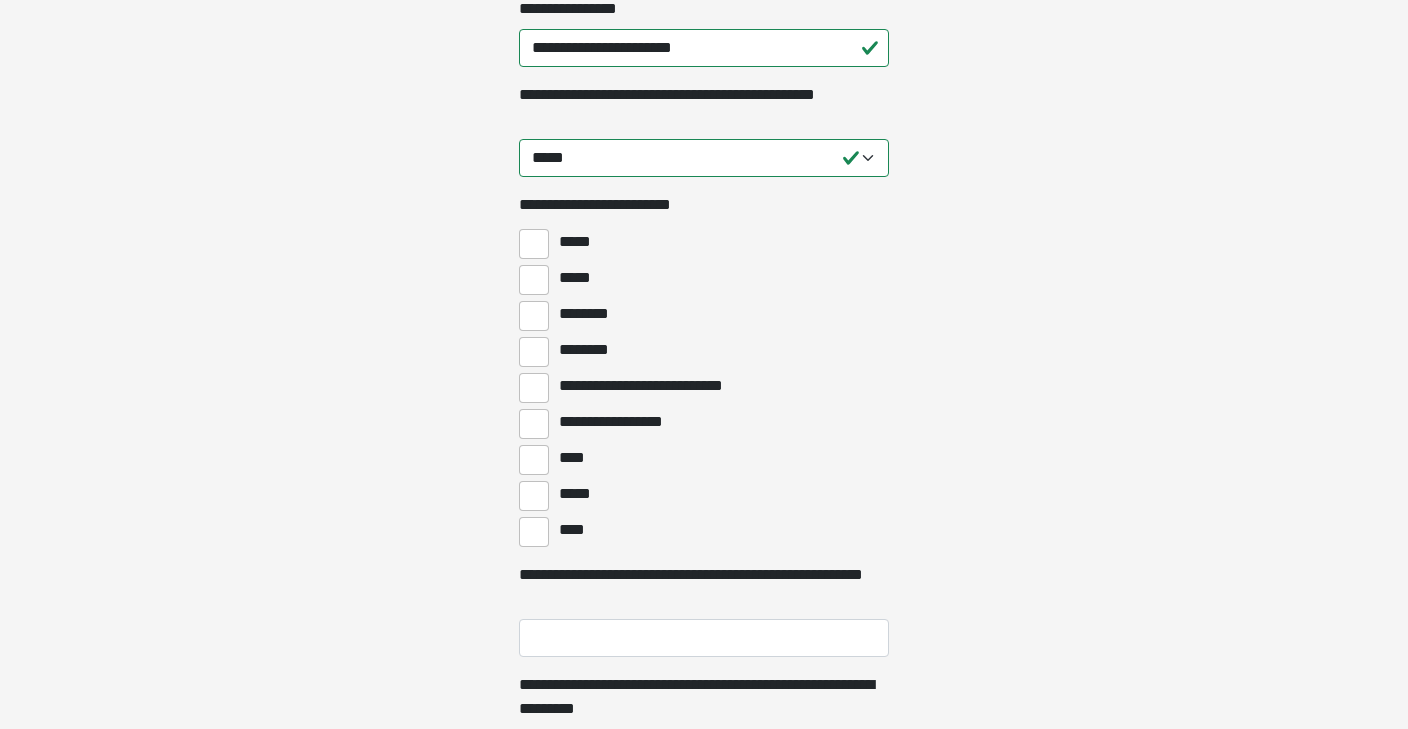 scroll, scrollTop: 745, scrollLeft: 0, axis: vertical 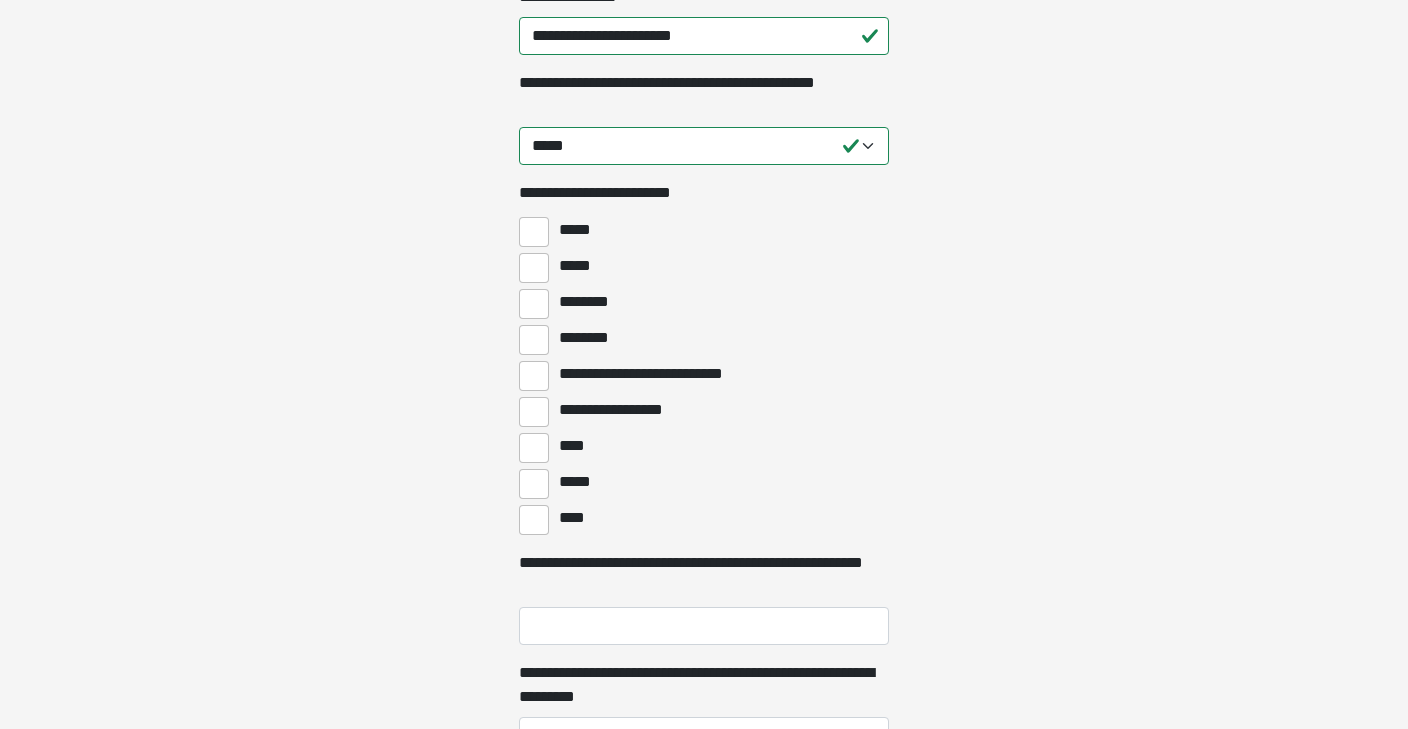 click on "****" at bounding box center [534, 448] 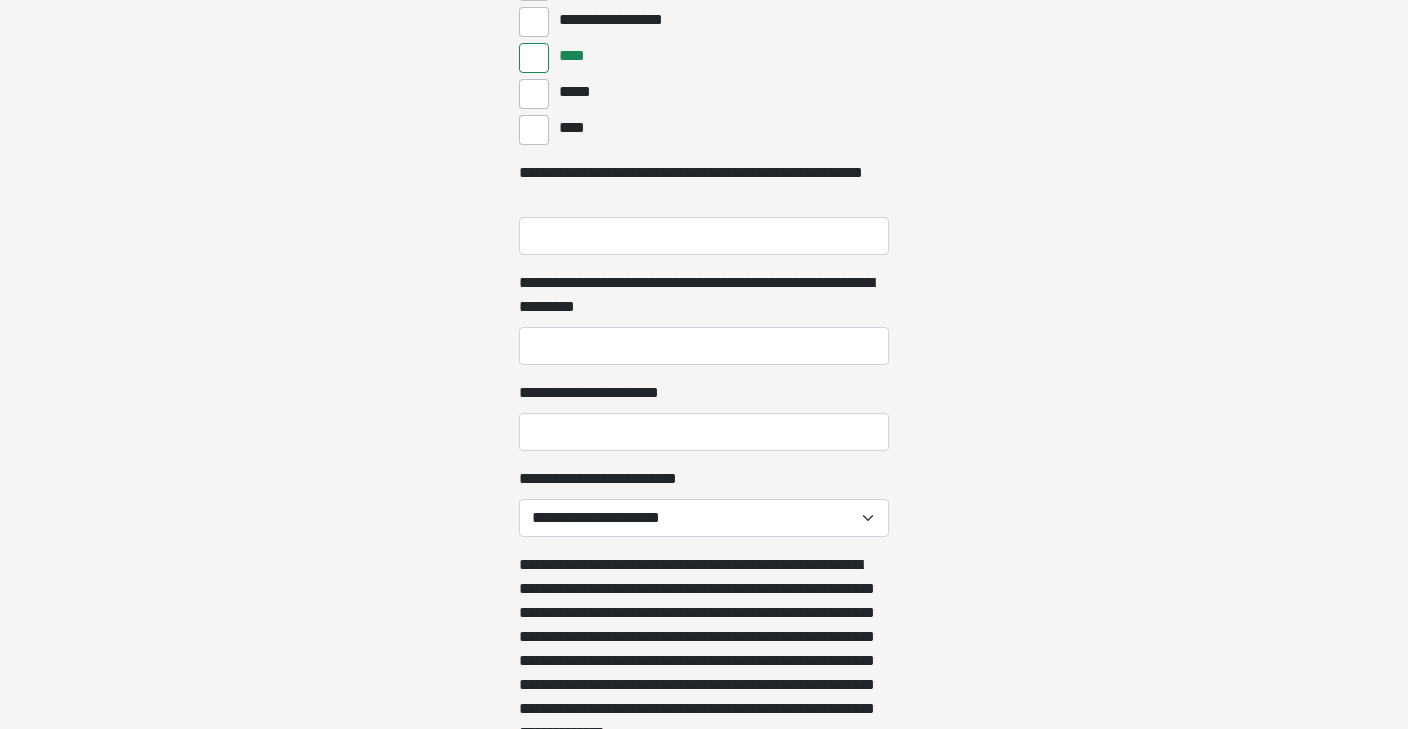 scroll, scrollTop: 1137, scrollLeft: 0, axis: vertical 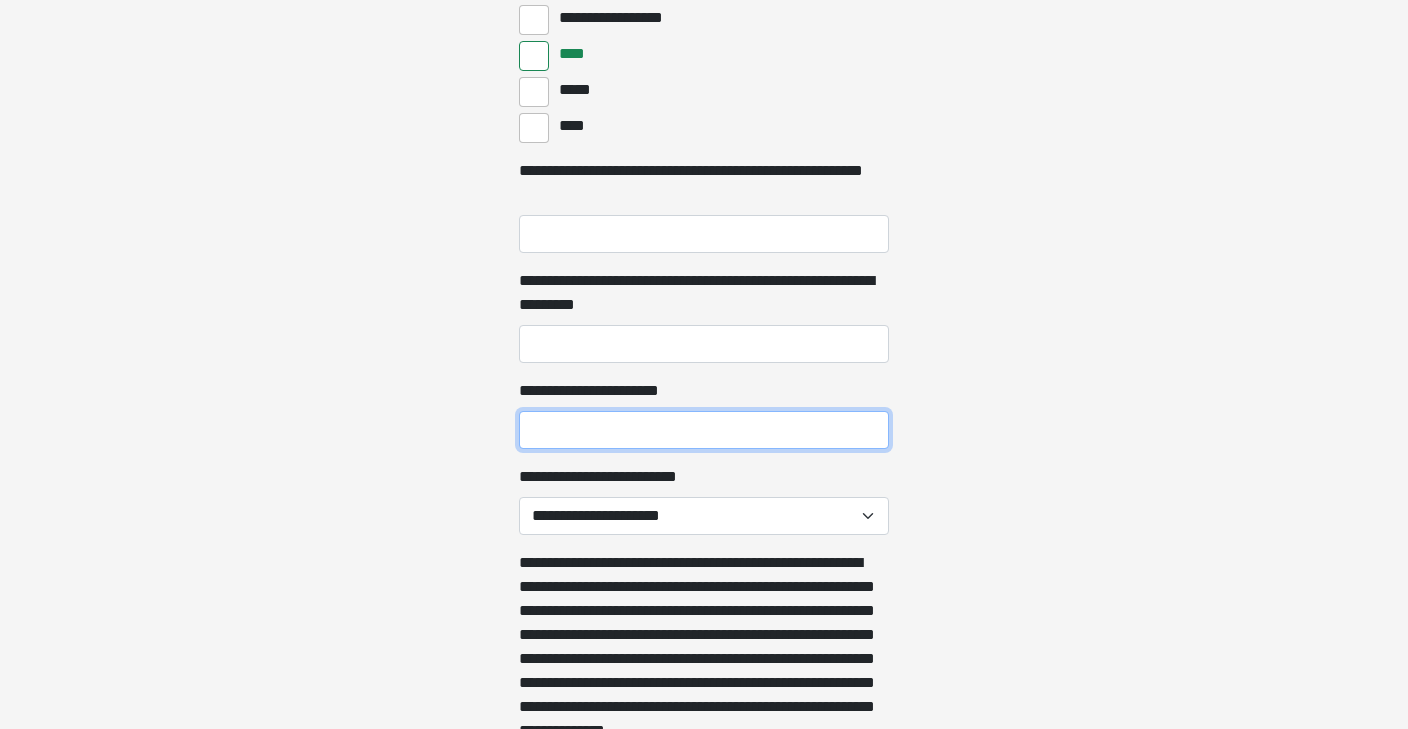 click on "**********" at bounding box center [704, 430] 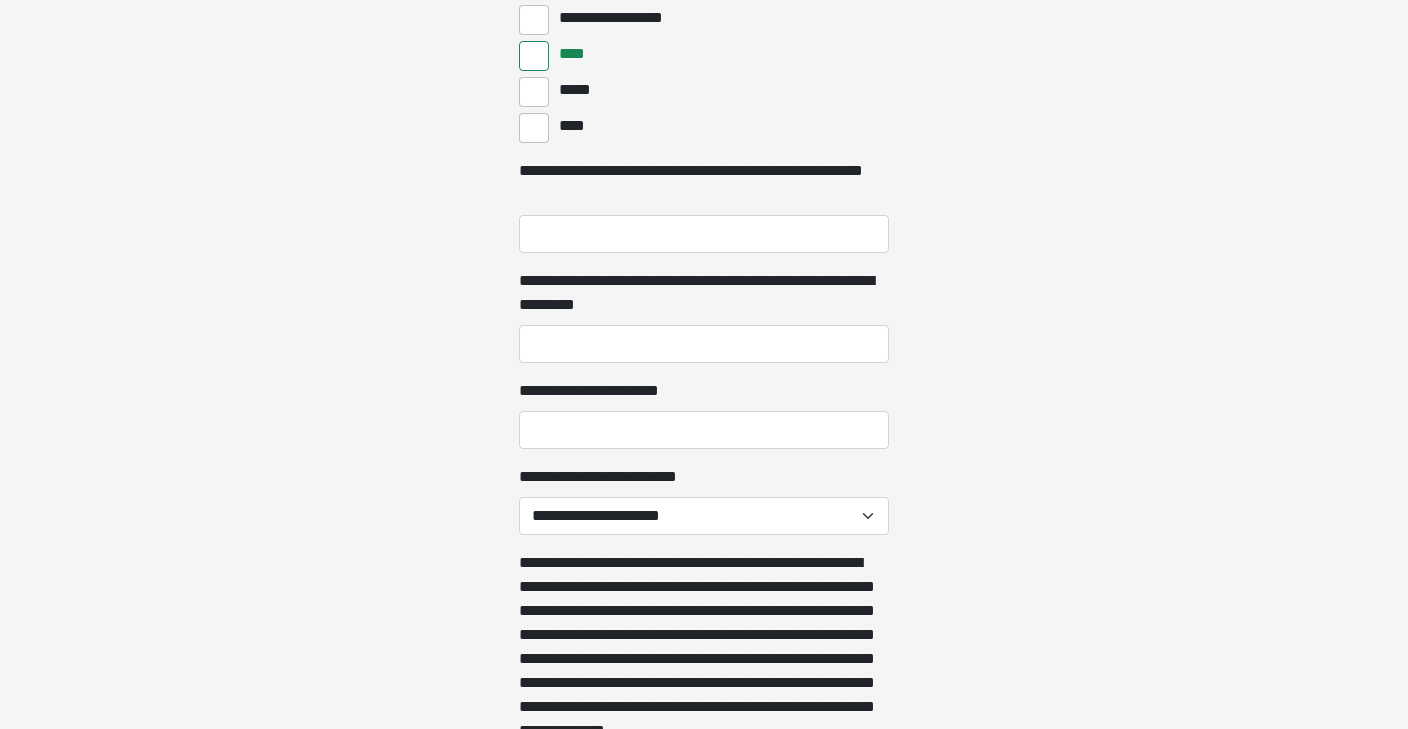 click on "**********" at bounding box center (704, -773) 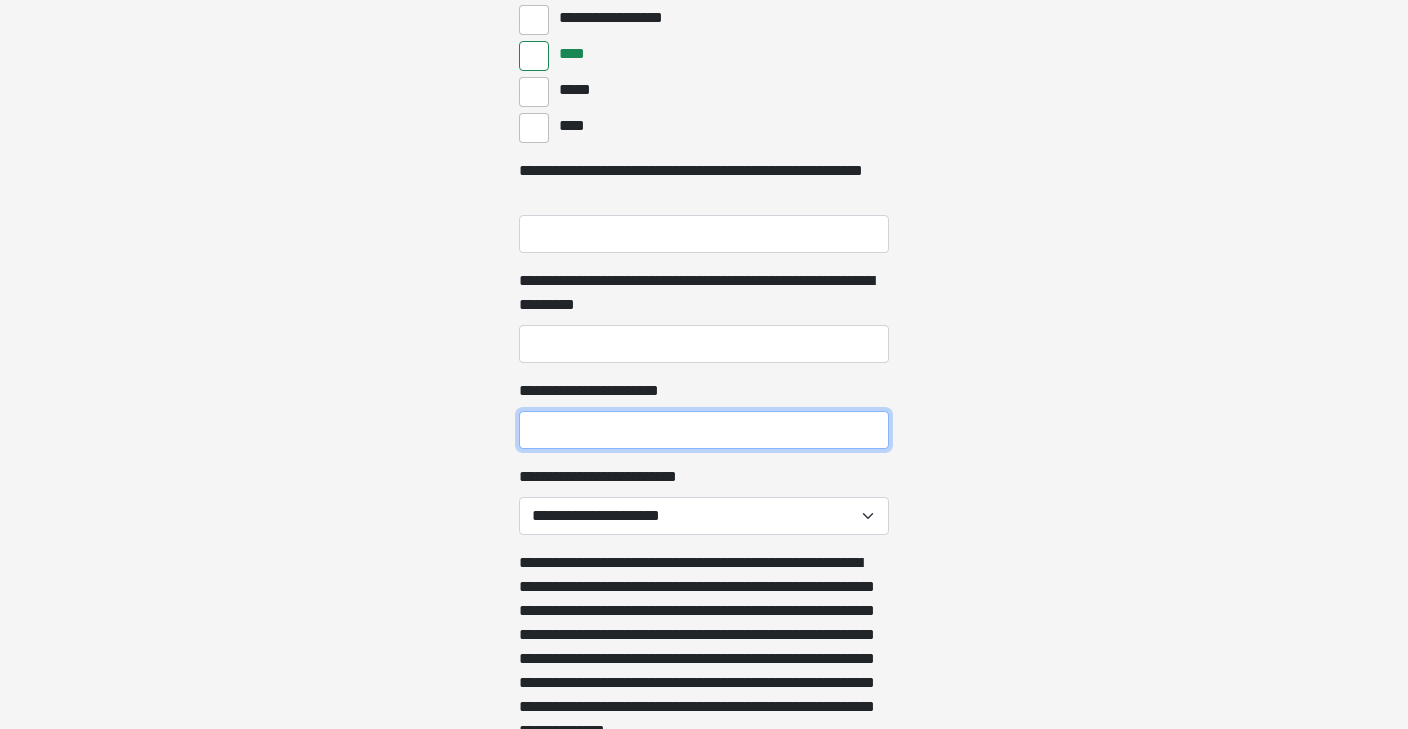 click on "**********" at bounding box center (704, 430) 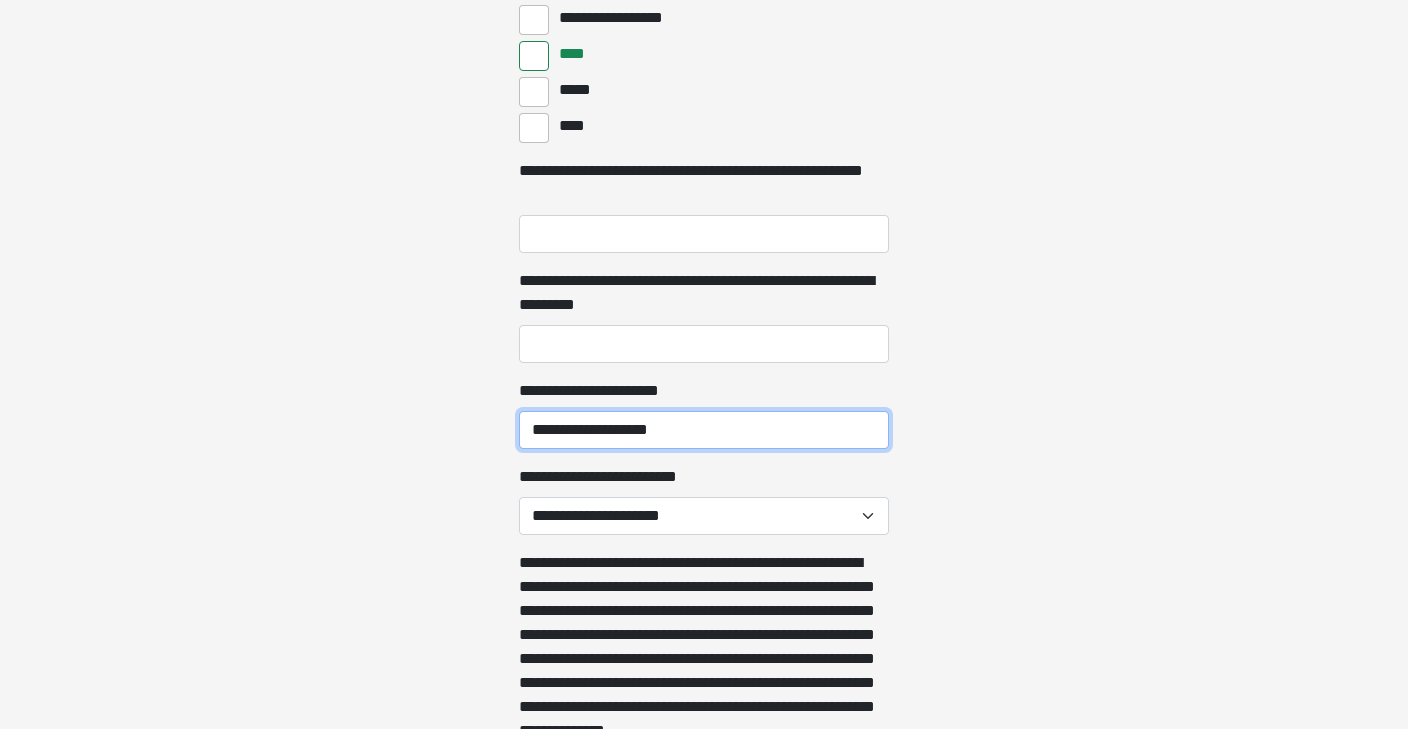 type on "**********" 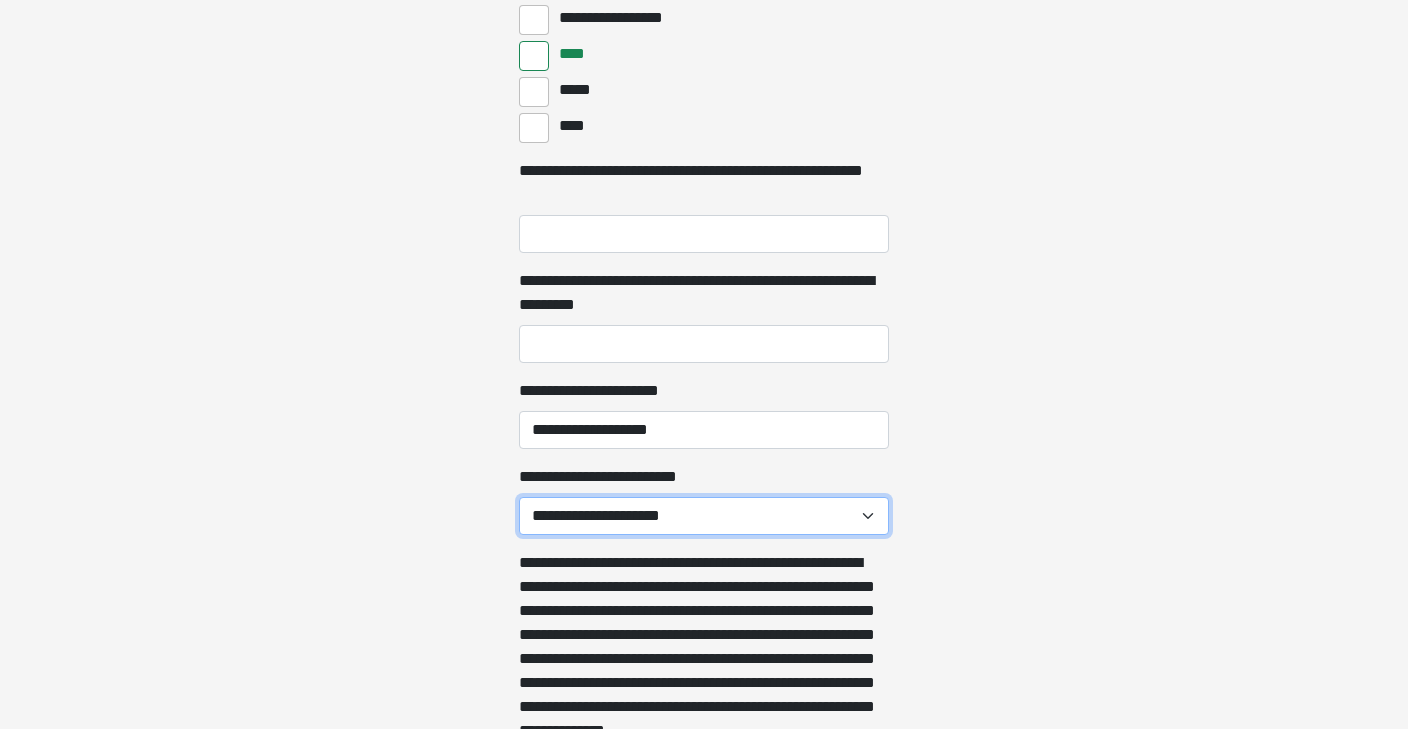 select on "******" 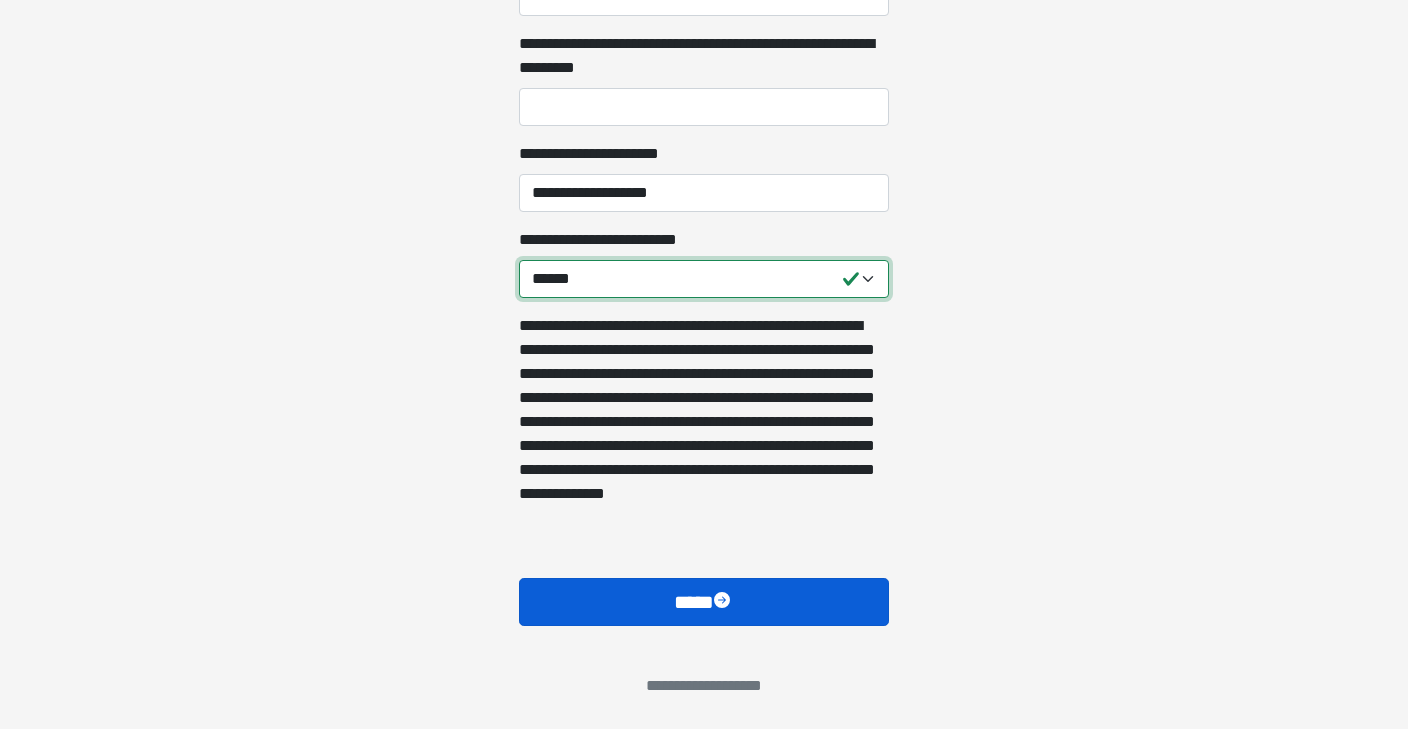 scroll, scrollTop: 1374, scrollLeft: 0, axis: vertical 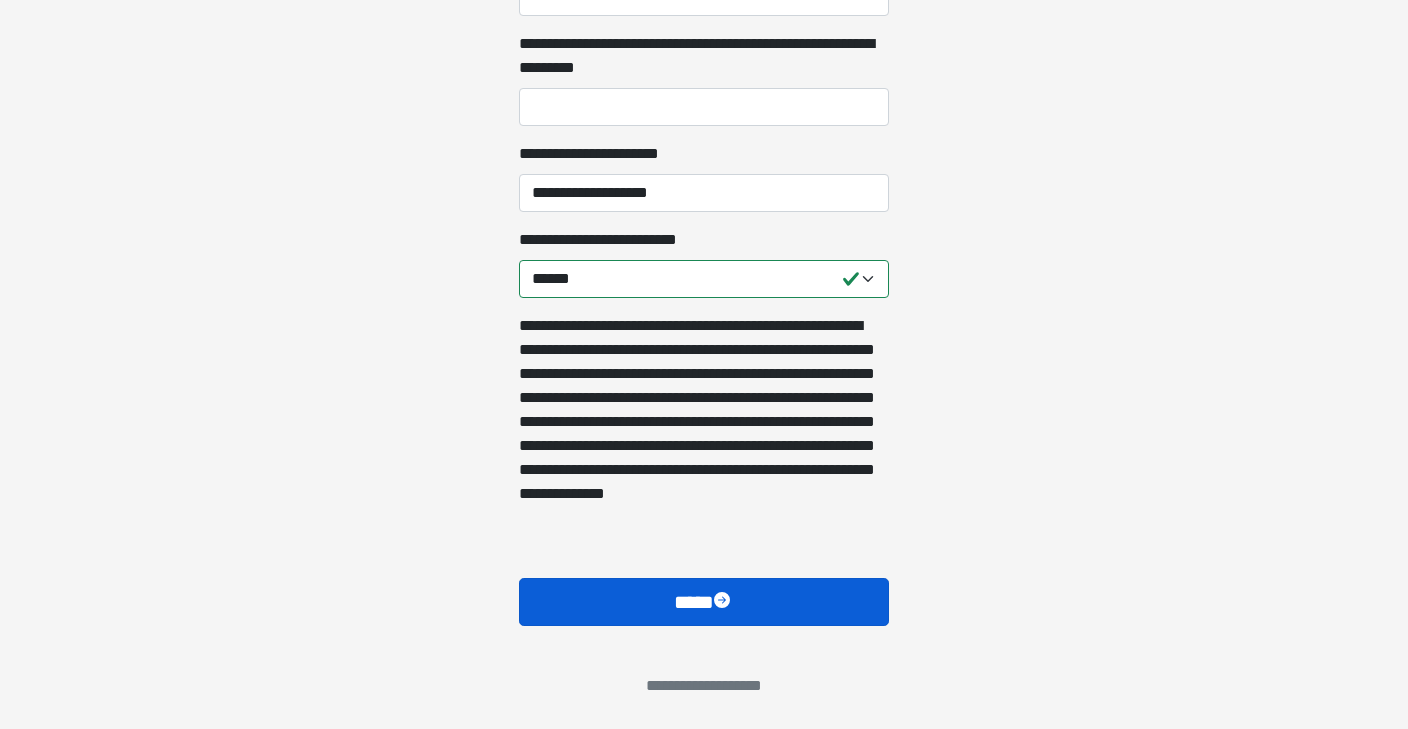 click on "****" at bounding box center [704, 602] 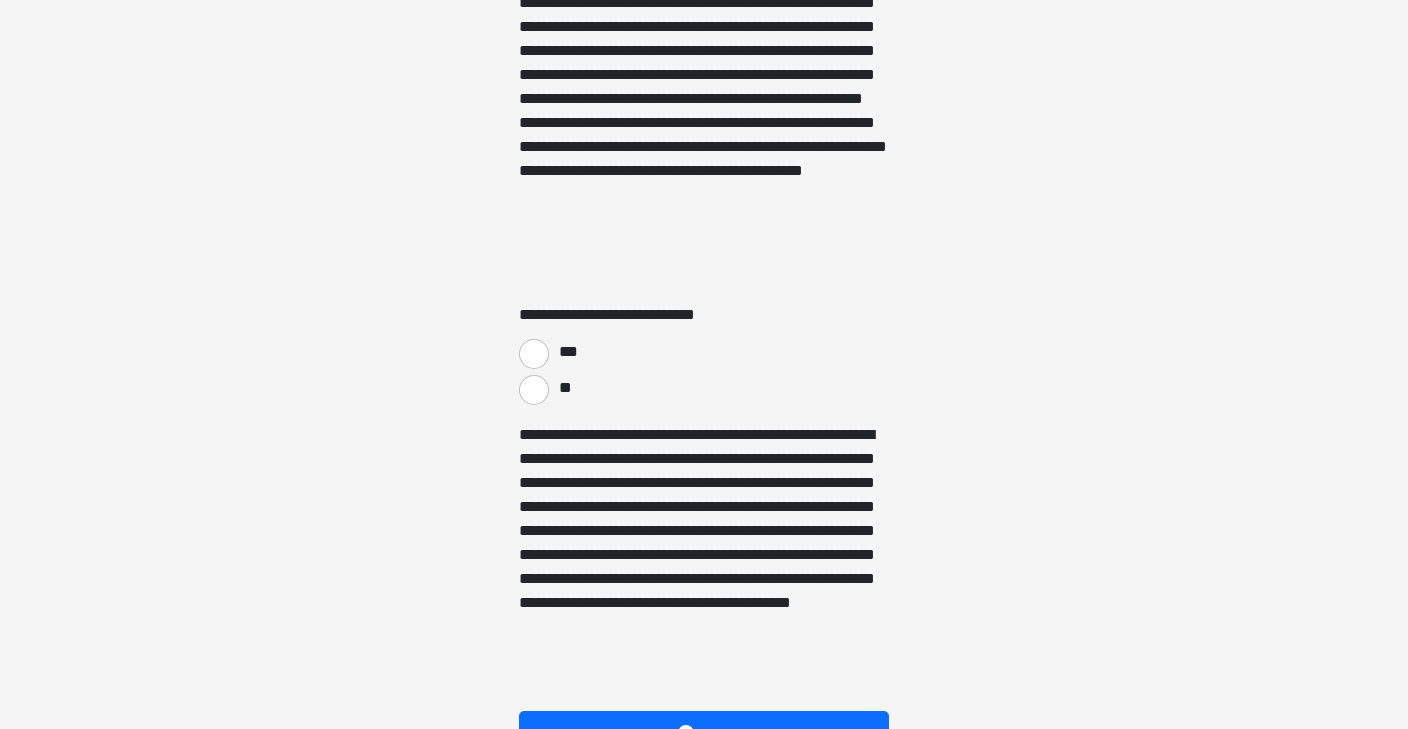scroll, scrollTop: 3359, scrollLeft: 0, axis: vertical 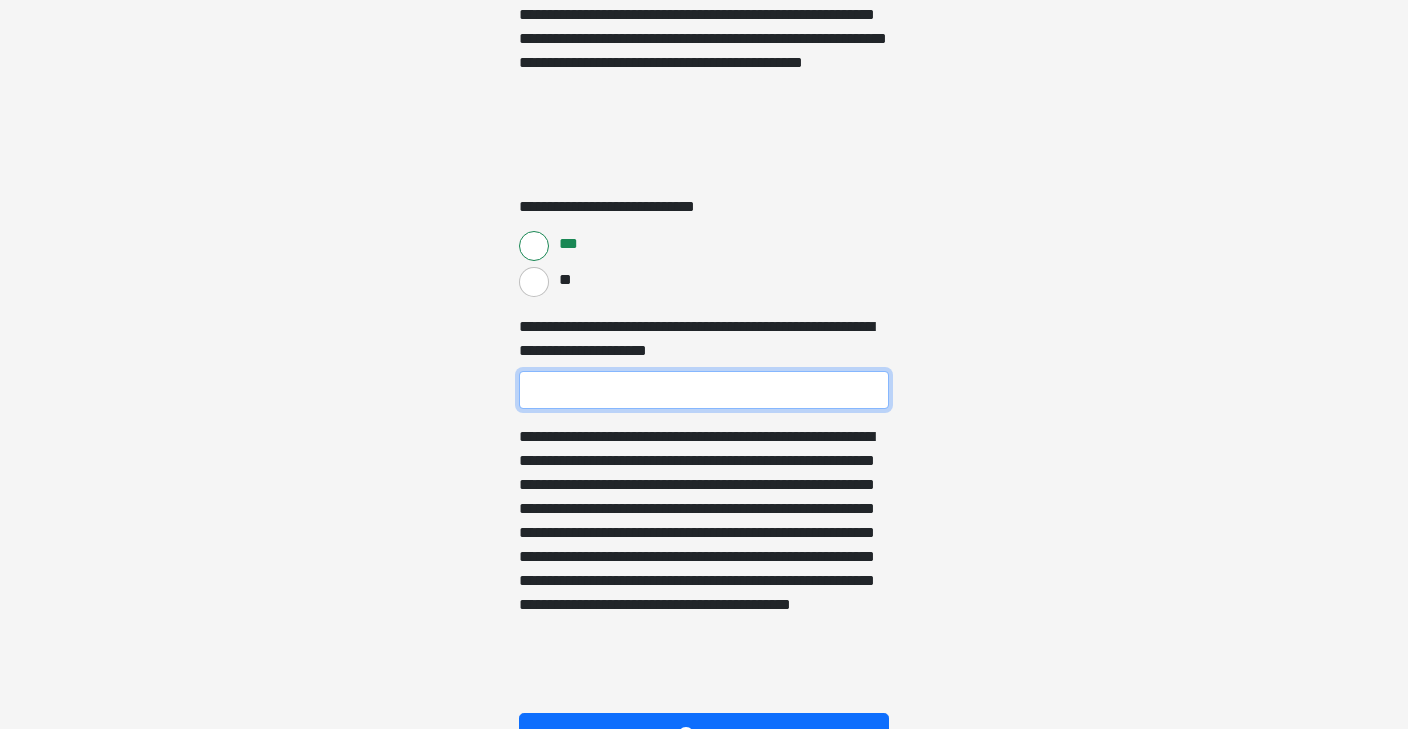 click on "**********" at bounding box center (704, 390) 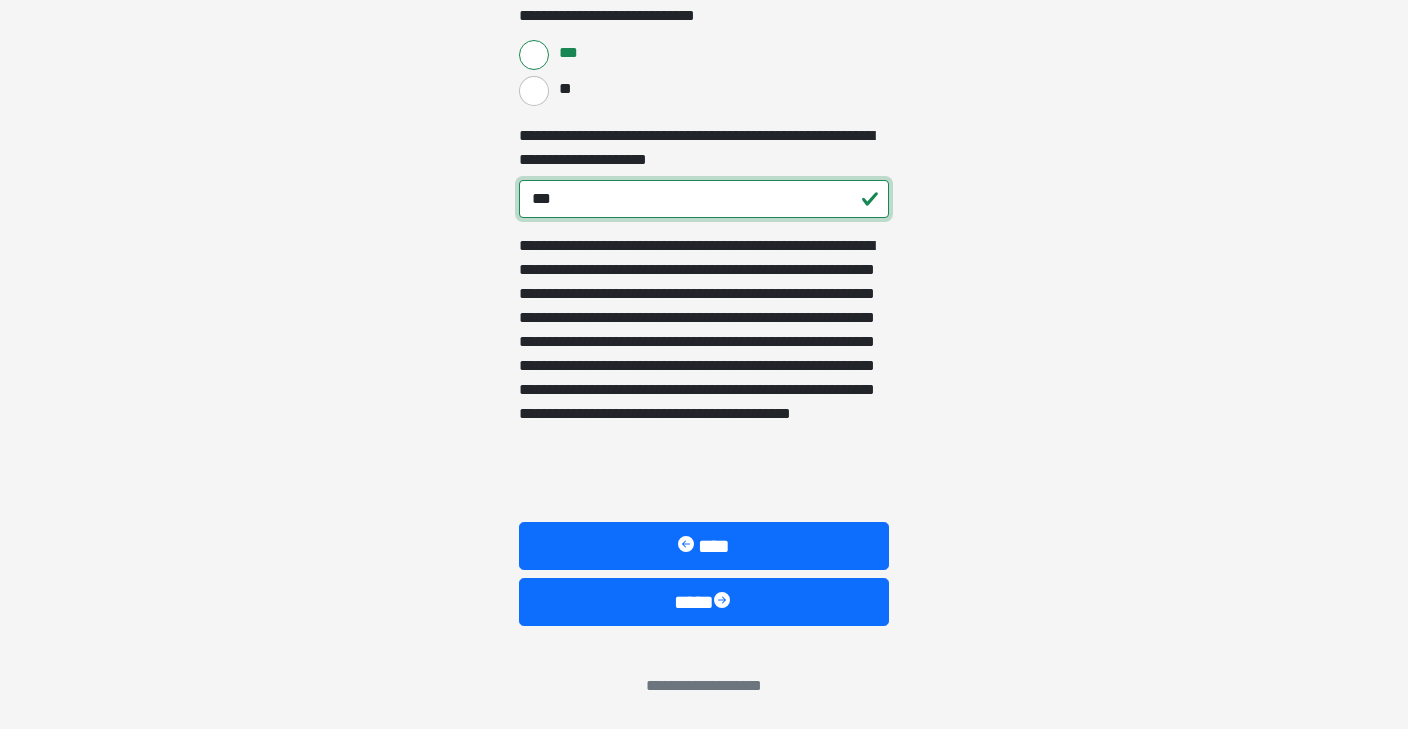 scroll, scrollTop: 3658, scrollLeft: 0, axis: vertical 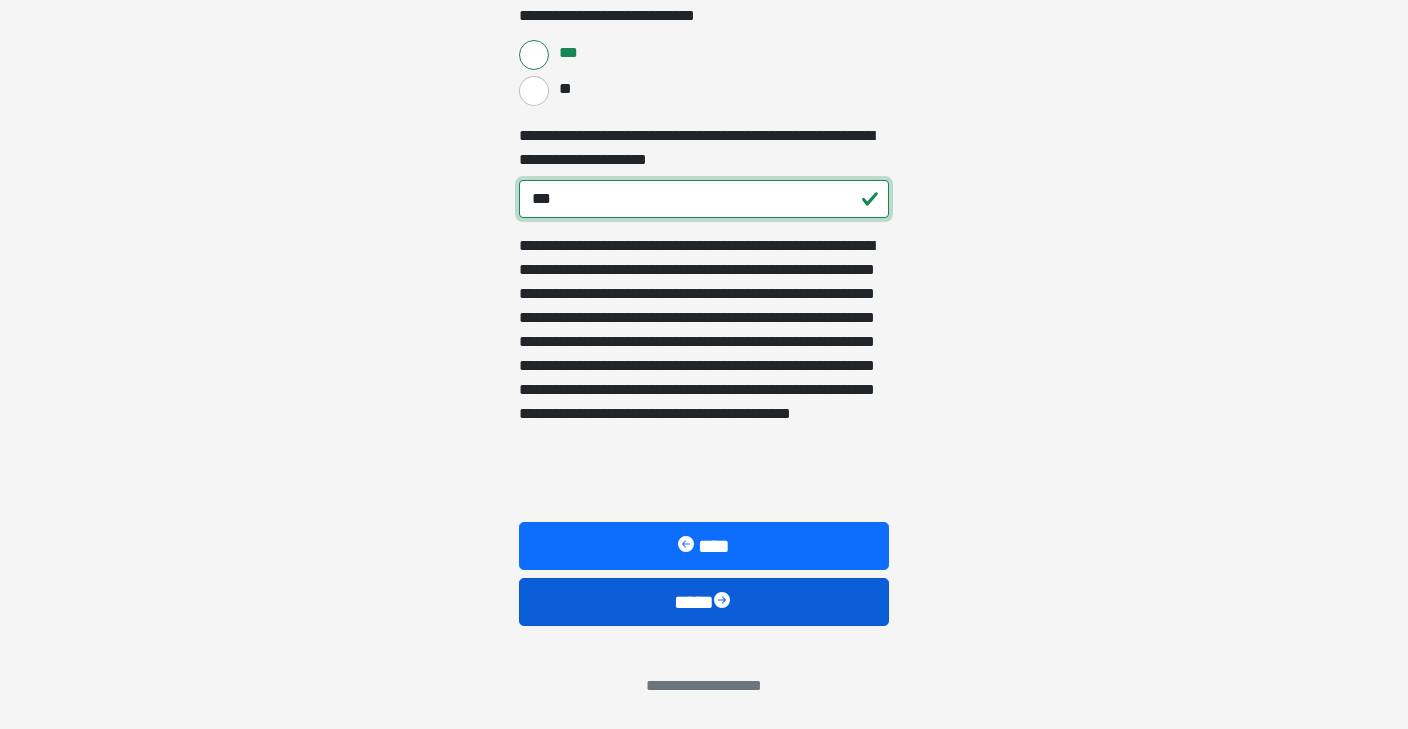 type on "***" 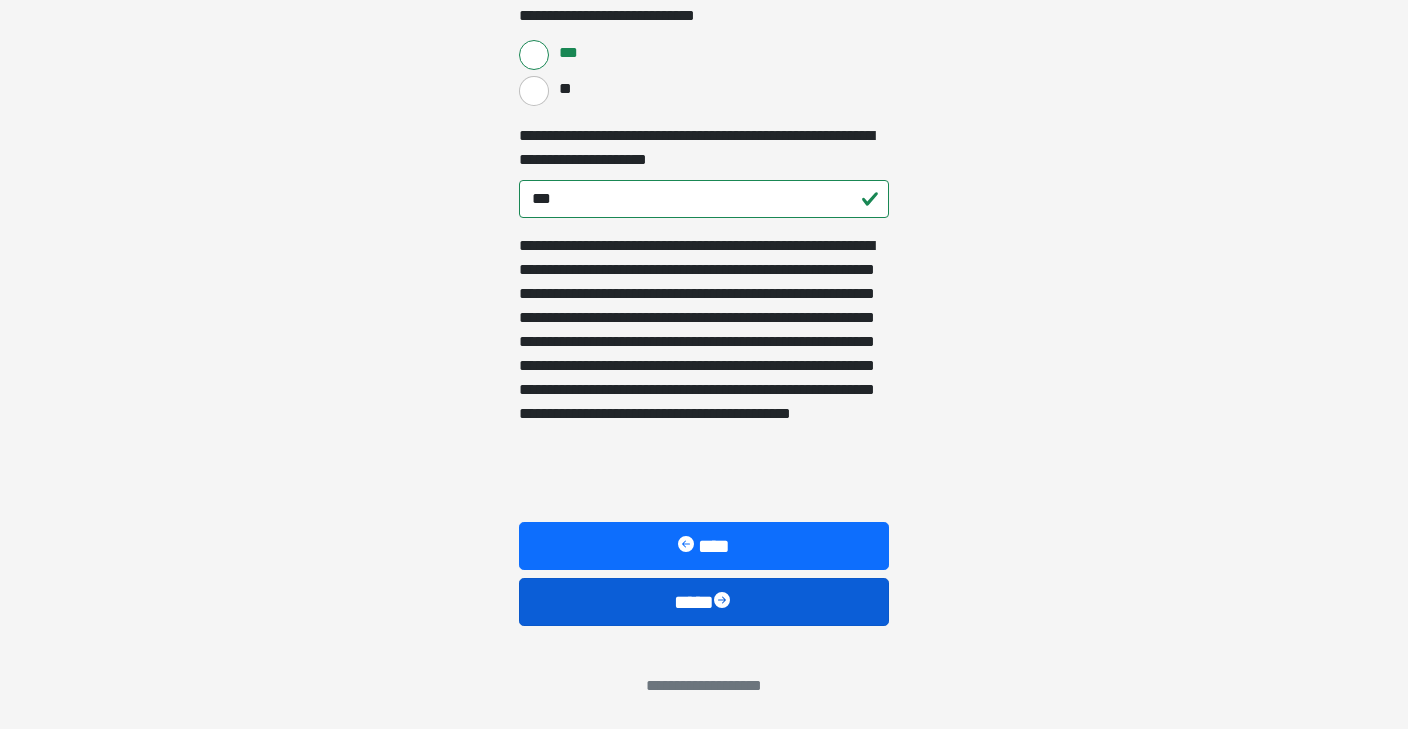 click on "****" at bounding box center (704, 602) 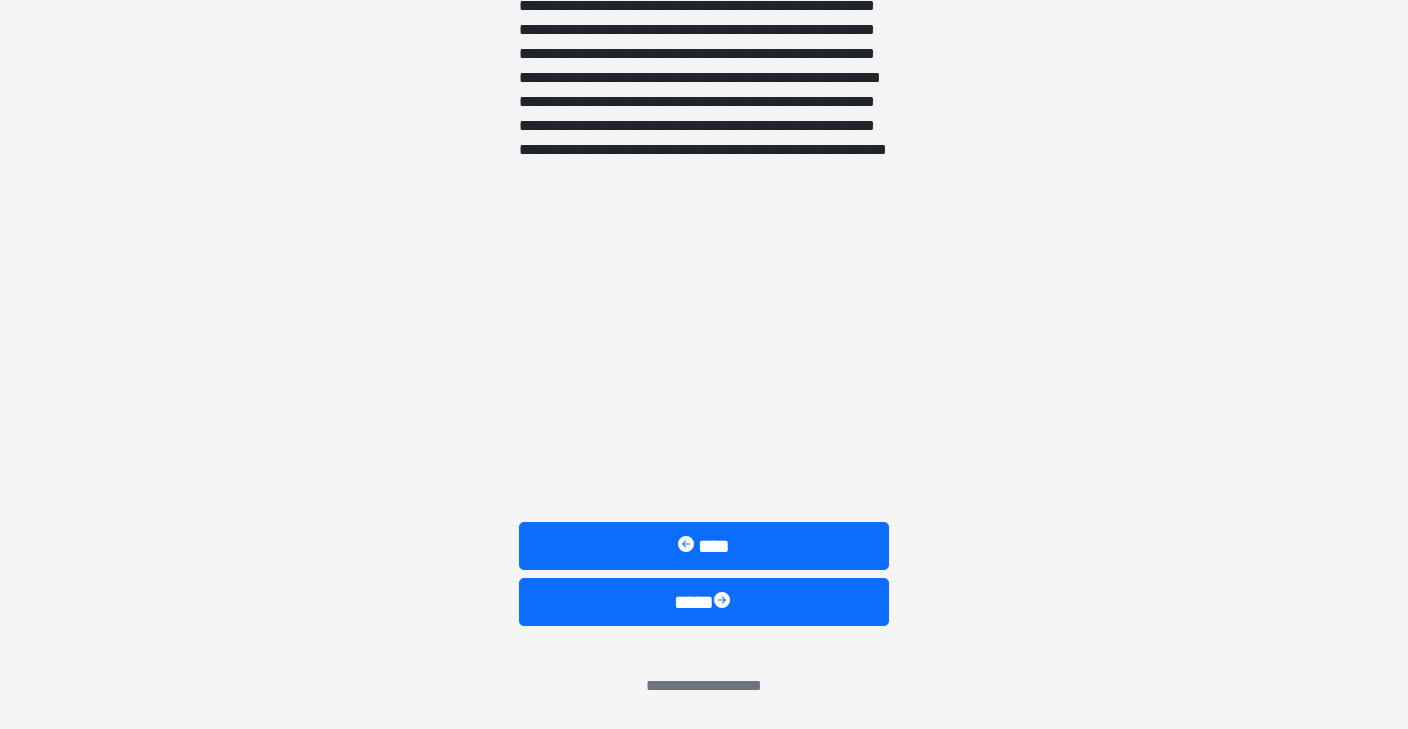 scroll, scrollTop: 1756, scrollLeft: 0, axis: vertical 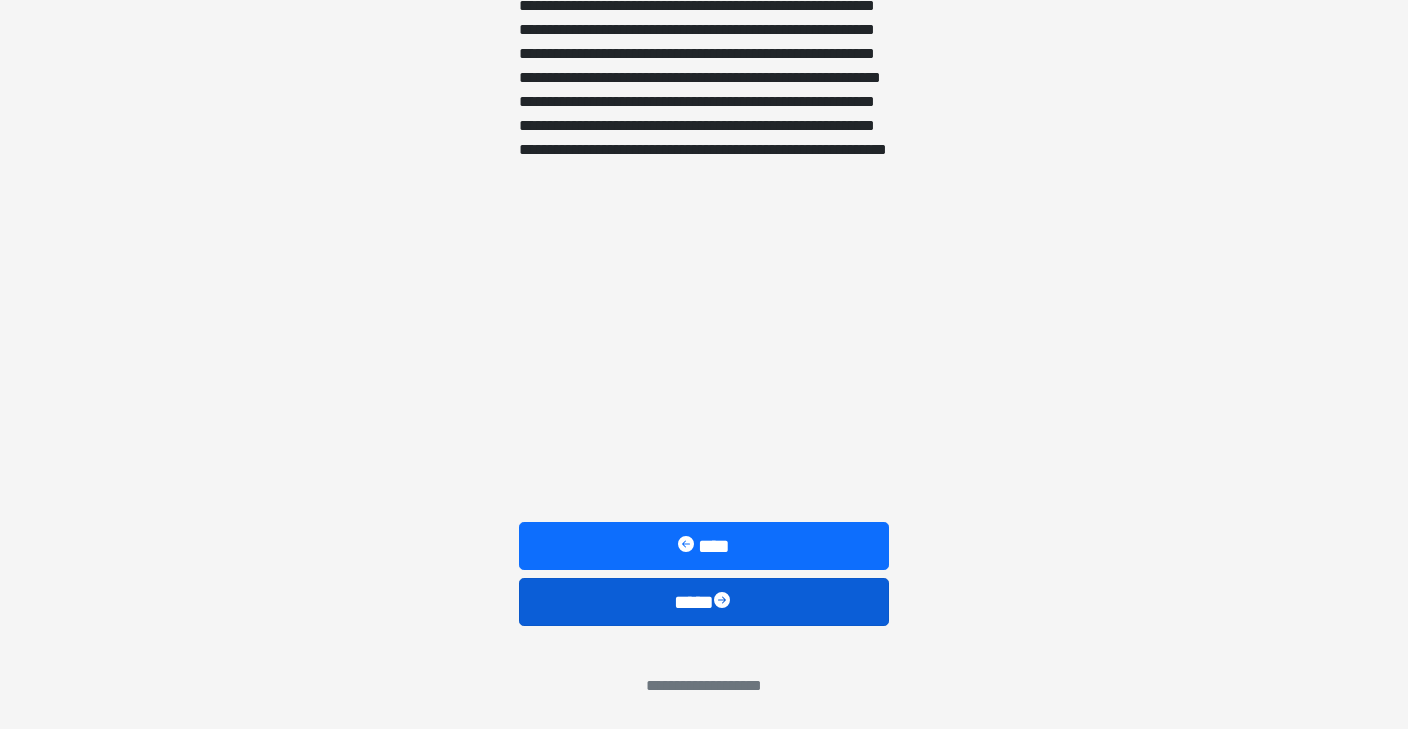 click on "****" at bounding box center (704, 602) 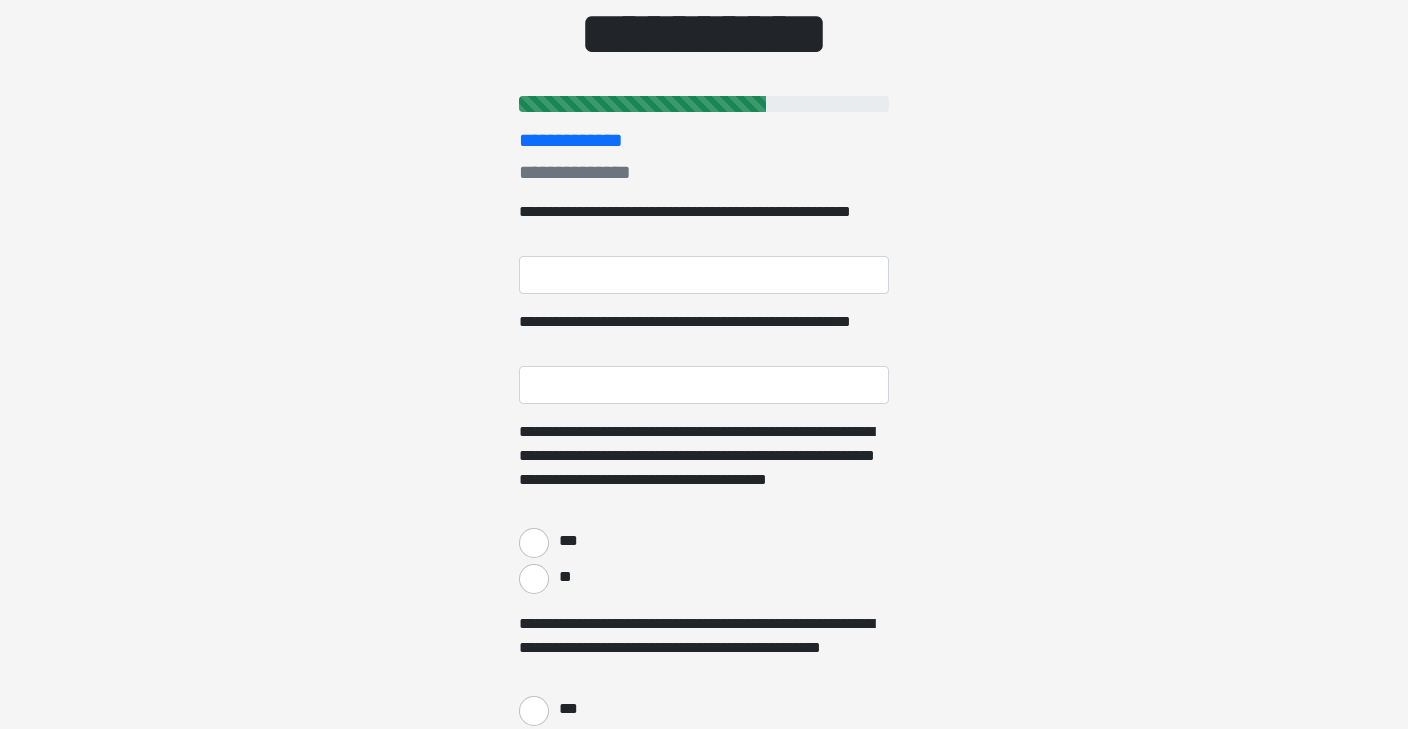 scroll, scrollTop: 179, scrollLeft: 0, axis: vertical 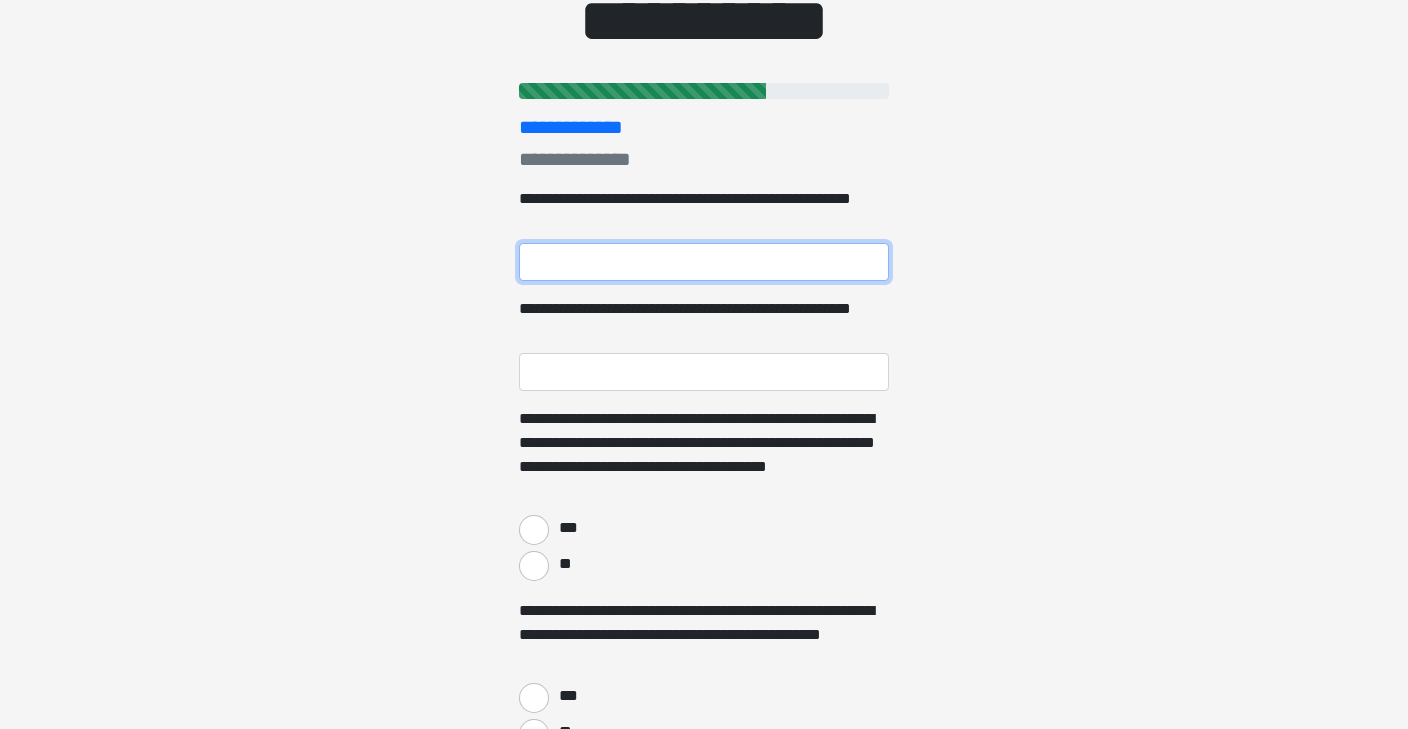 click on "**********" at bounding box center (704, 262) 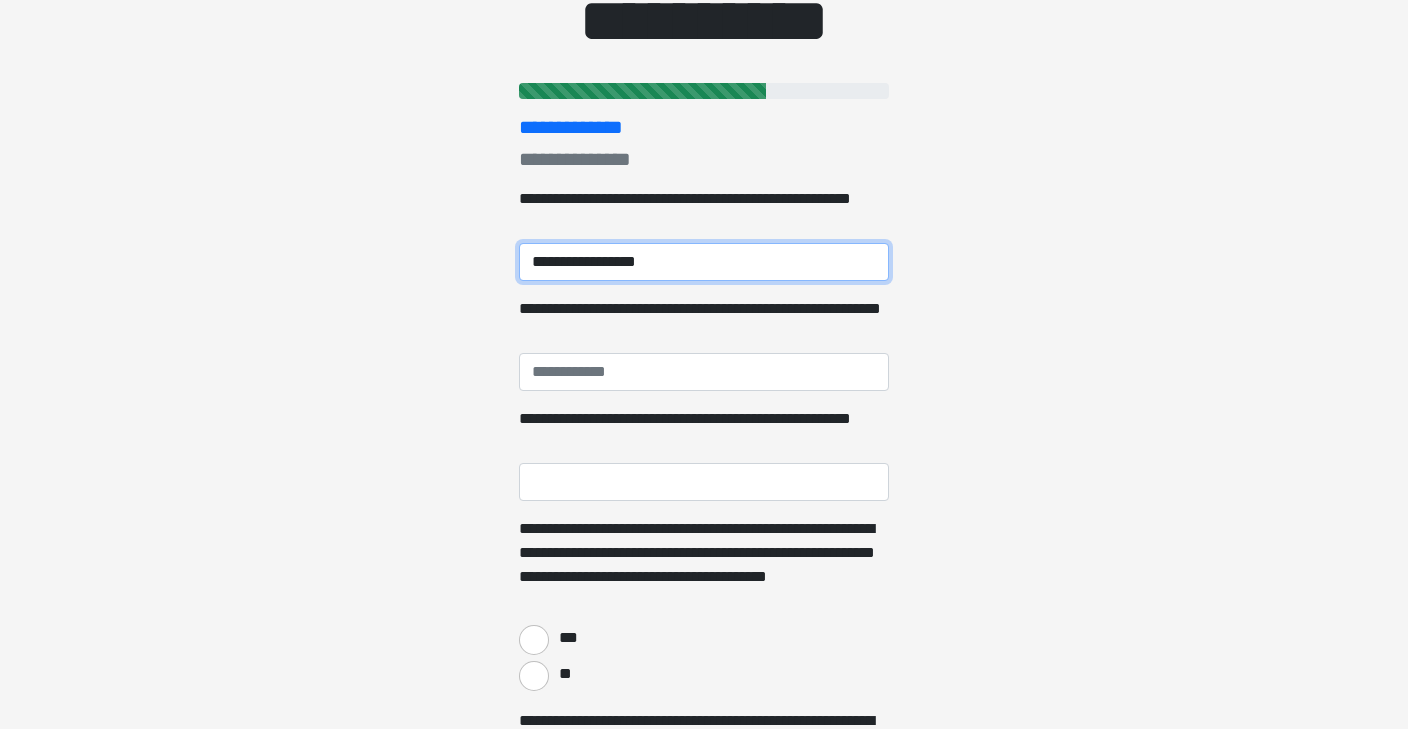 type on "**********" 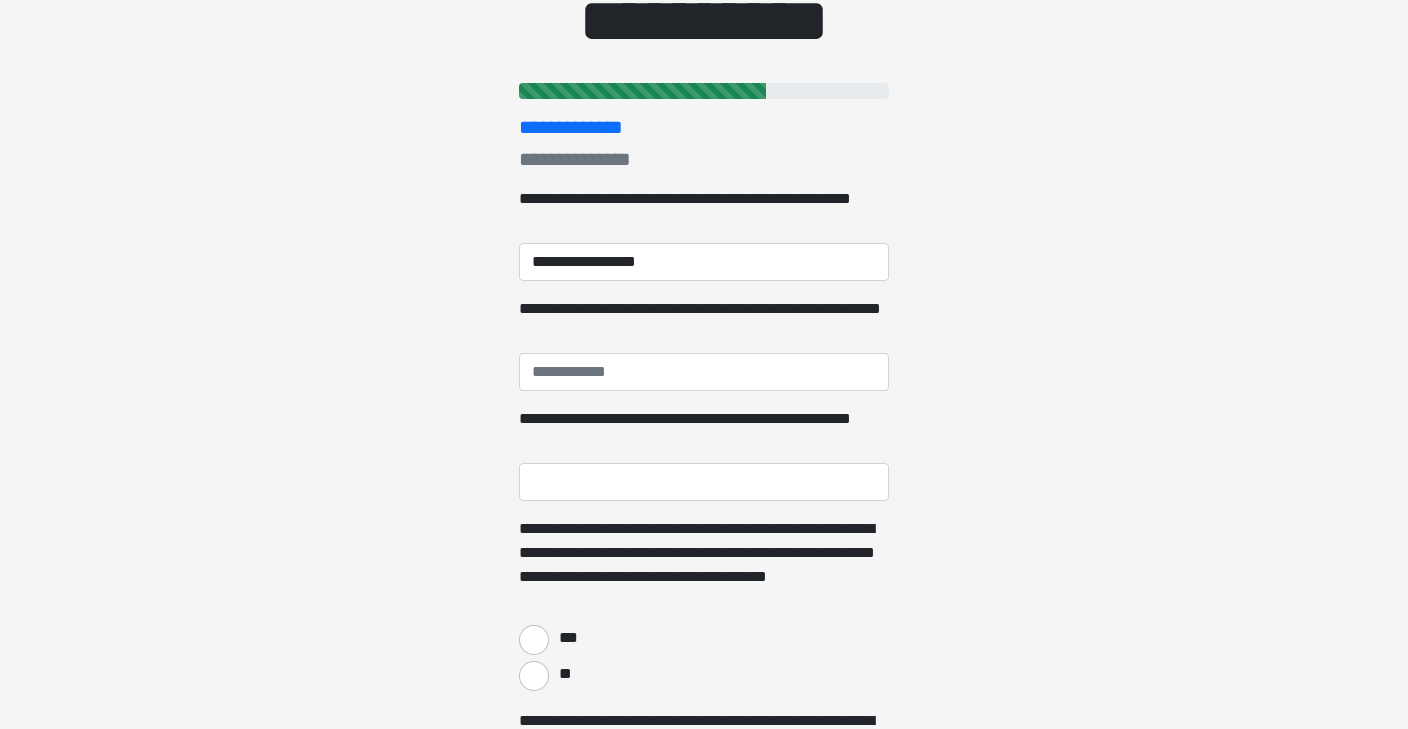 click on "**********" at bounding box center [704, 185] 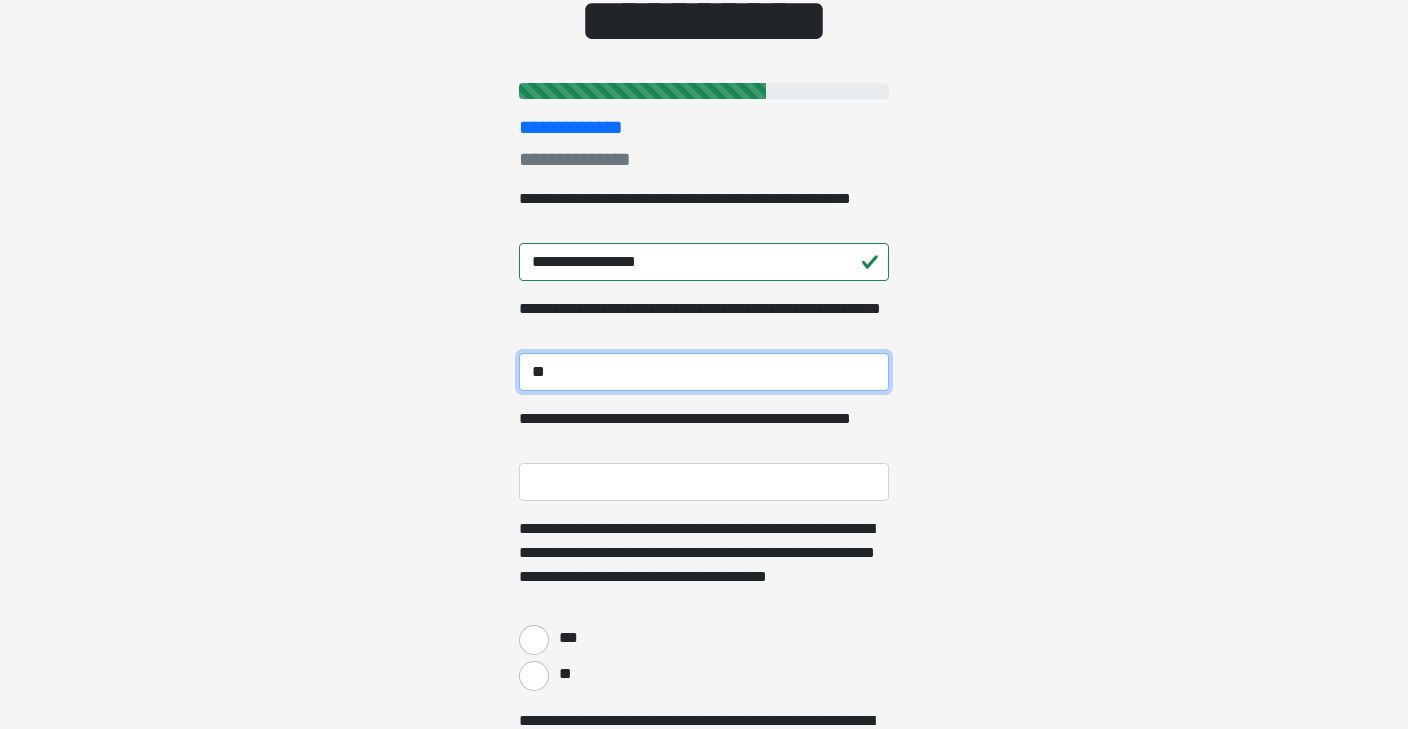 type on "*" 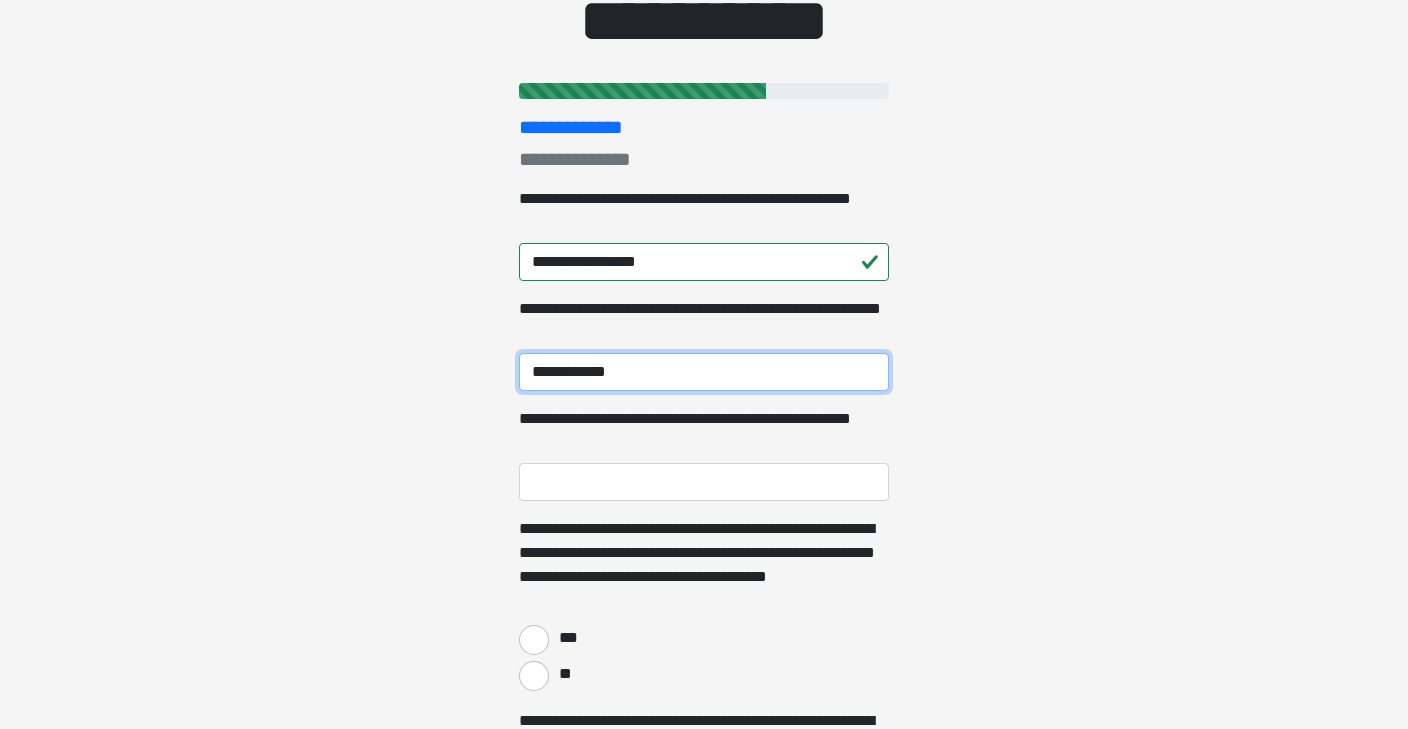 type on "**********" 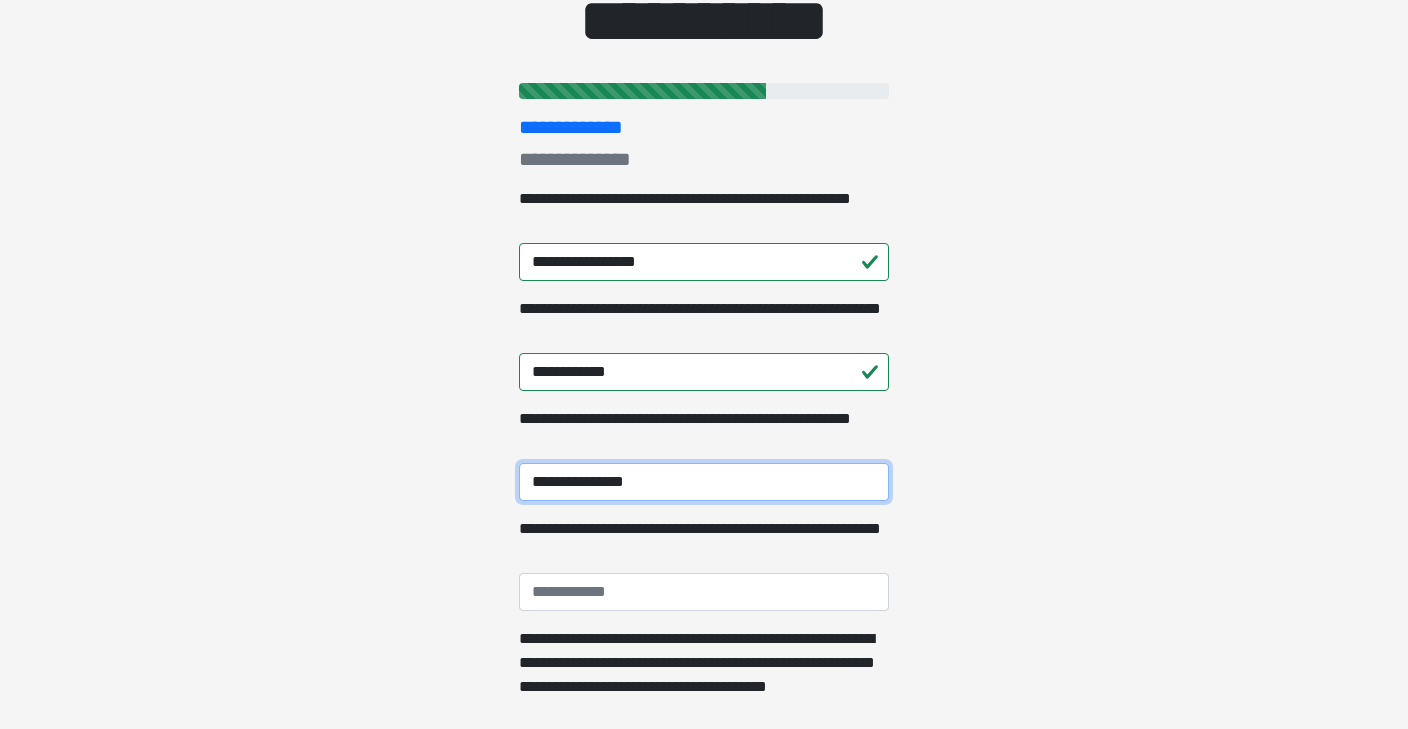 type on "**********" 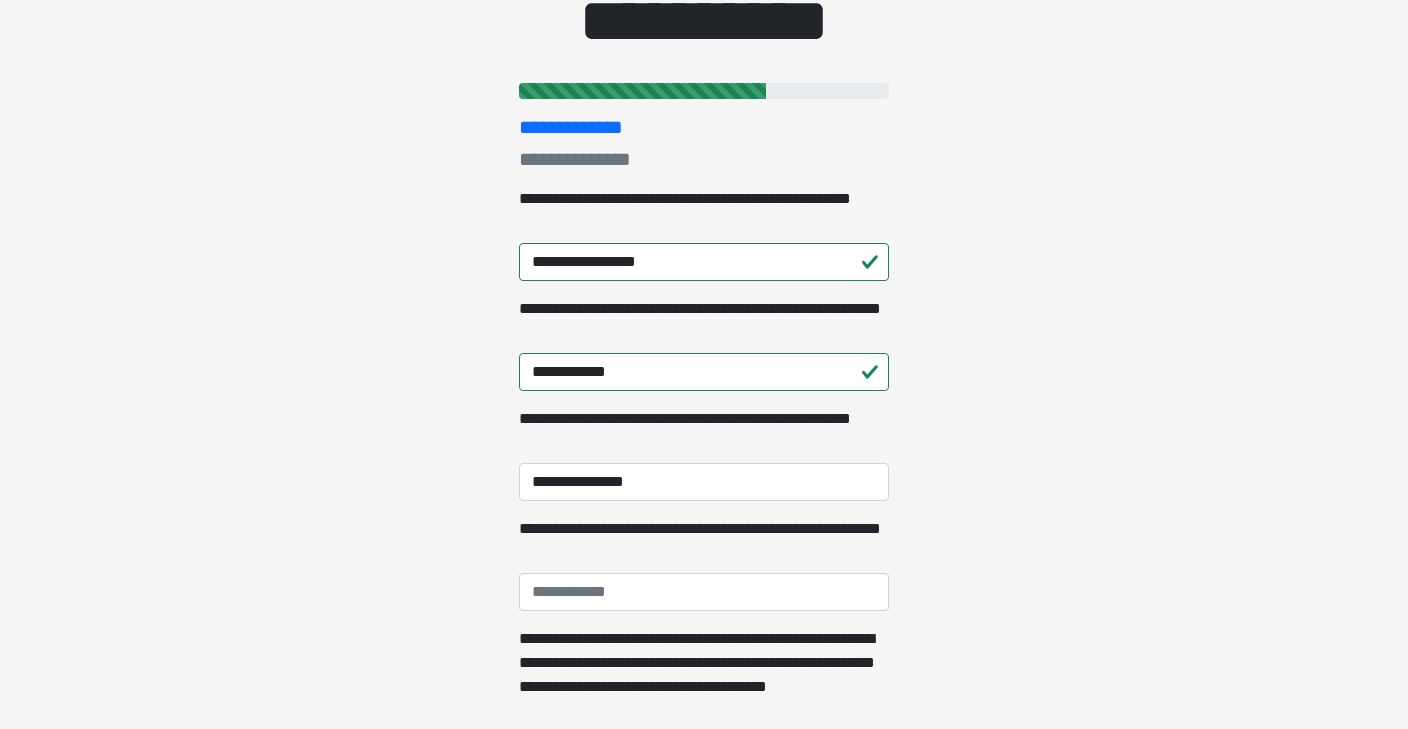 click on "**********" at bounding box center (704, 185) 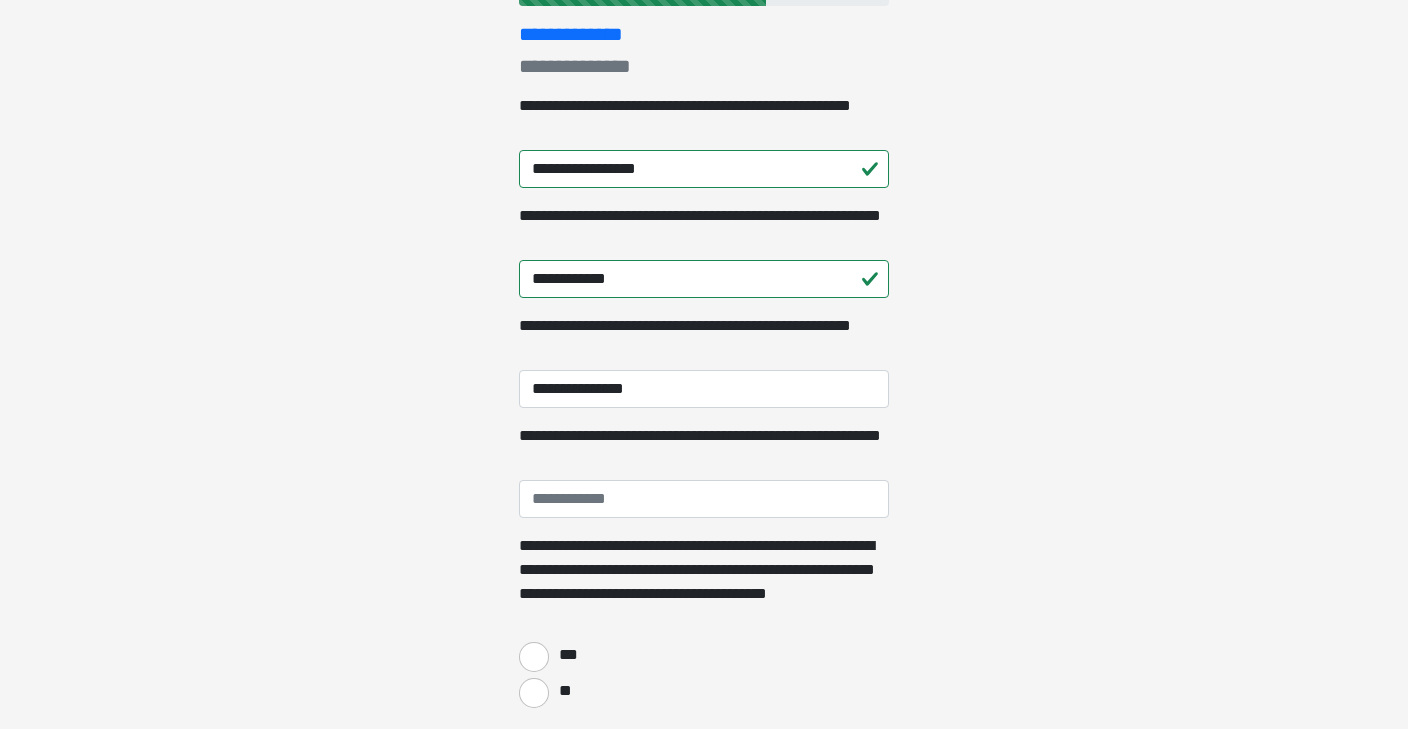 scroll, scrollTop: 308, scrollLeft: 0, axis: vertical 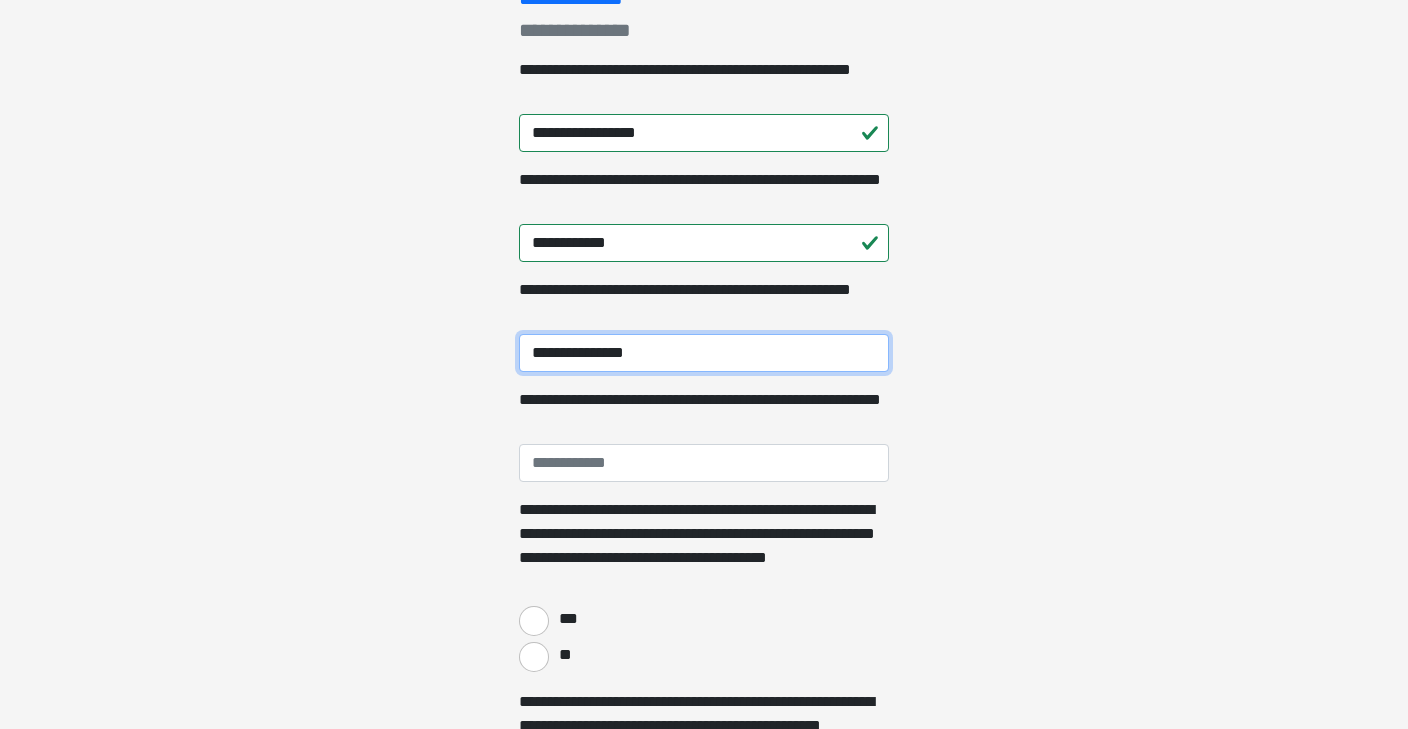 click on "**********" at bounding box center [704, 353] 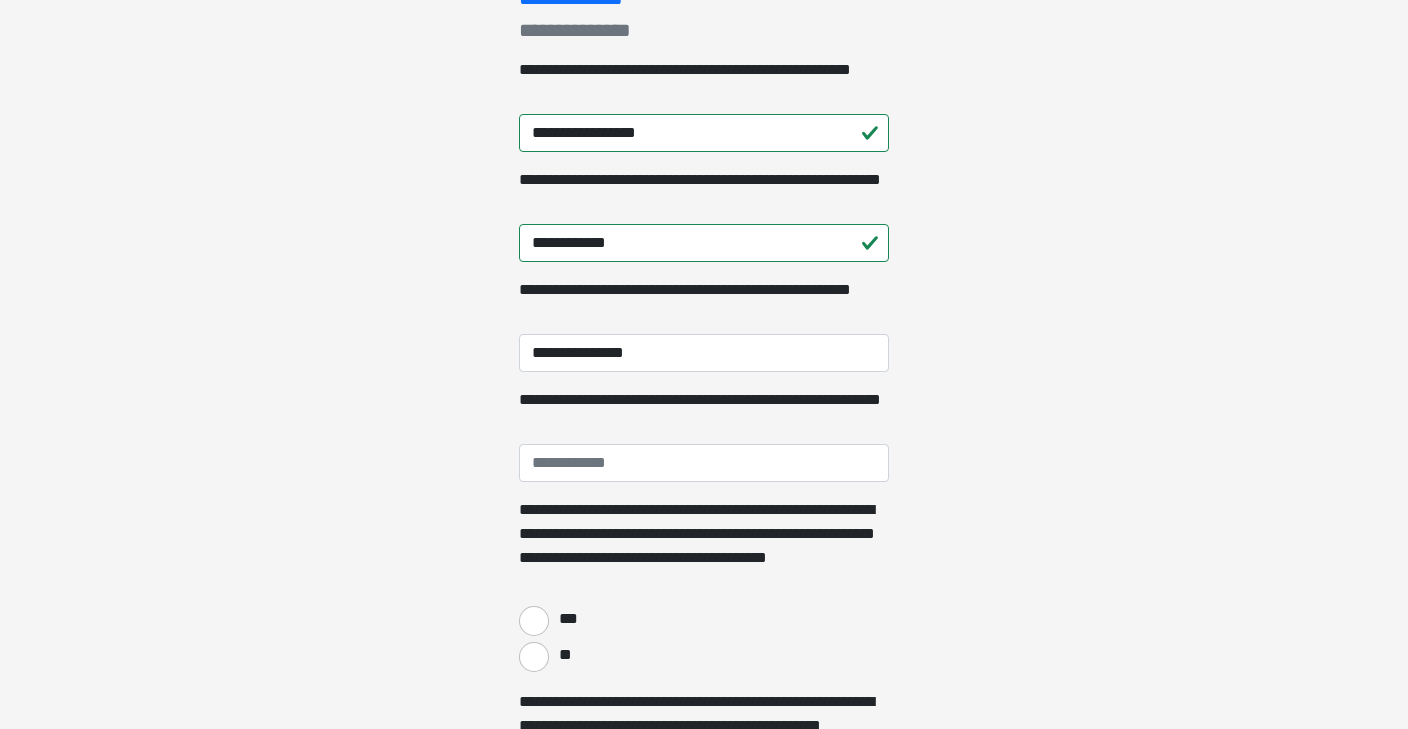 click on "**********" at bounding box center (704, 56) 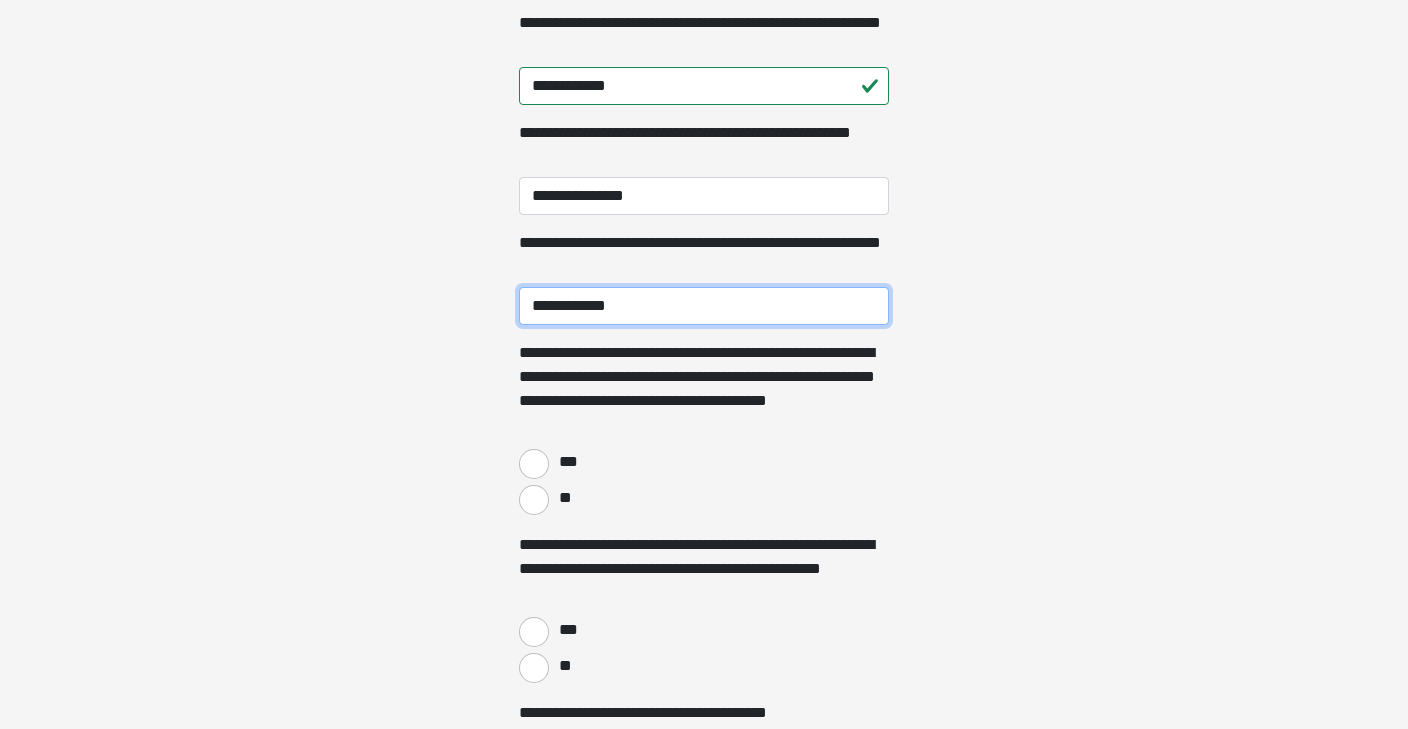 scroll, scrollTop: 479, scrollLeft: 0, axis: vertical 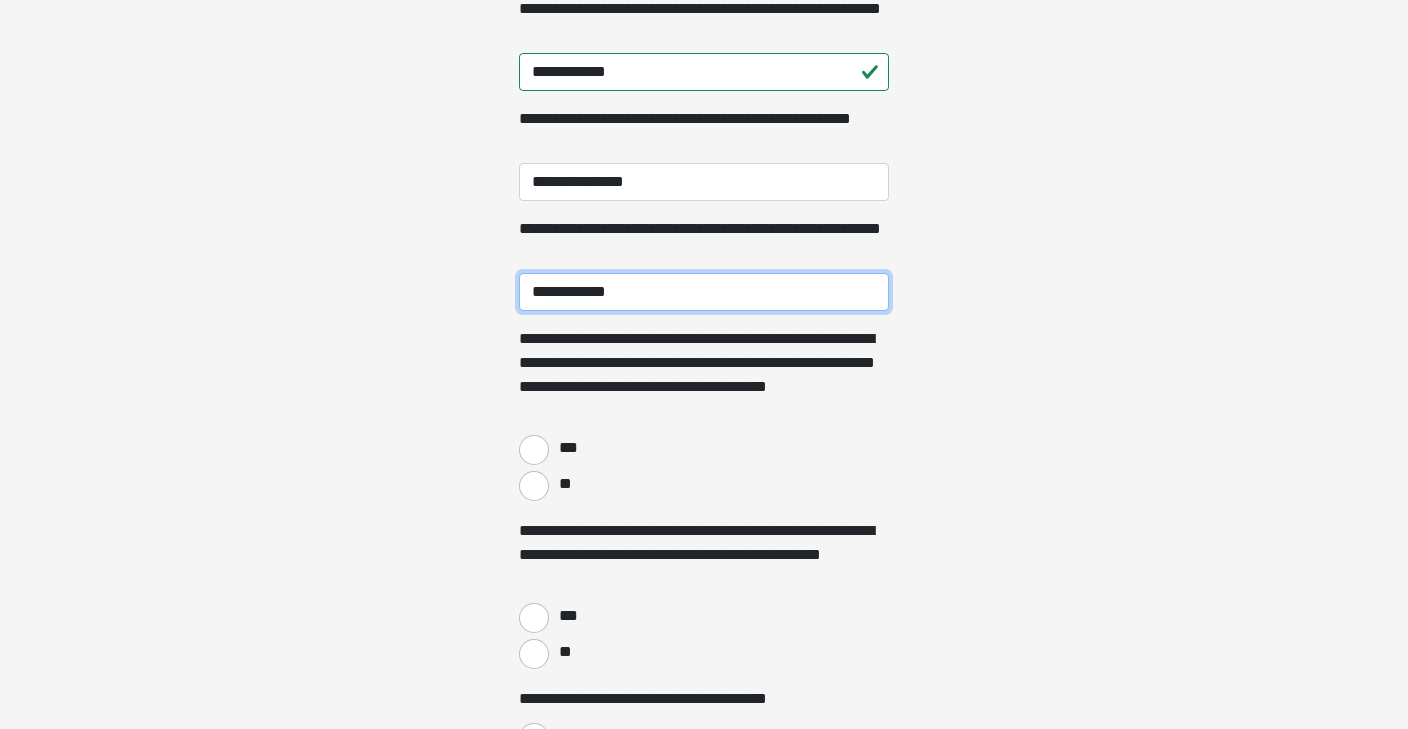 type on "**********" 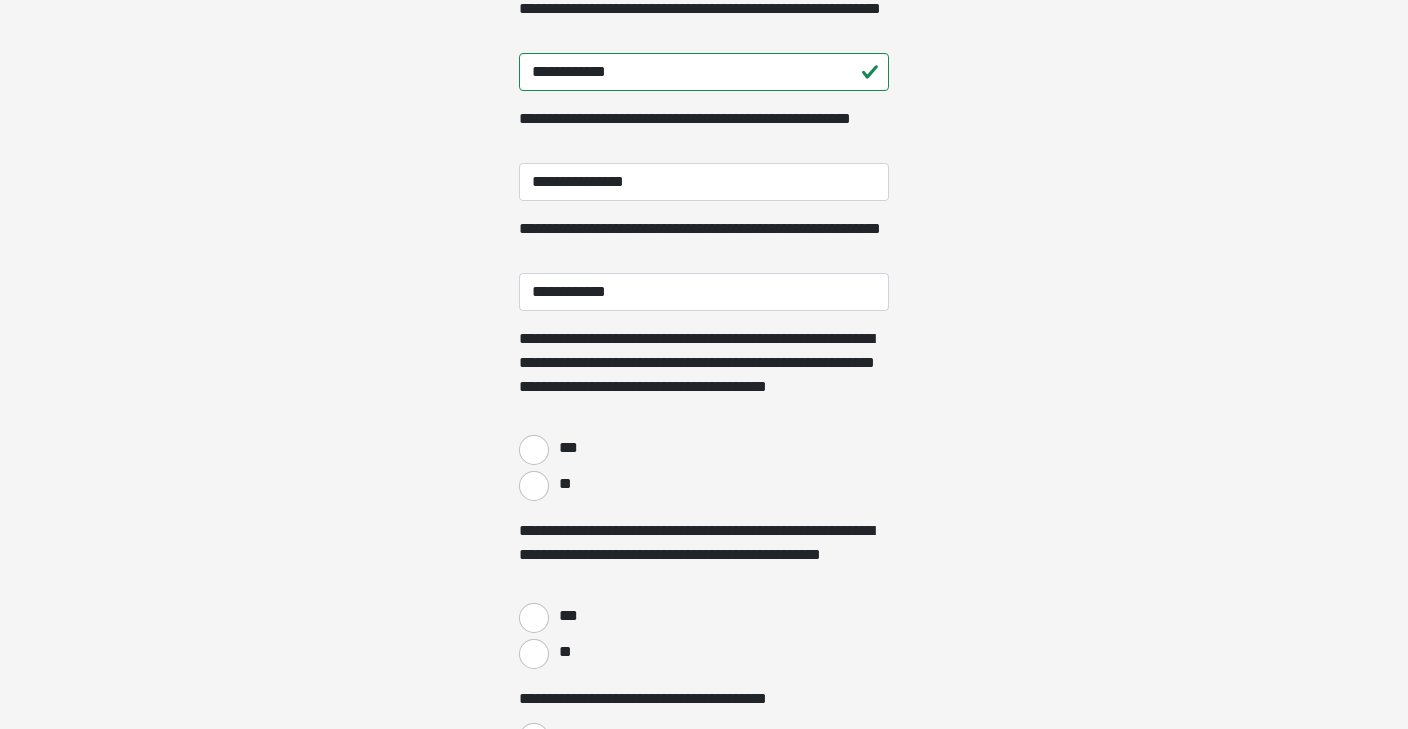 click on "***" at bounding box center (534, 450) 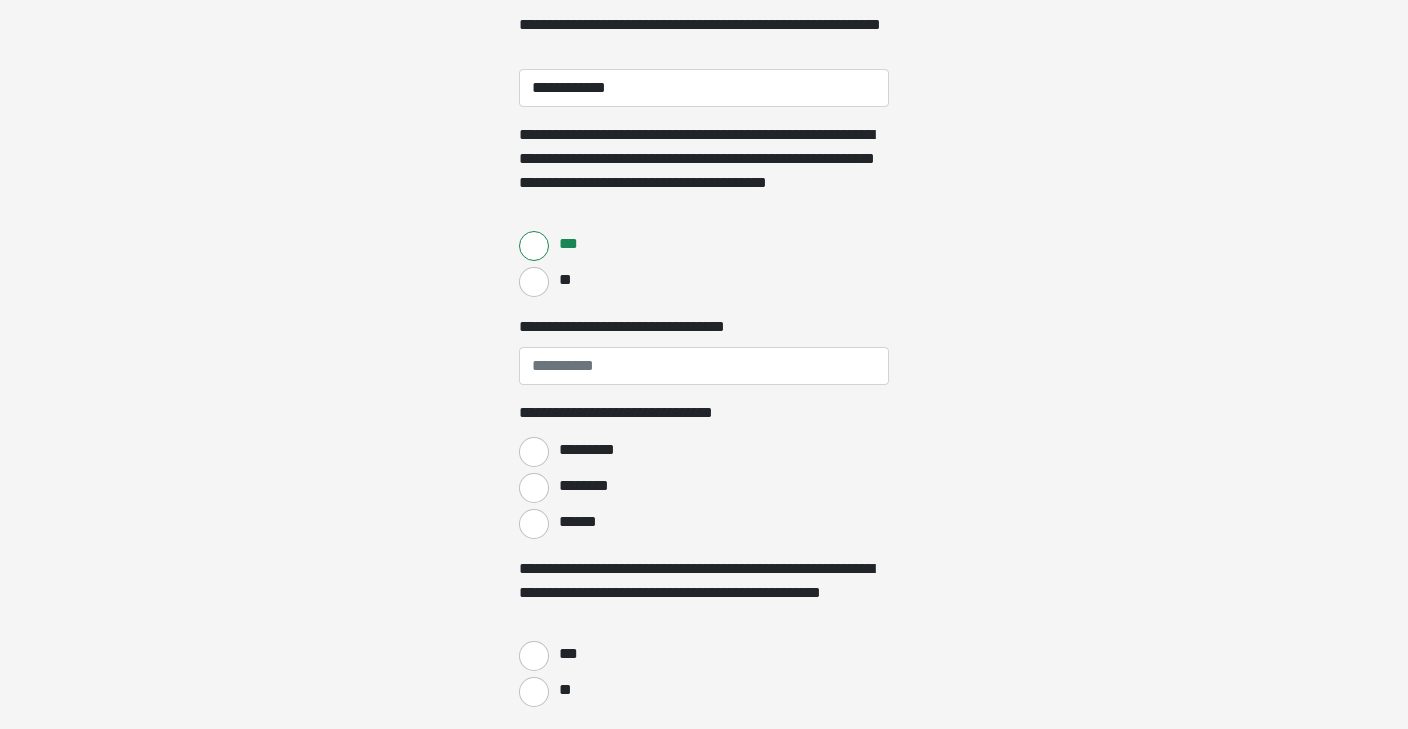 scroll, scrollTop: 685, scrollLeft: 0, axis: vertical 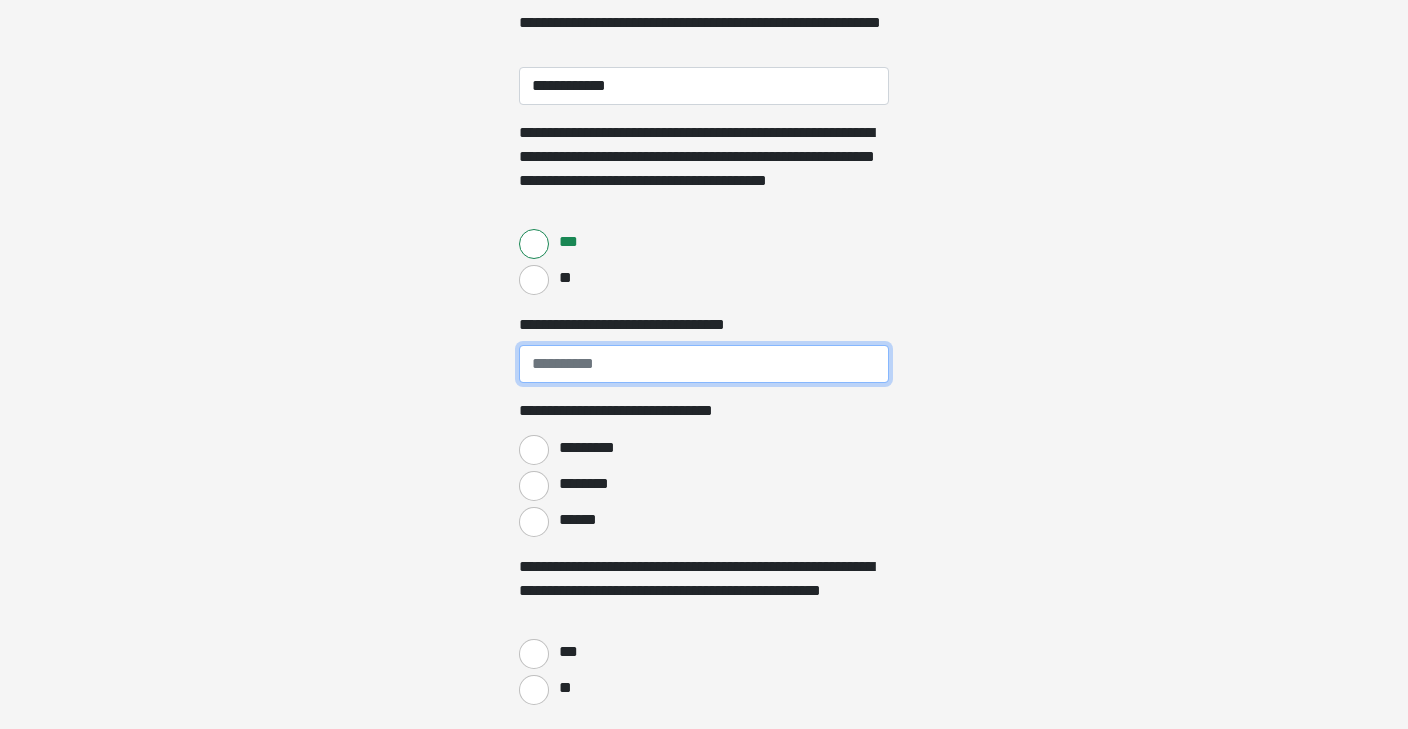 click on "**********" at bounding box center [704, 364] 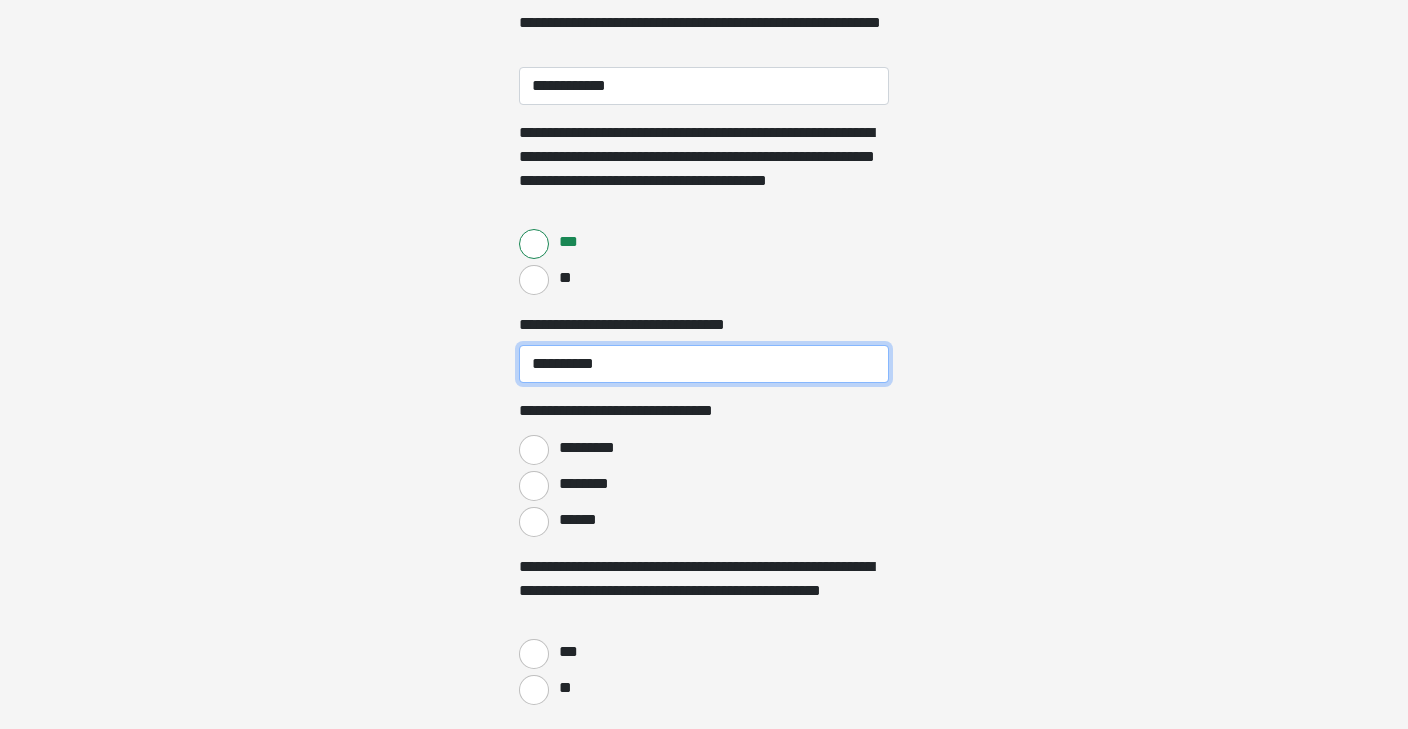 type on "**********" 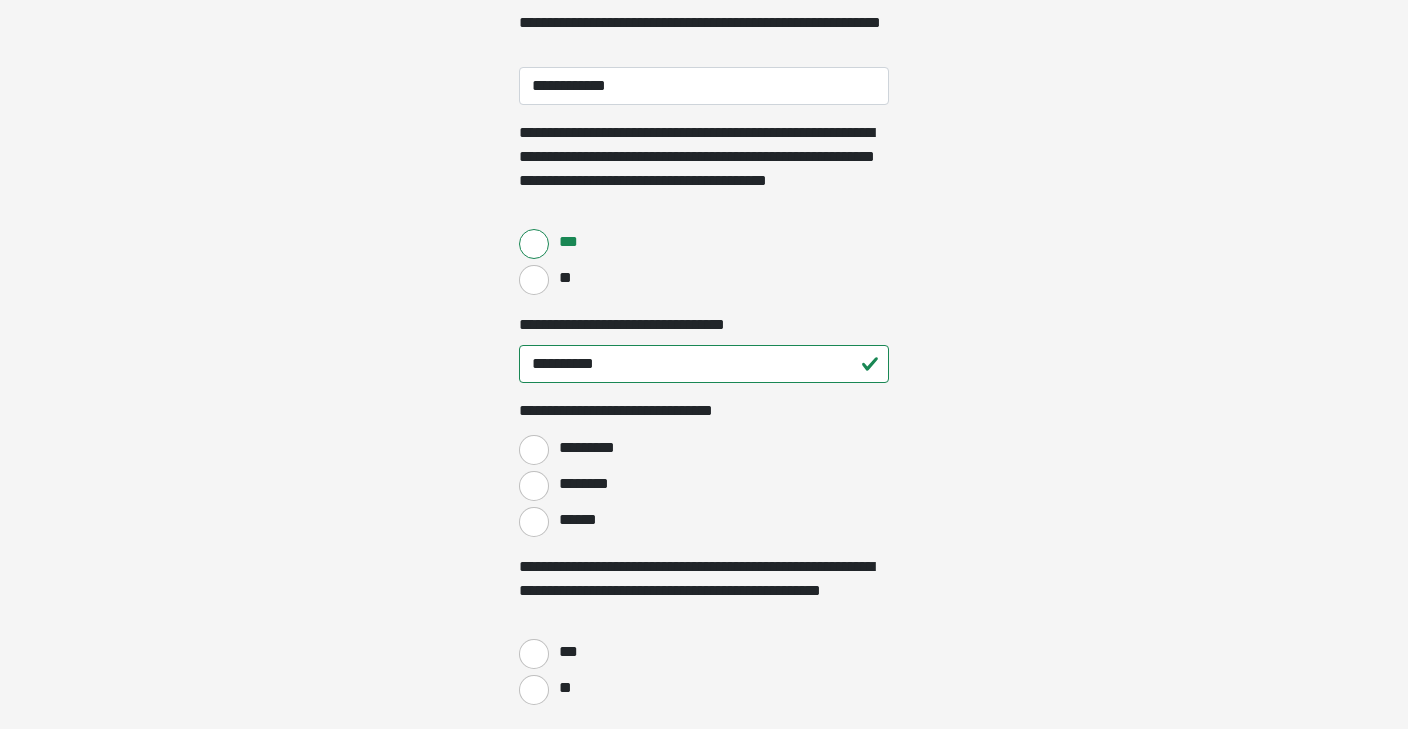 click on "********" at bounding box center (534, 486) 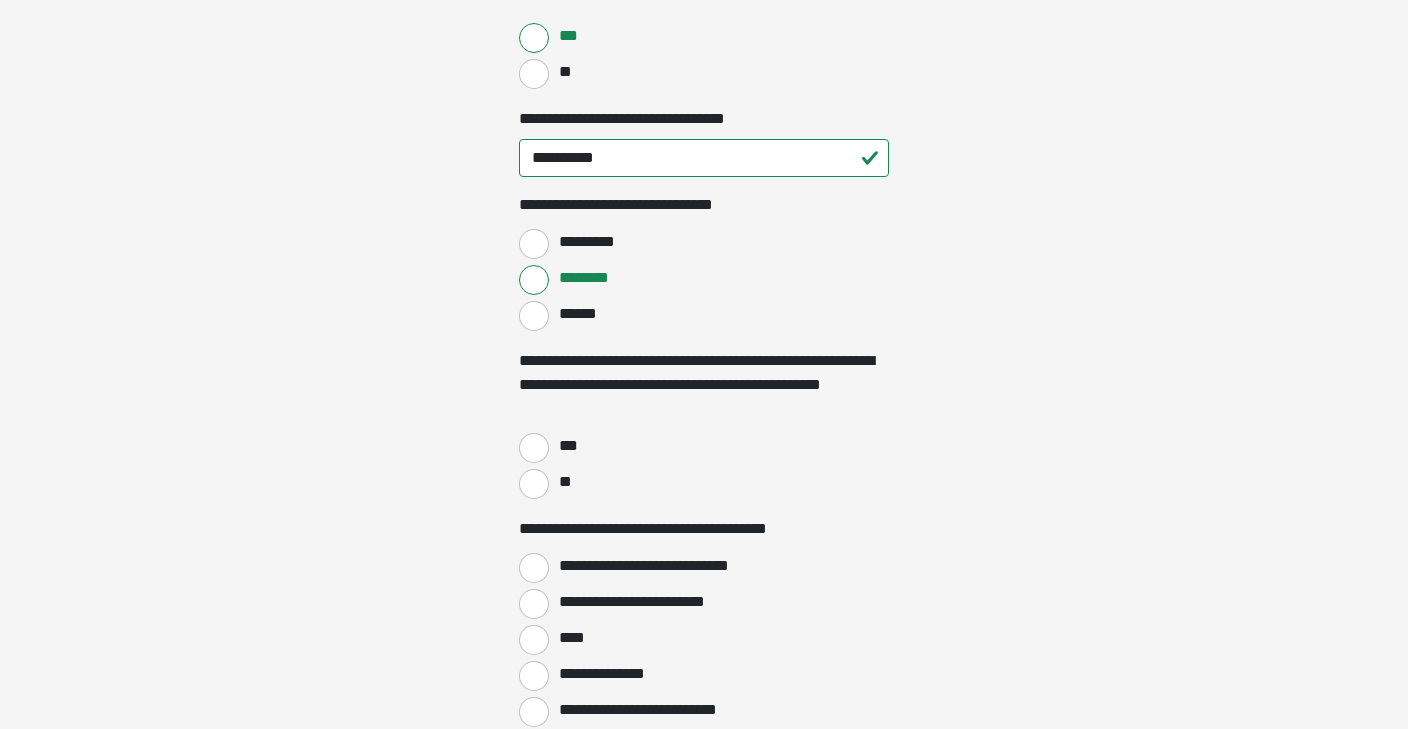 scroll, scrollTop: 905, scrollLeft: 0, axis: vertical 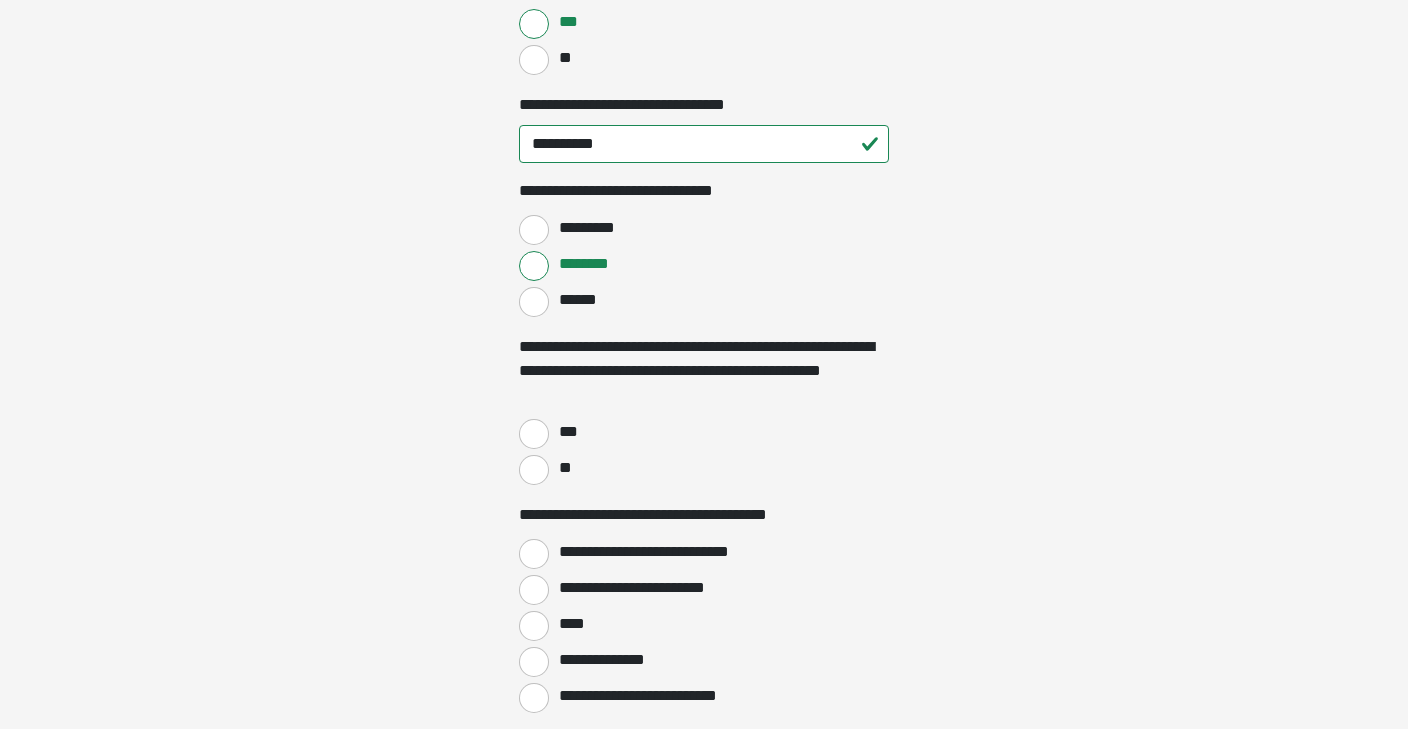 click on "***" at bounding box center [534, 434] 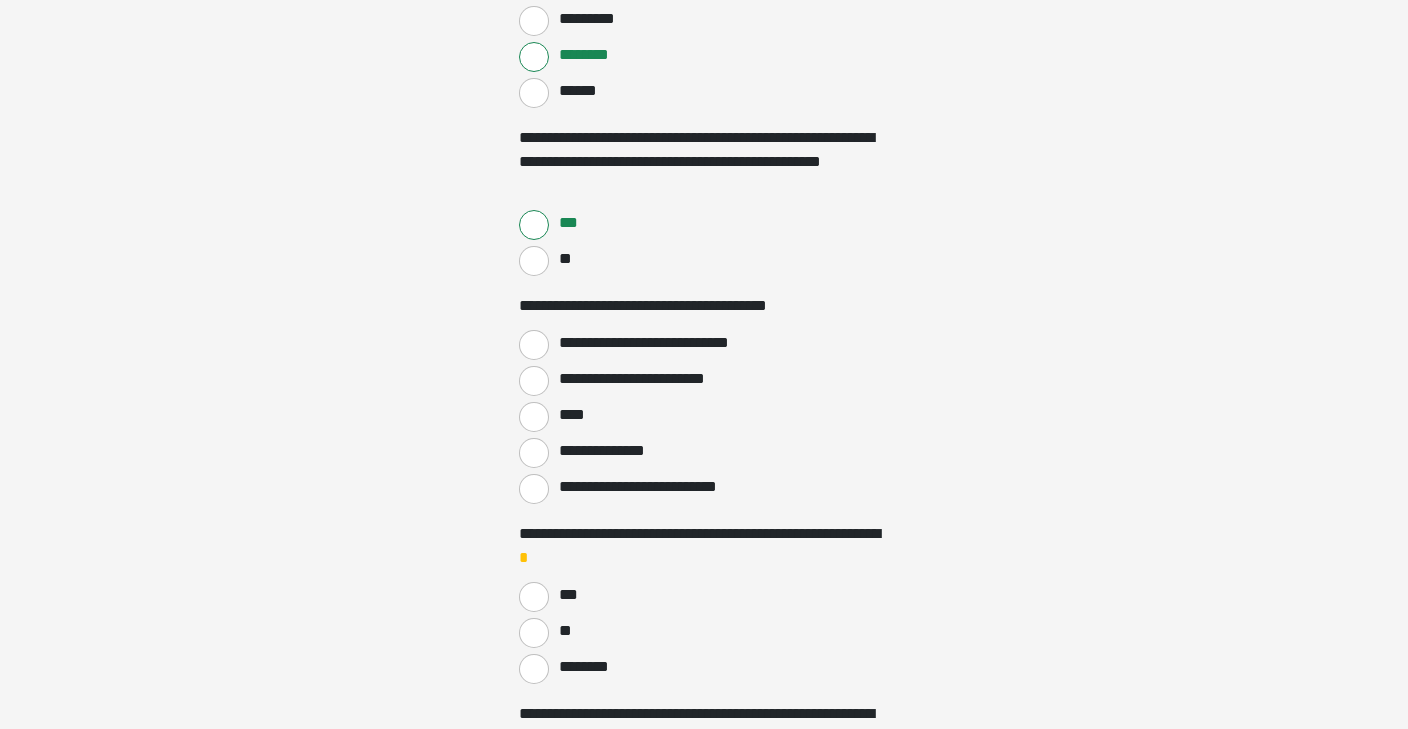 scroll, scrollTop: 1118, scrollLeft: 0, axis: vertical 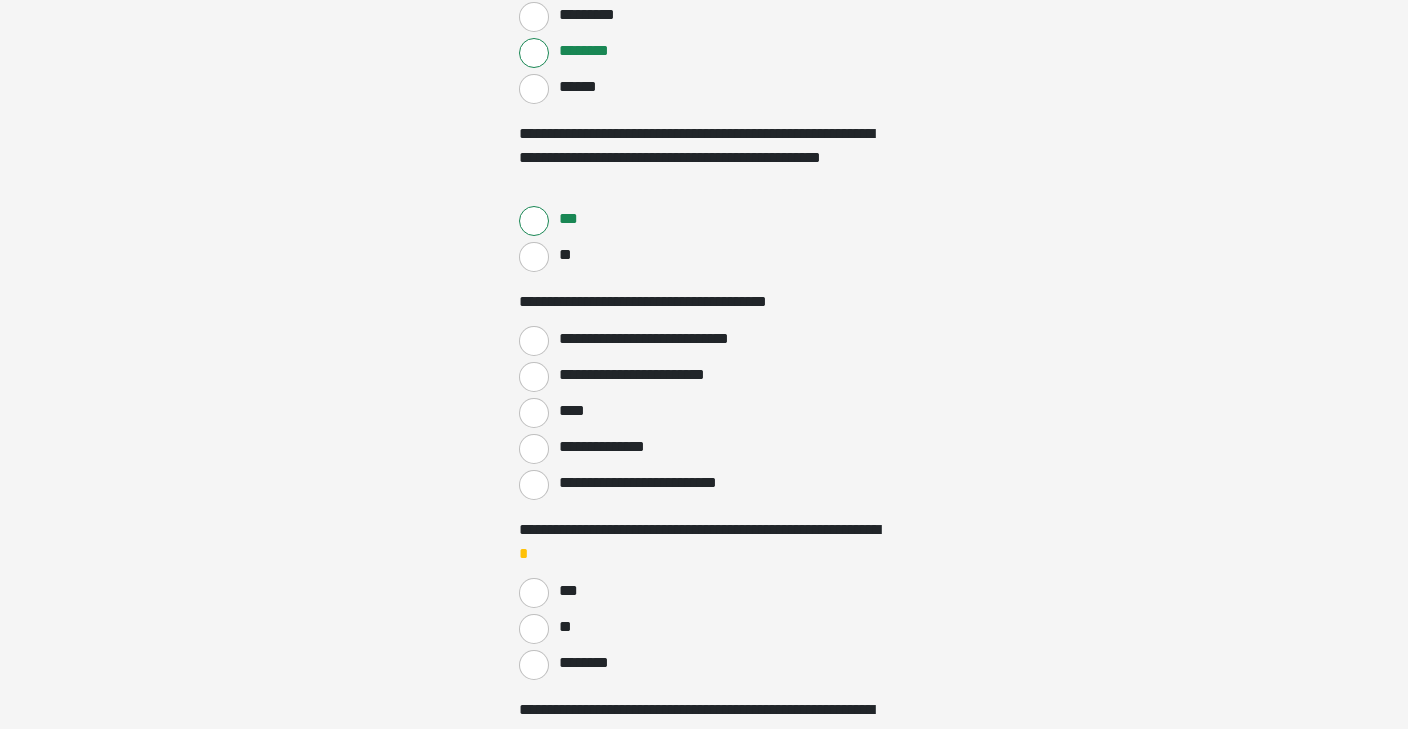 click on "**********" at bounding box center [534, 341] 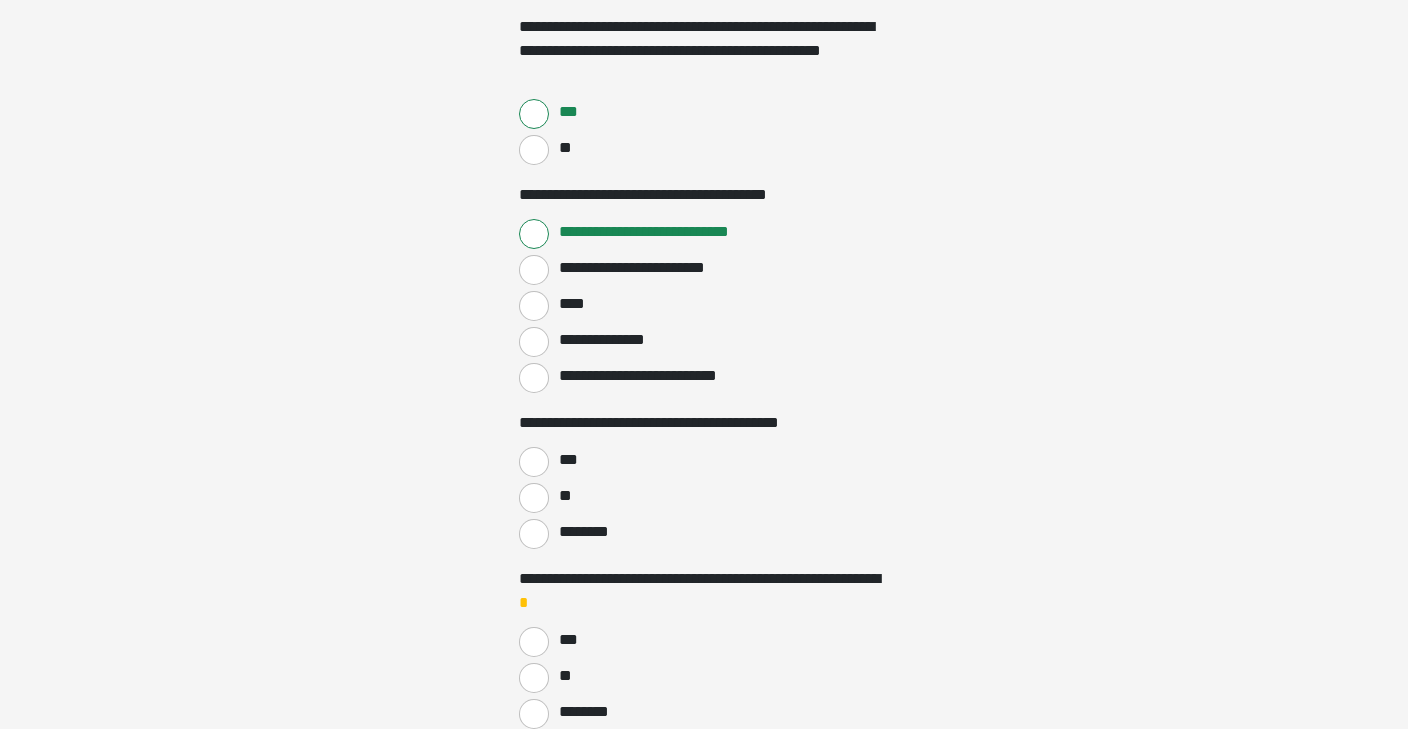 scroll, scrollTop: 1236, scrollLeft: 0, axis: vertical 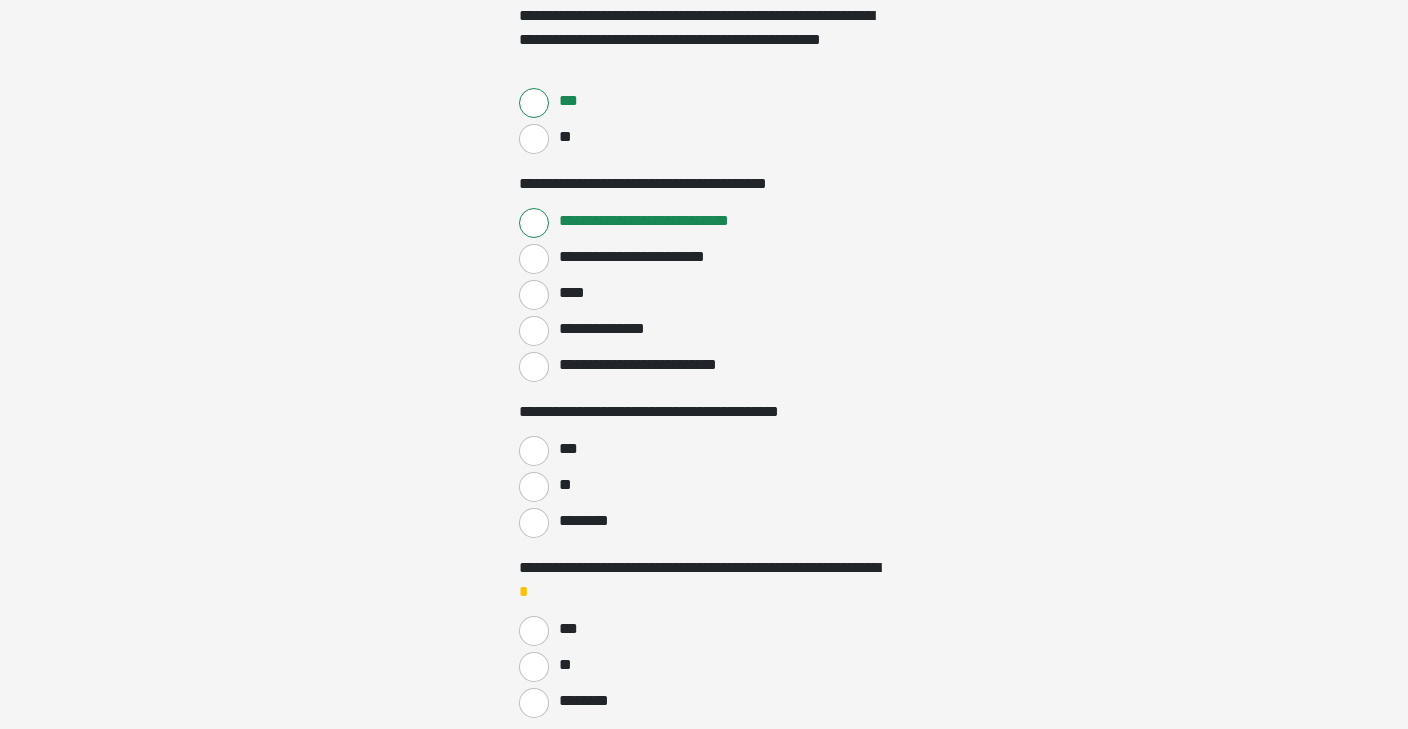 click on "***" at bounding box center (534, 451) 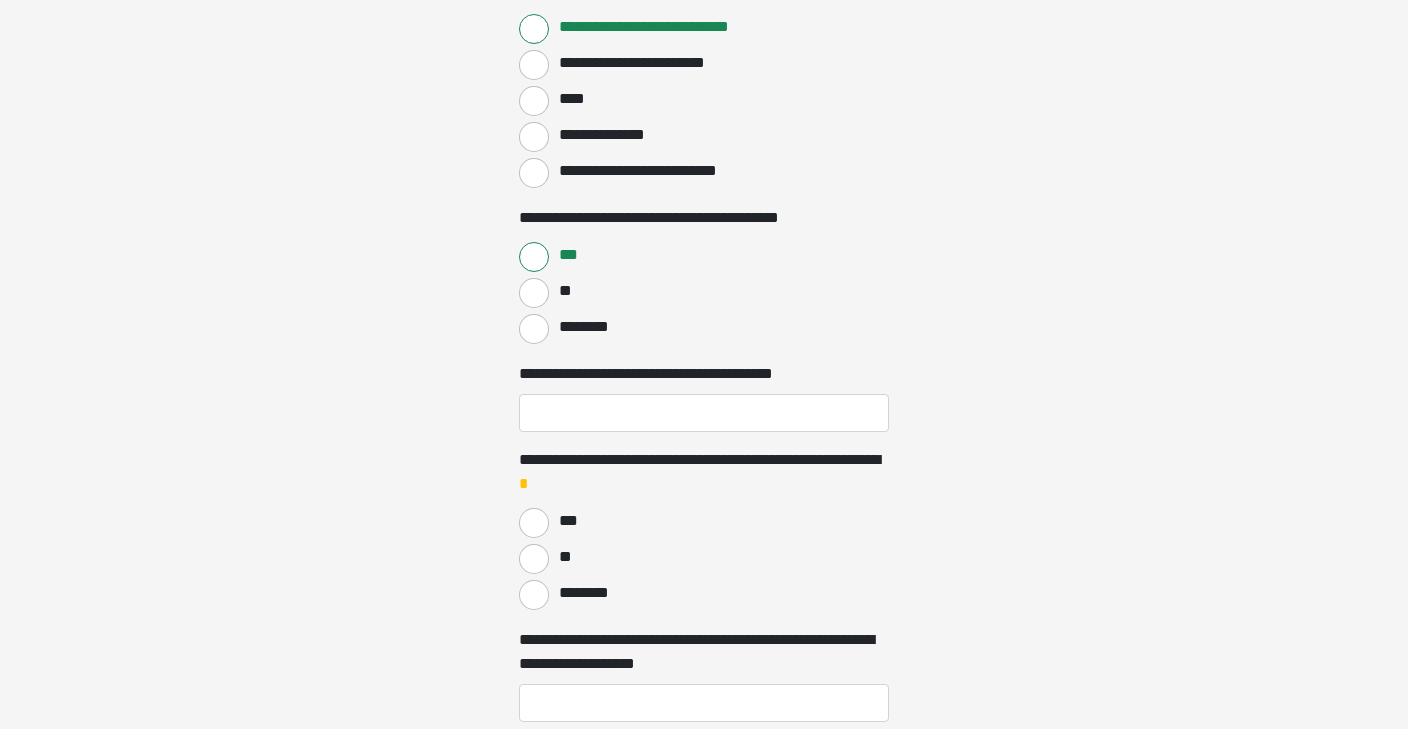 scroll, scrollTop: 1431, scrollLeft: 0, axis: vertical 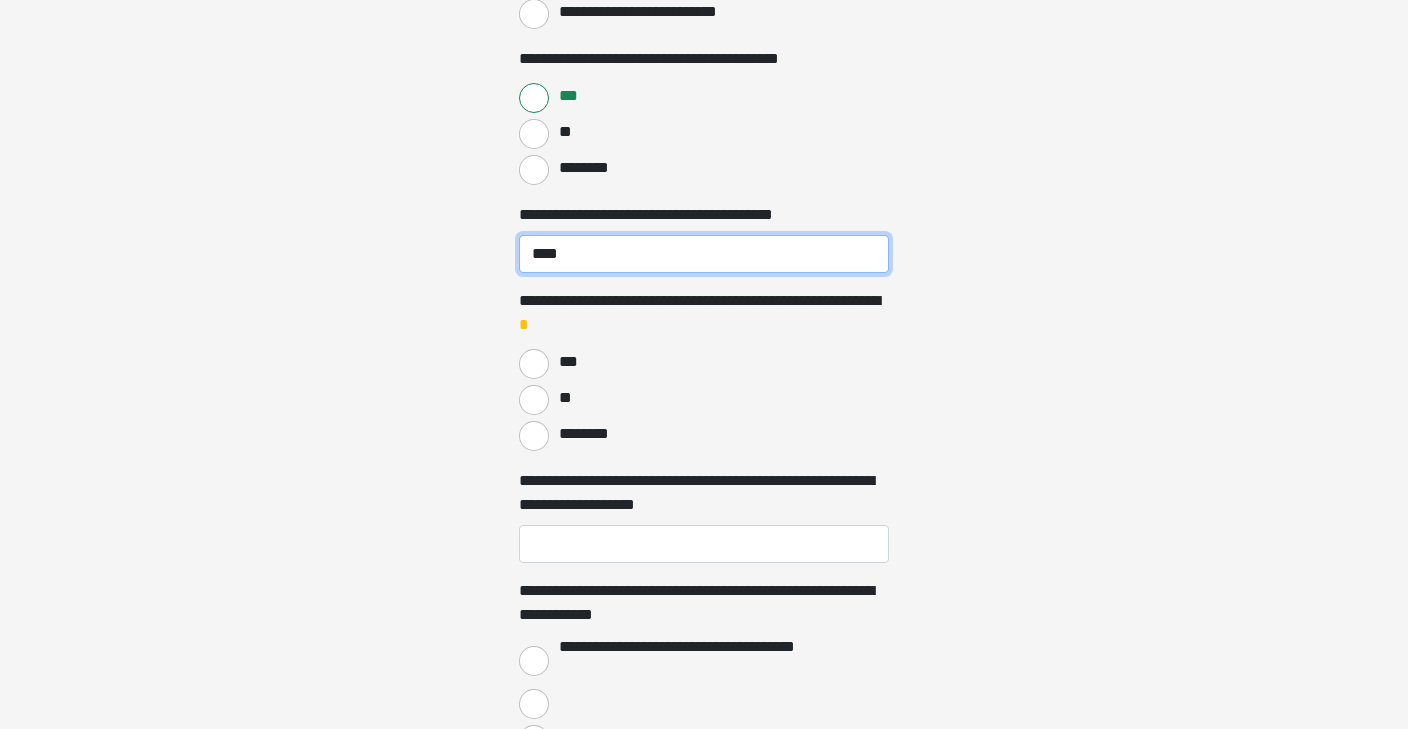 type on "****" 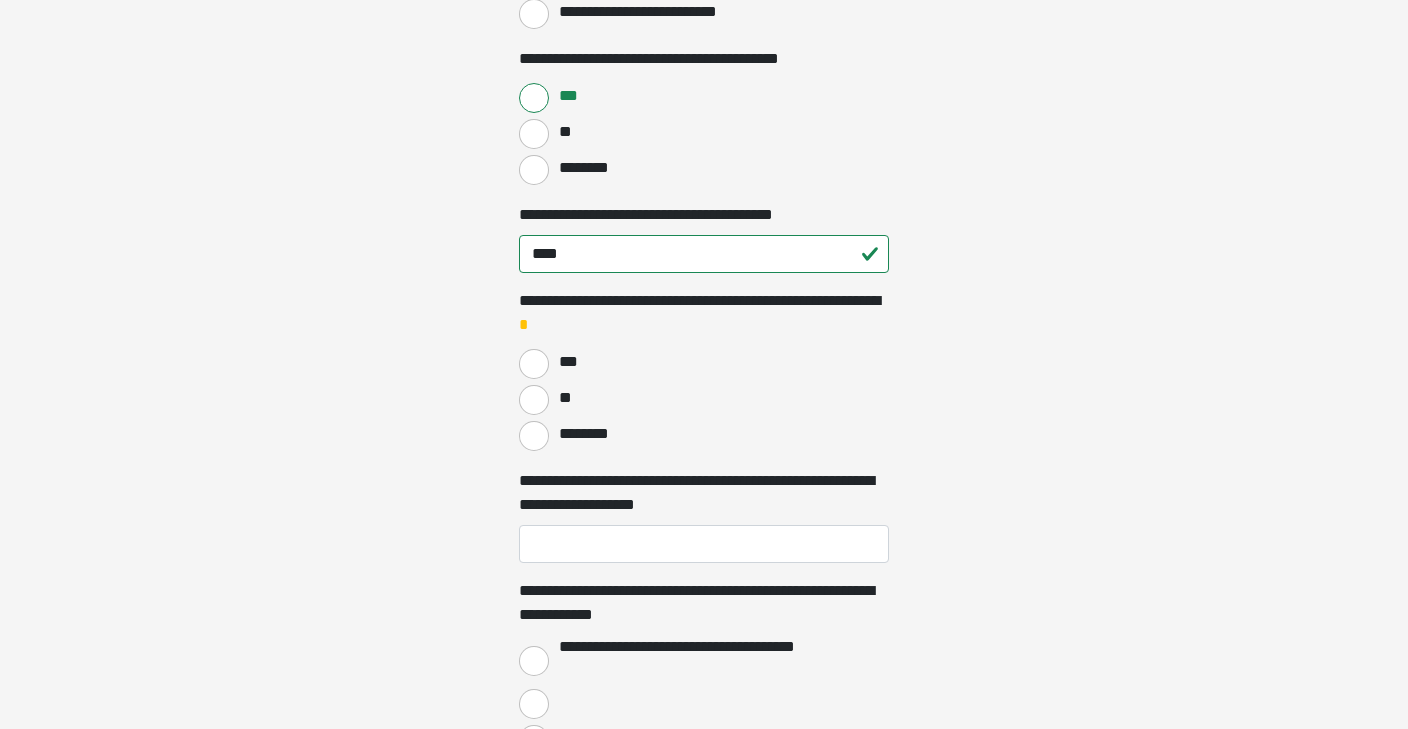 click on "**" at bounding box center (534, 400) 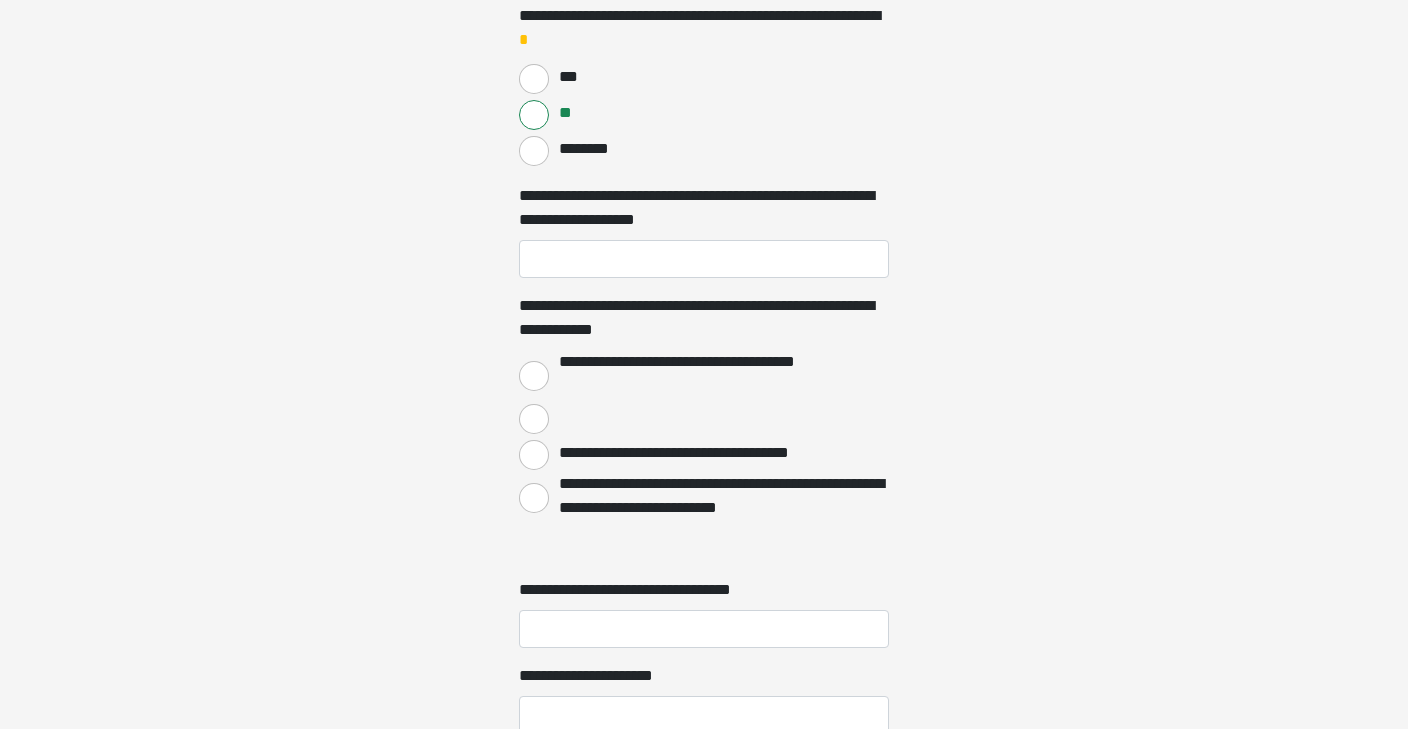 scroll, scrollTop: 1877, scrollLeft: 0, axis: vertical 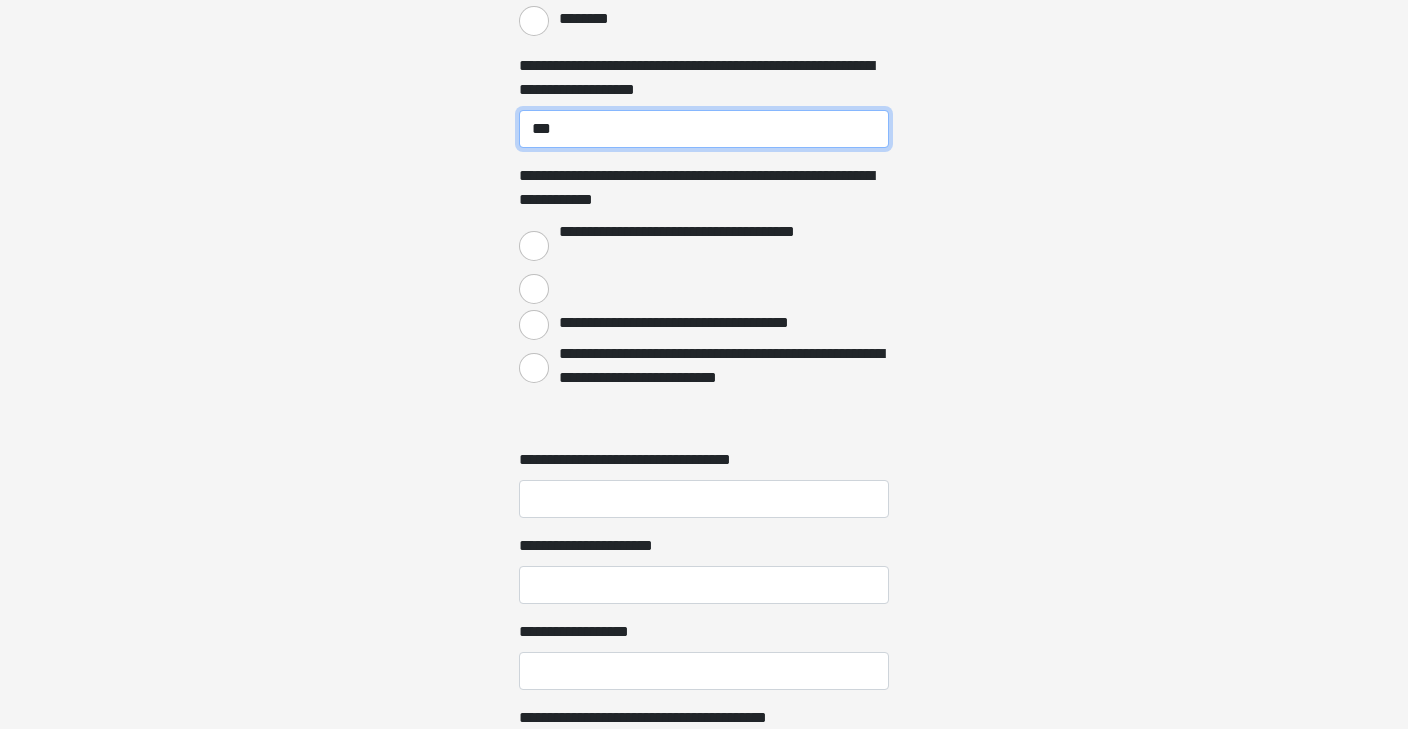 type on "***" 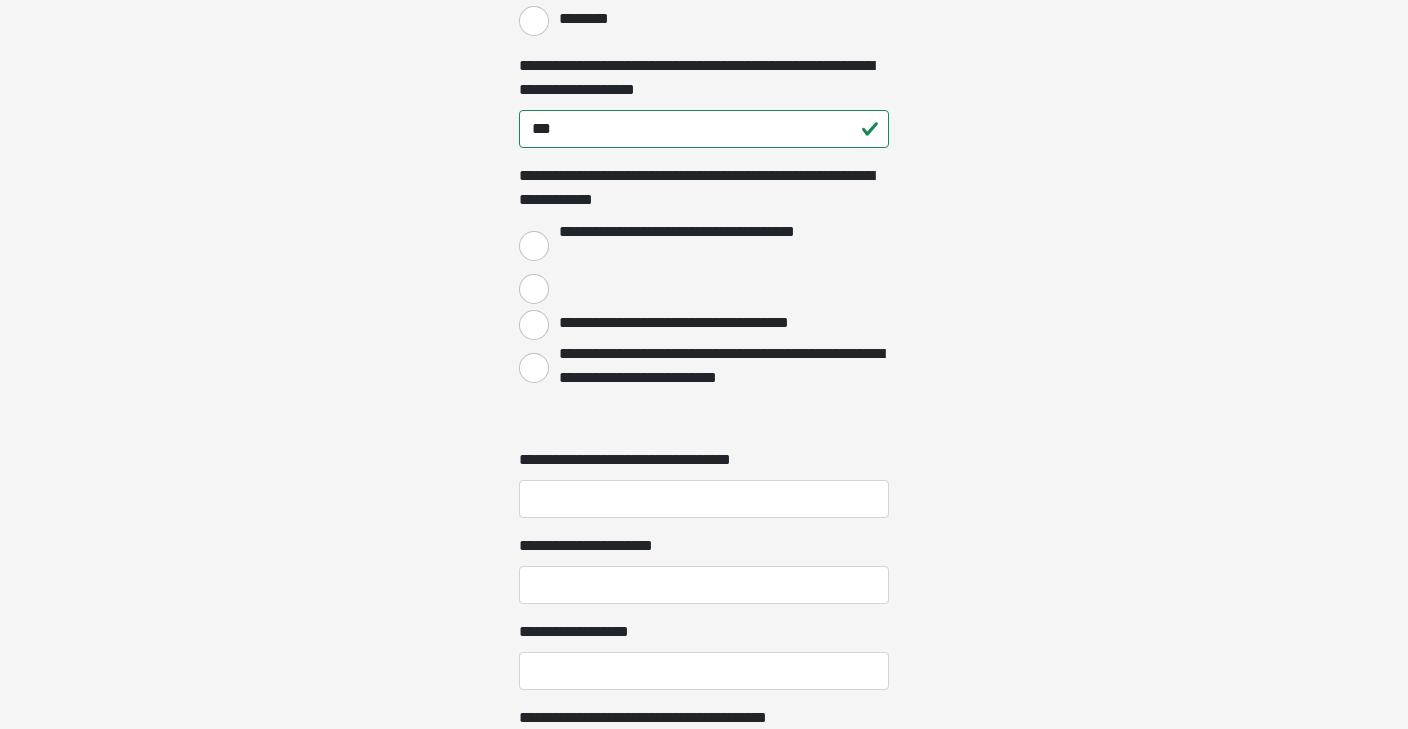 click on "**********" at bounding box center (534, 246) 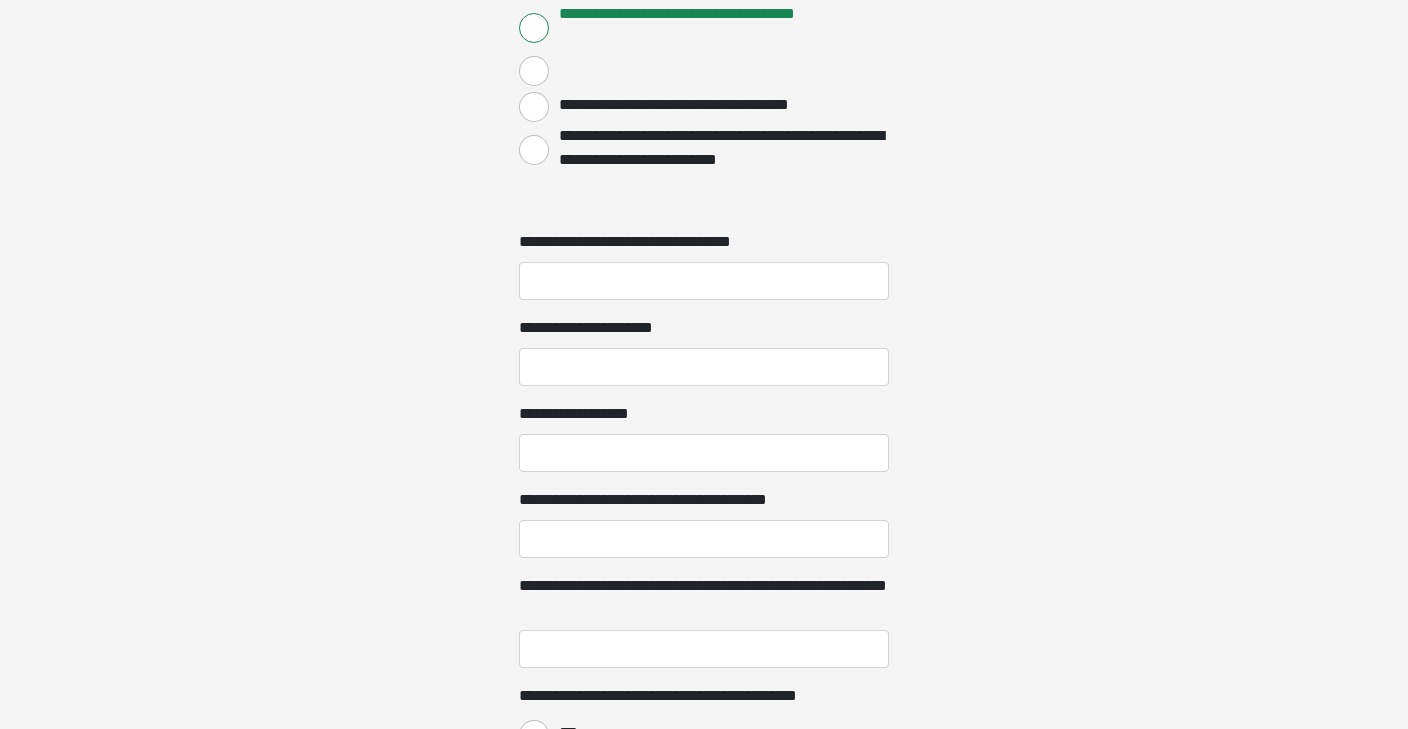 scroll, scrollTop: 2226, scrollLeft: 0, axis: vertical 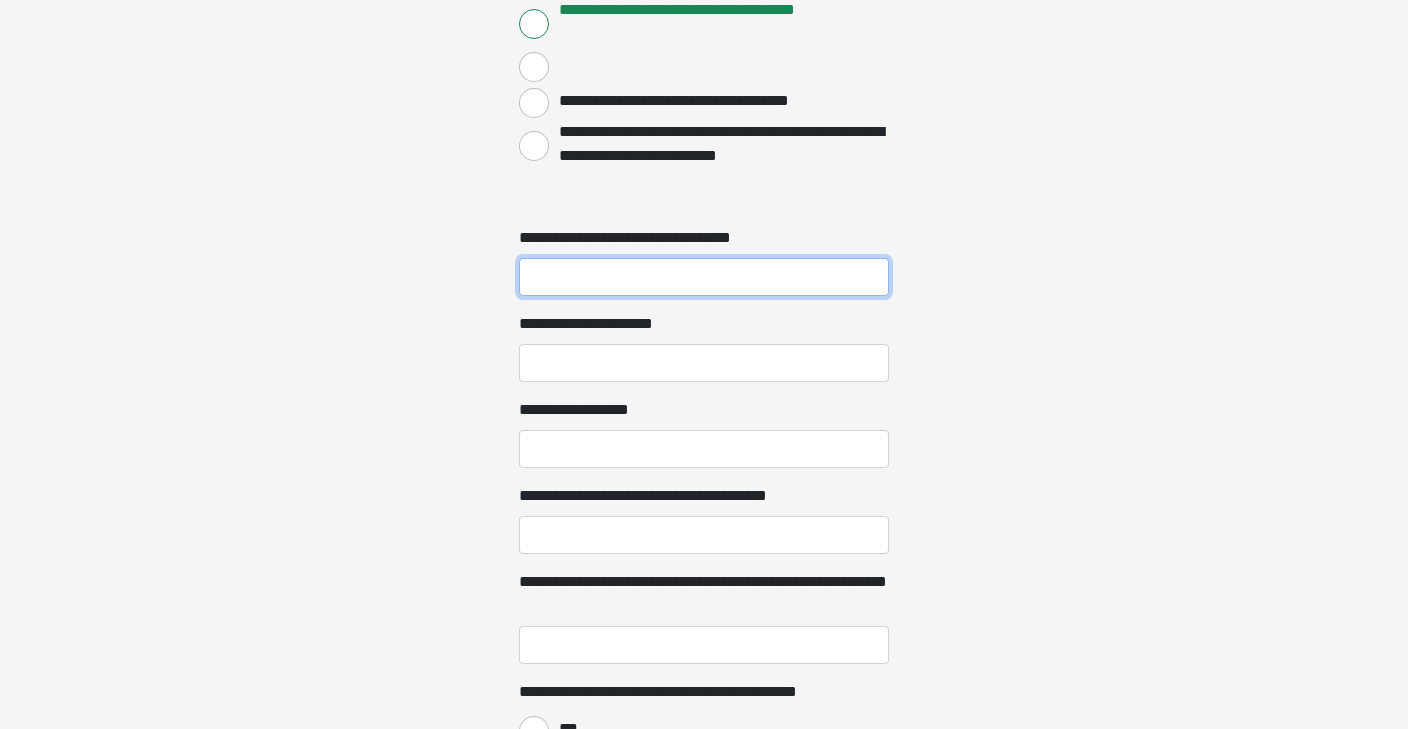 click on "**********" at bounding box center [704, 277] 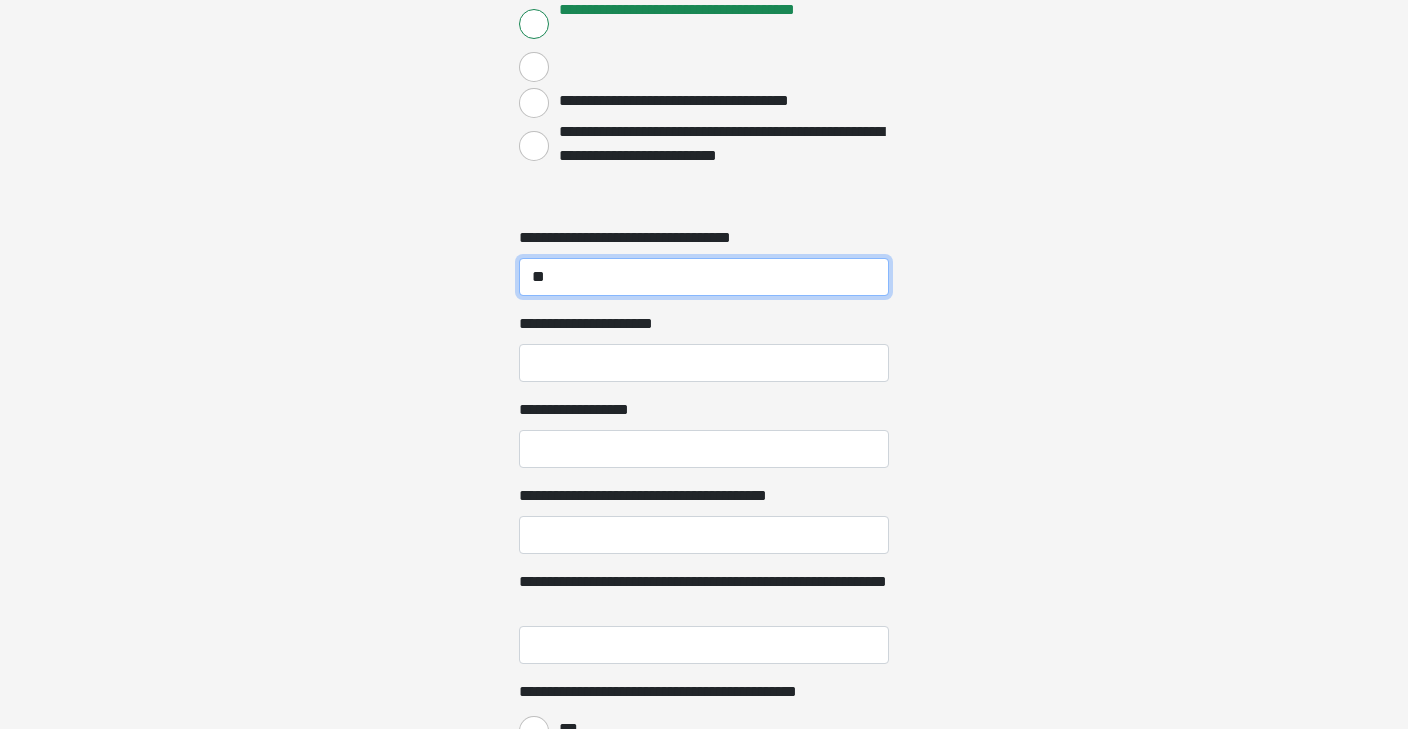 type on "**" 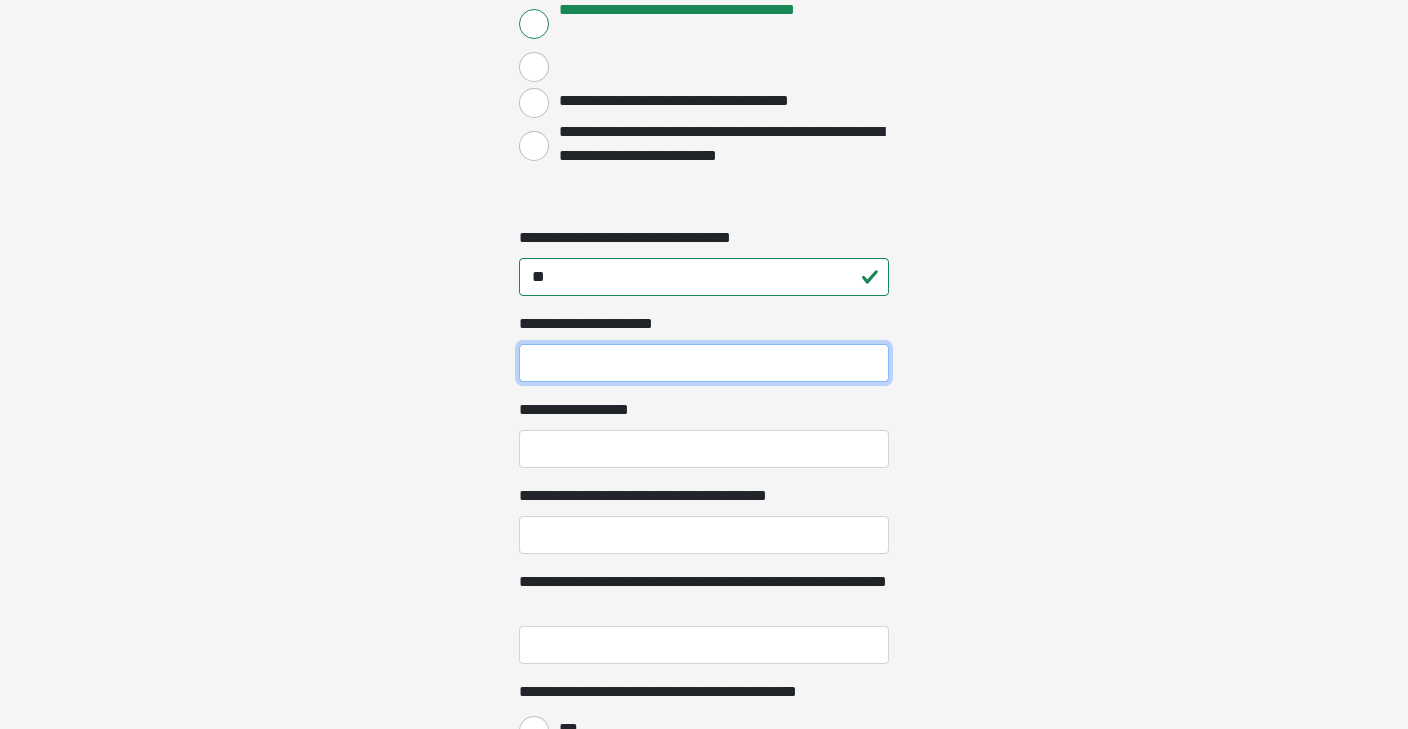 click on "**********" at bounding box center (704, 363) 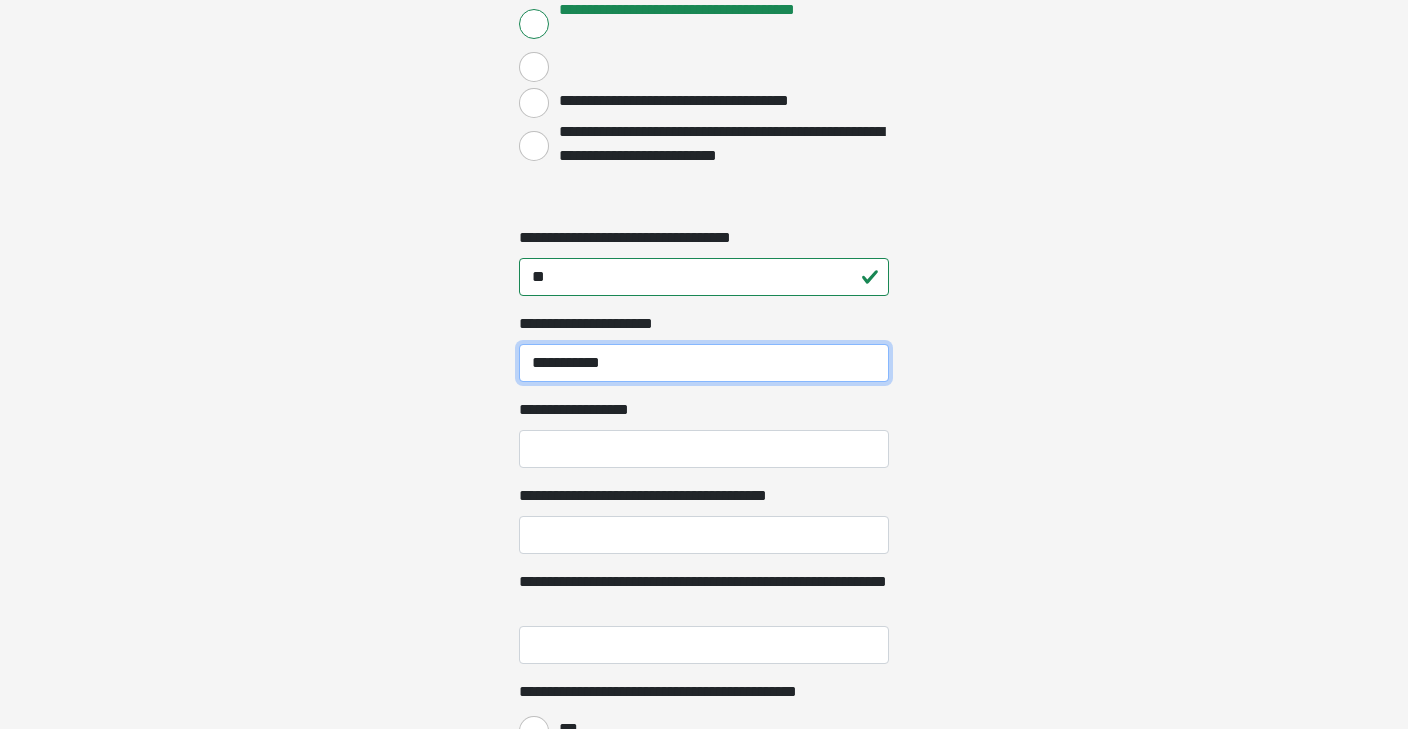 type on "**********" 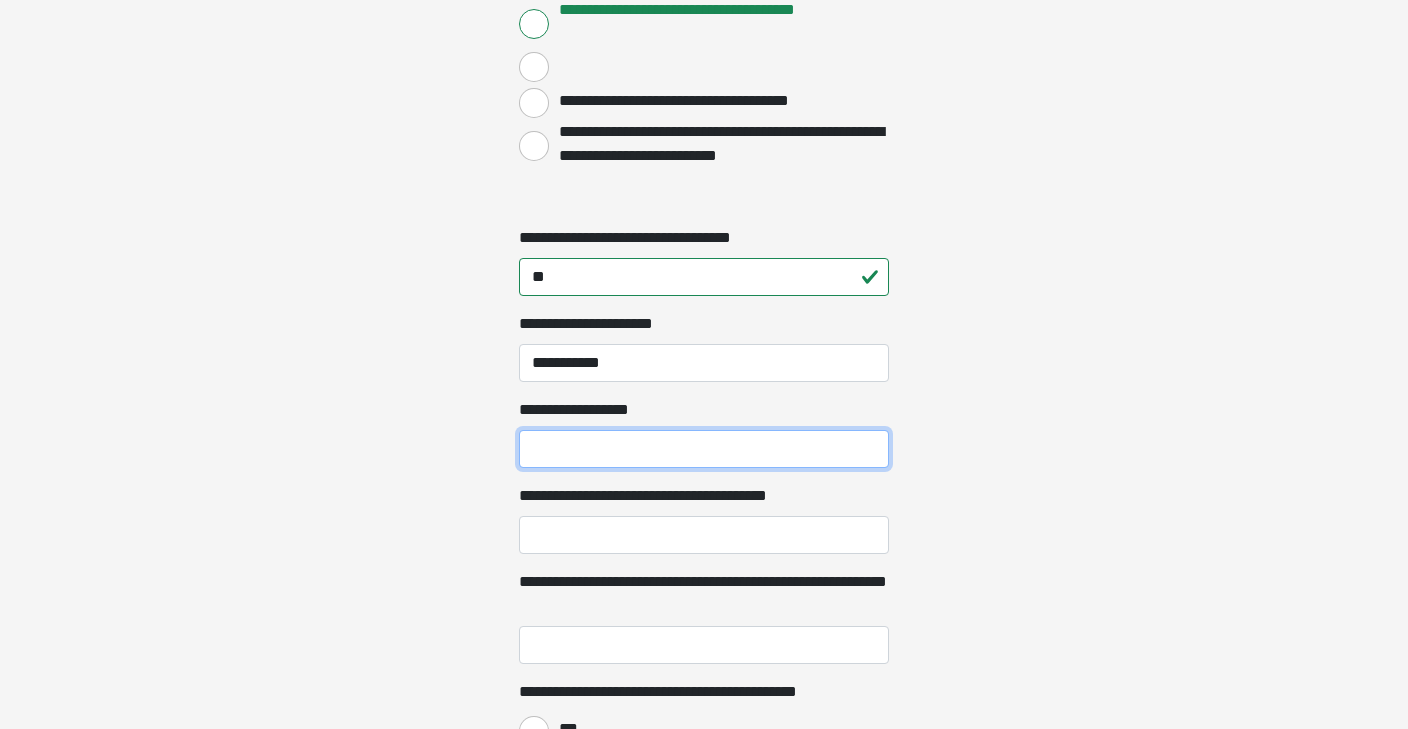 click on "**********" at bounding box center [704, 449] 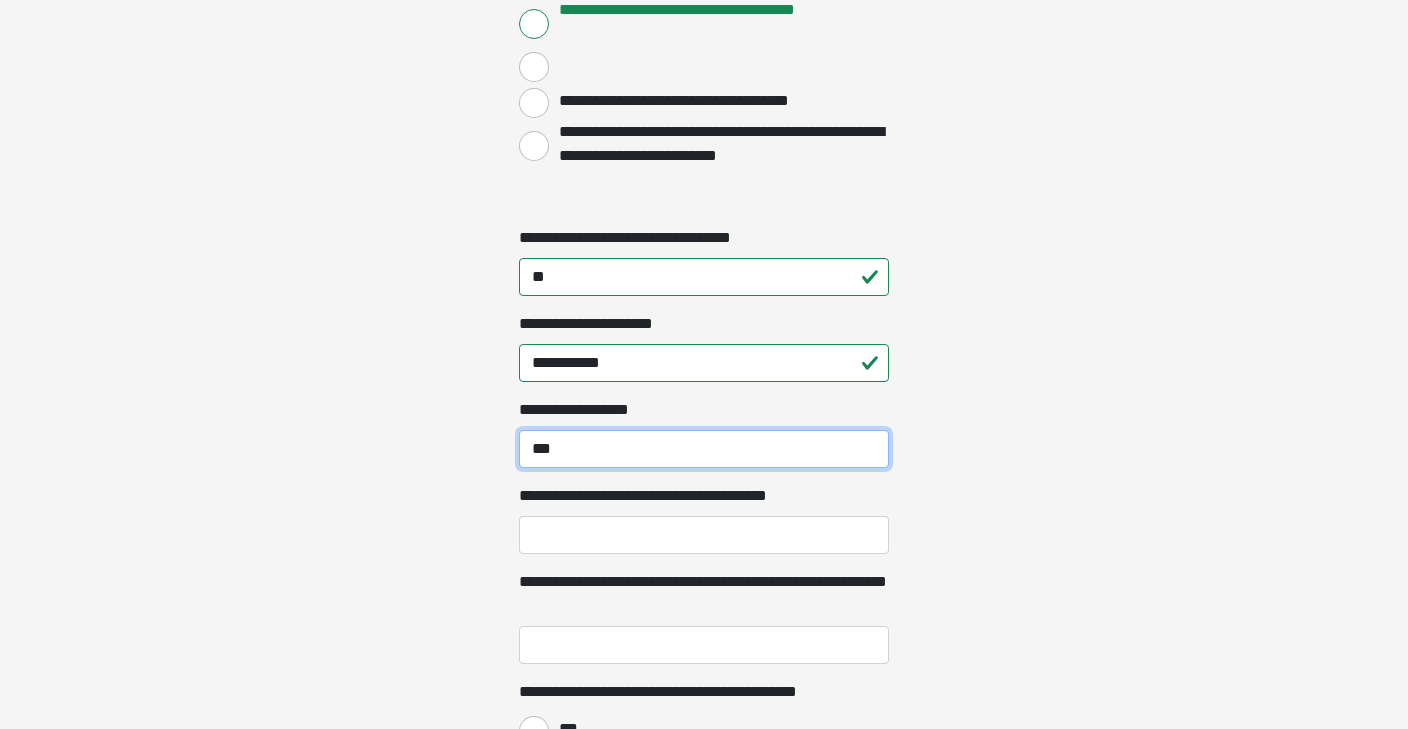 type on "***" 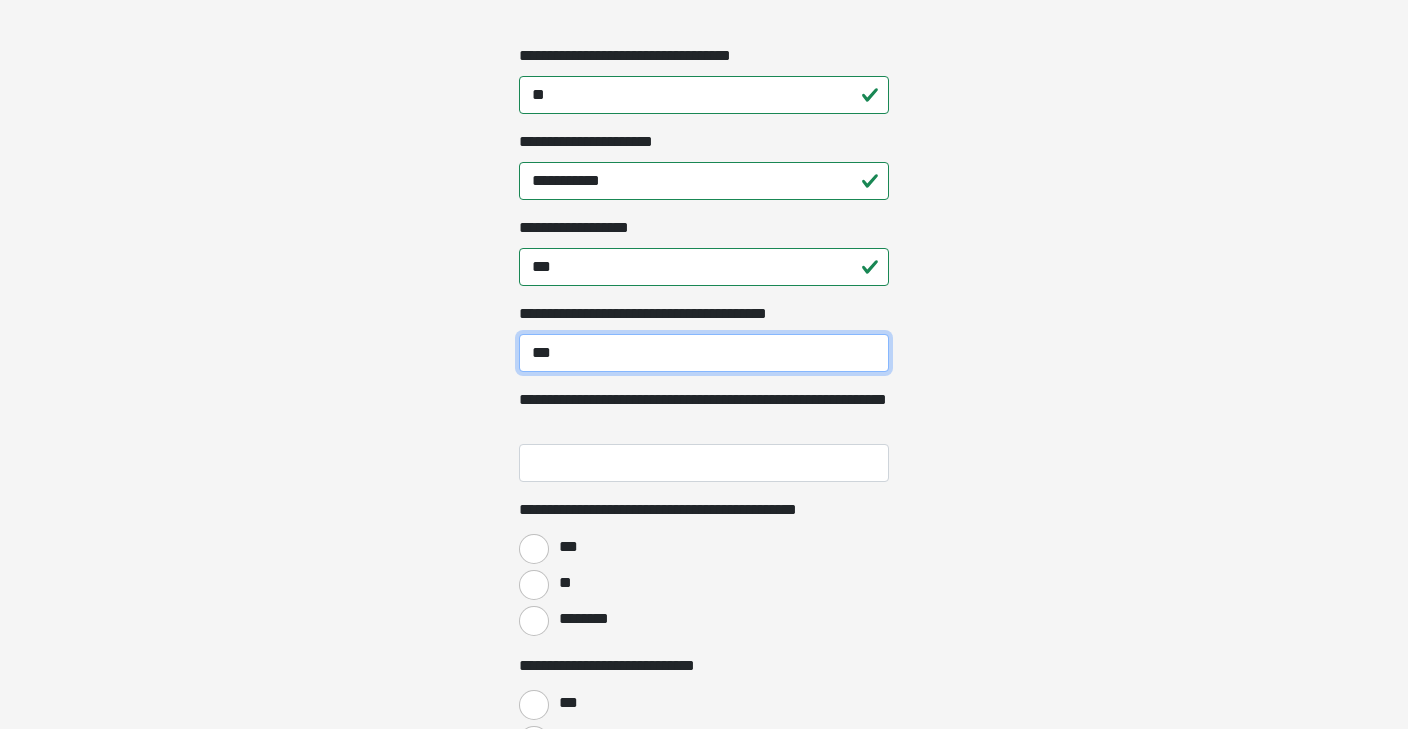 scroll, scrollTop: 2414, scrollLeft: 0, axis: vertical 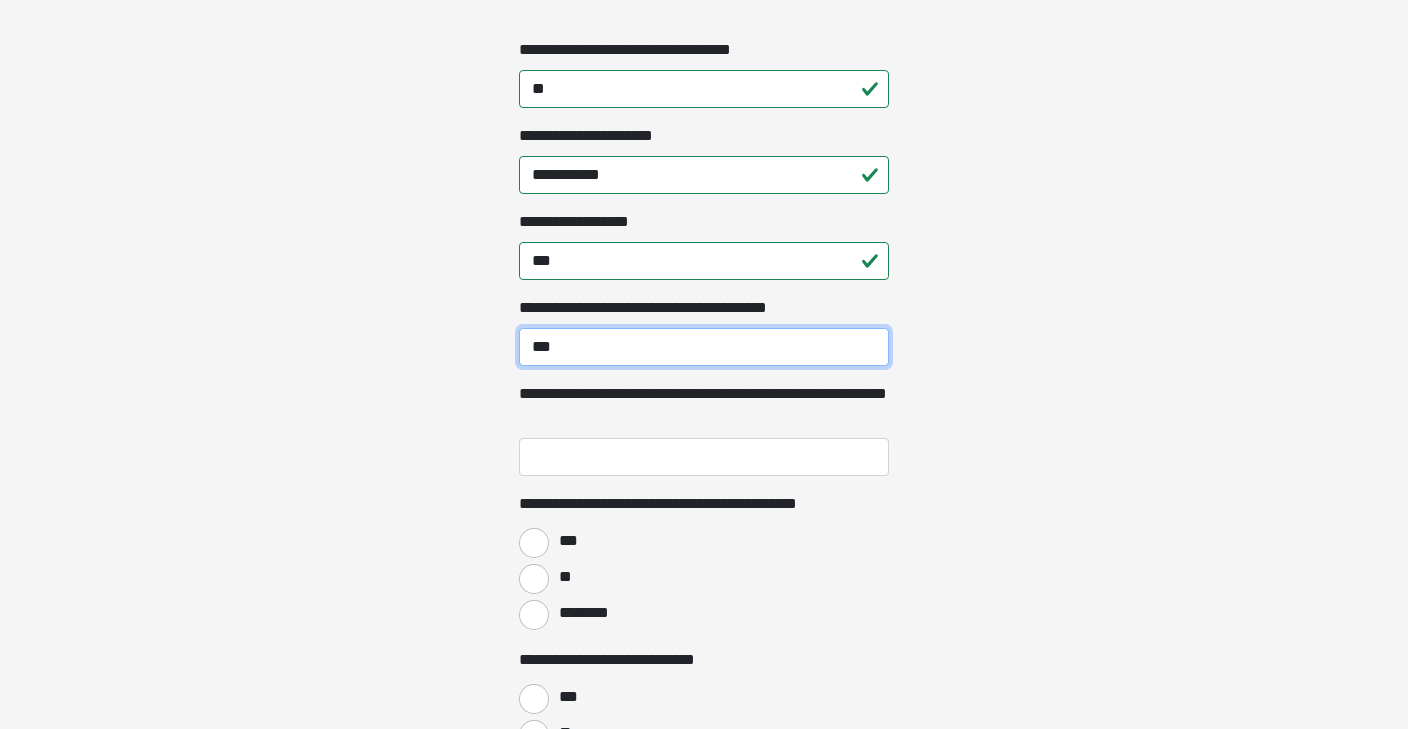 type on "***" 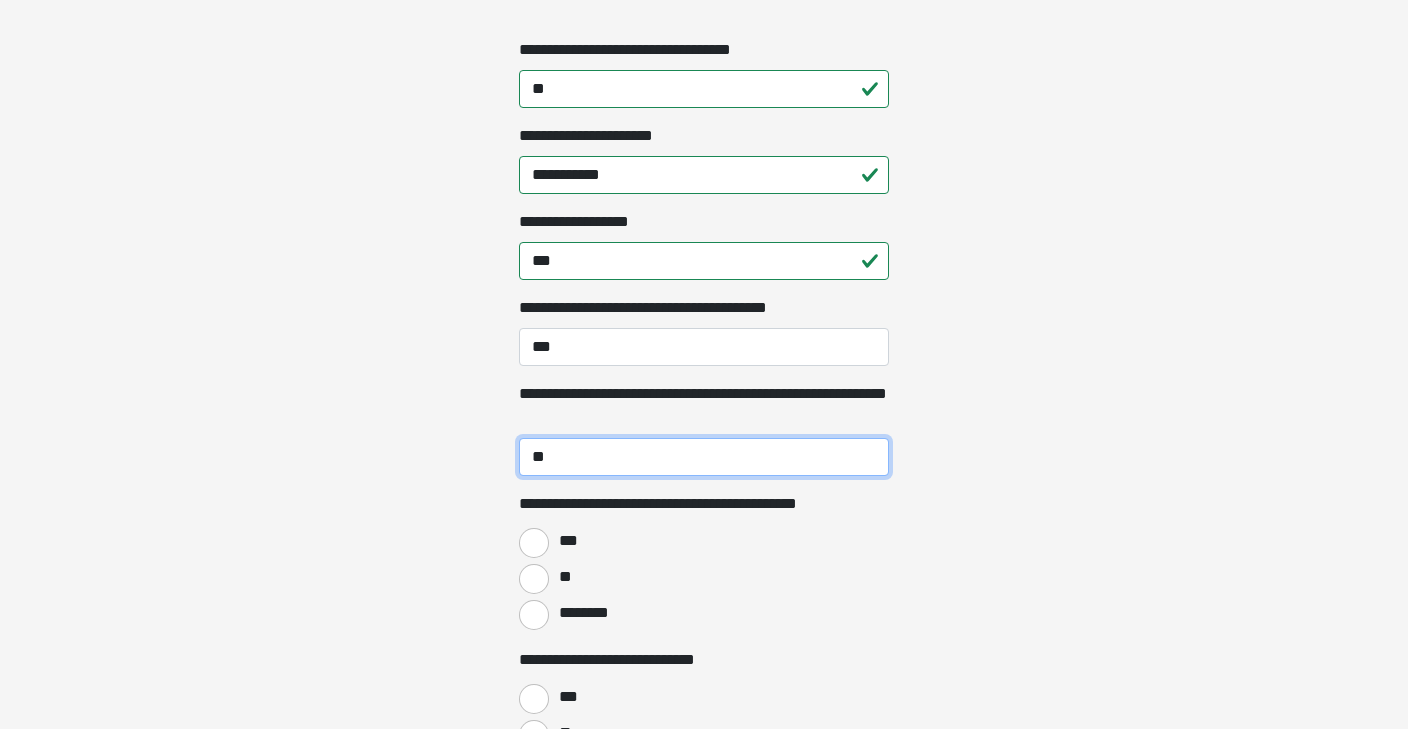 type on "**" 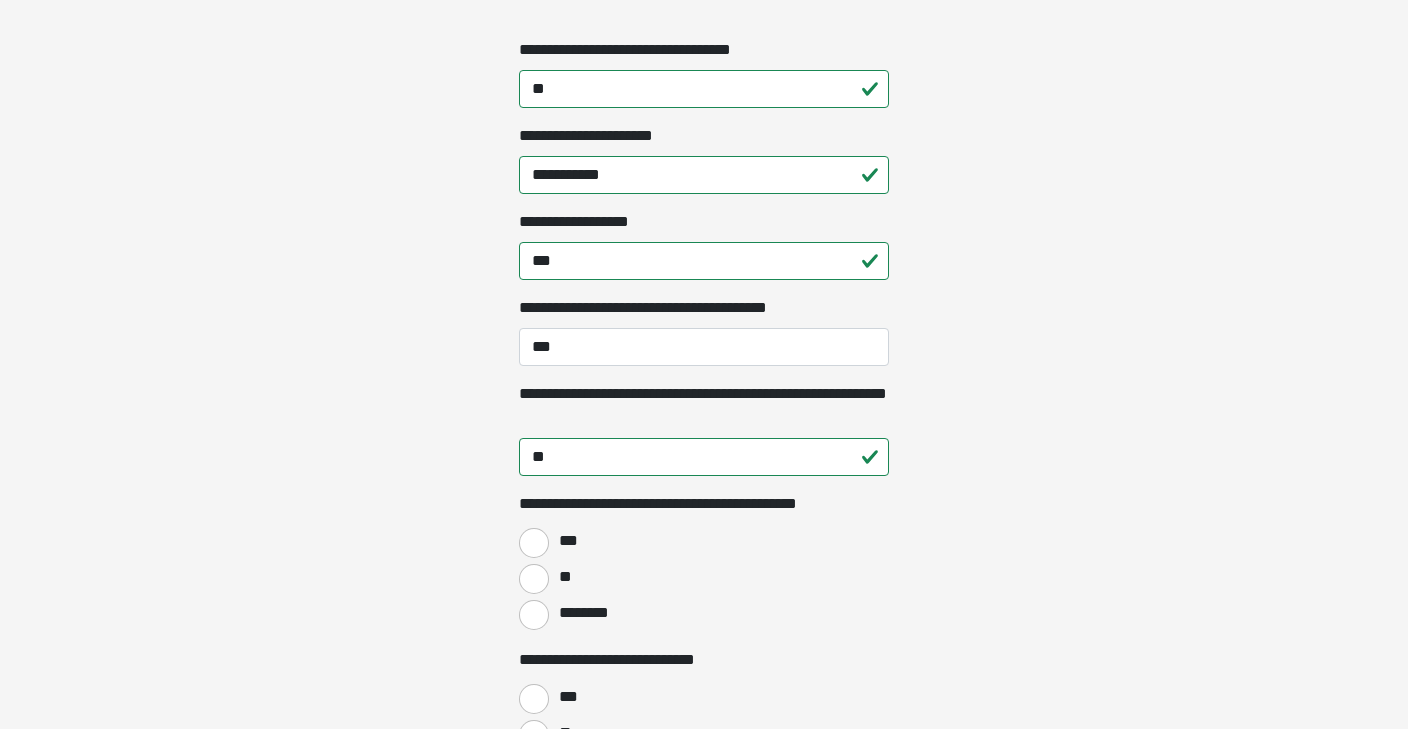 drag, startPoint x: 898, startPoint y: 463, endPoint x: 1068, endPoint y: 473, distance: 170.29387 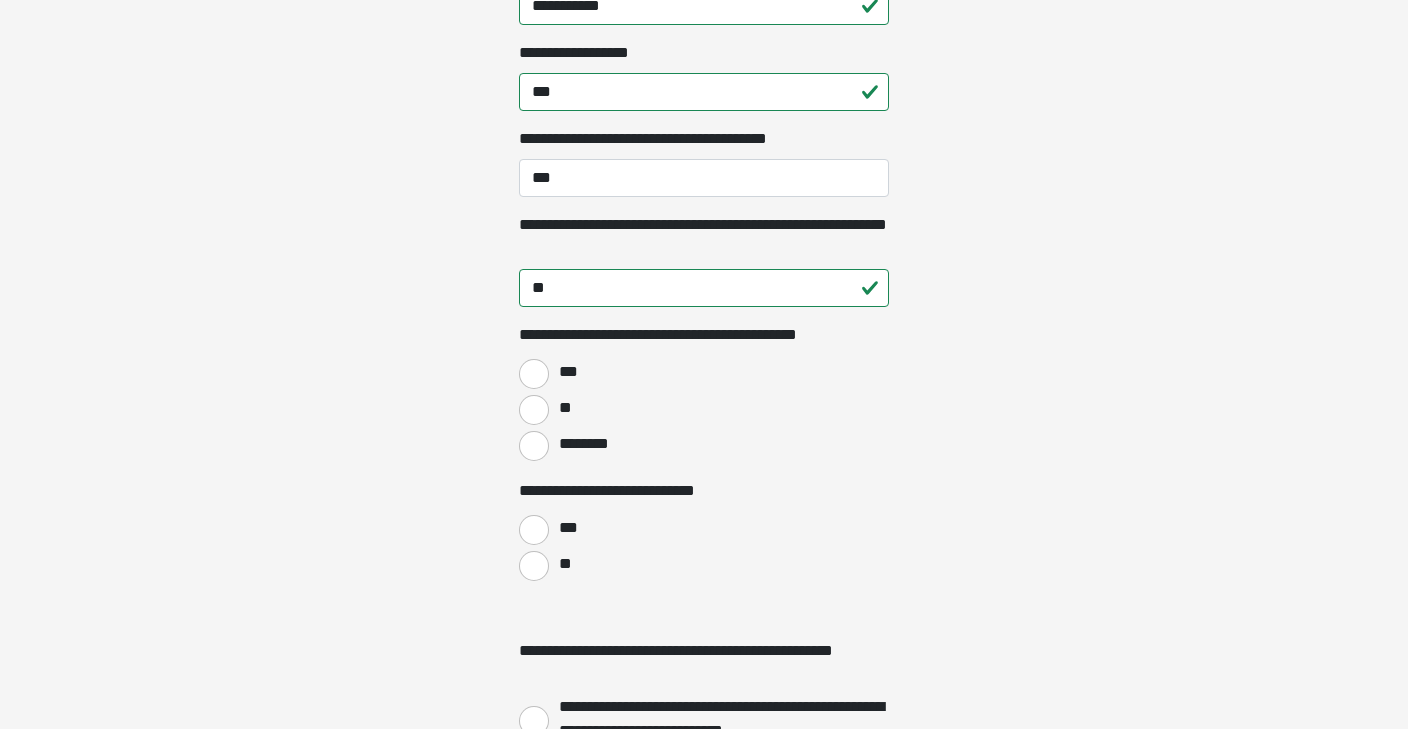 scroll, scrollTop: 2588, scrollLeft: 0, axis: vertical 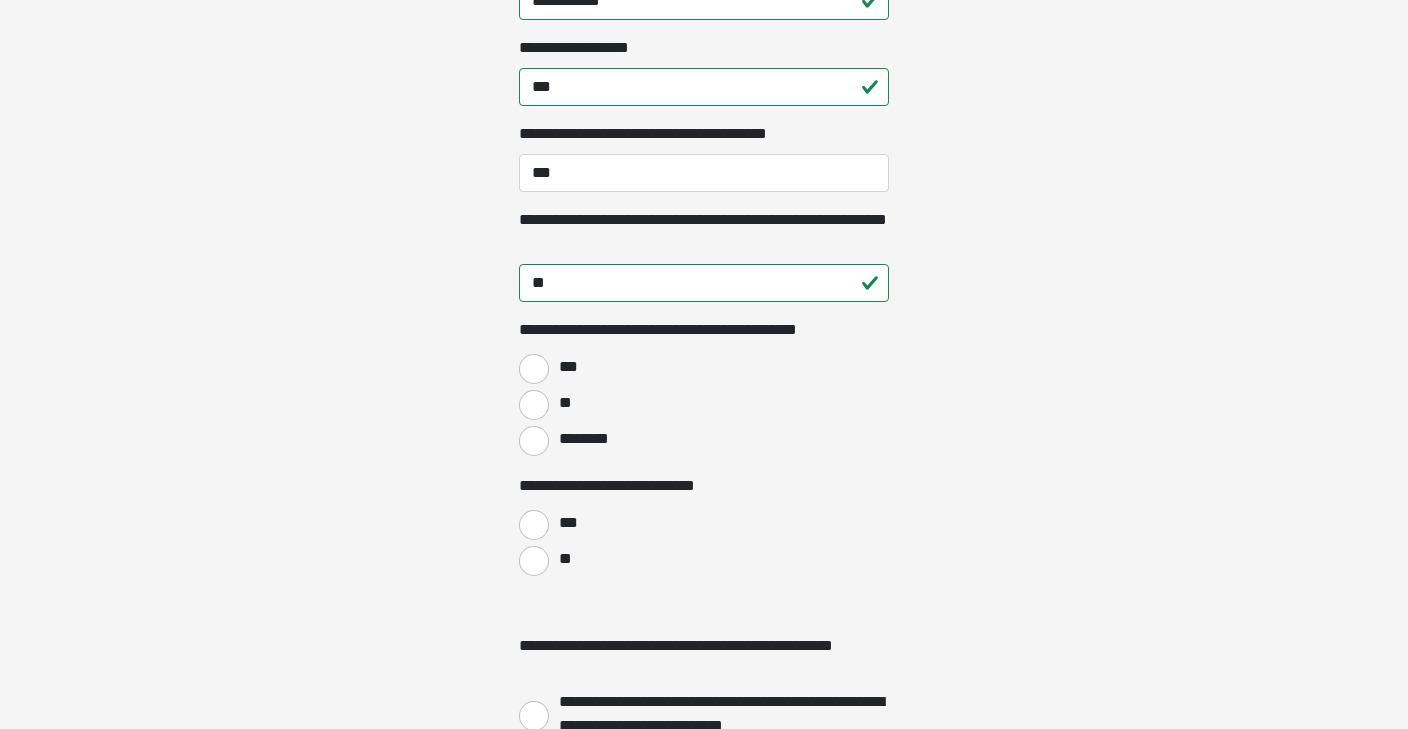 click on "**" at bounding box center [534, 405] 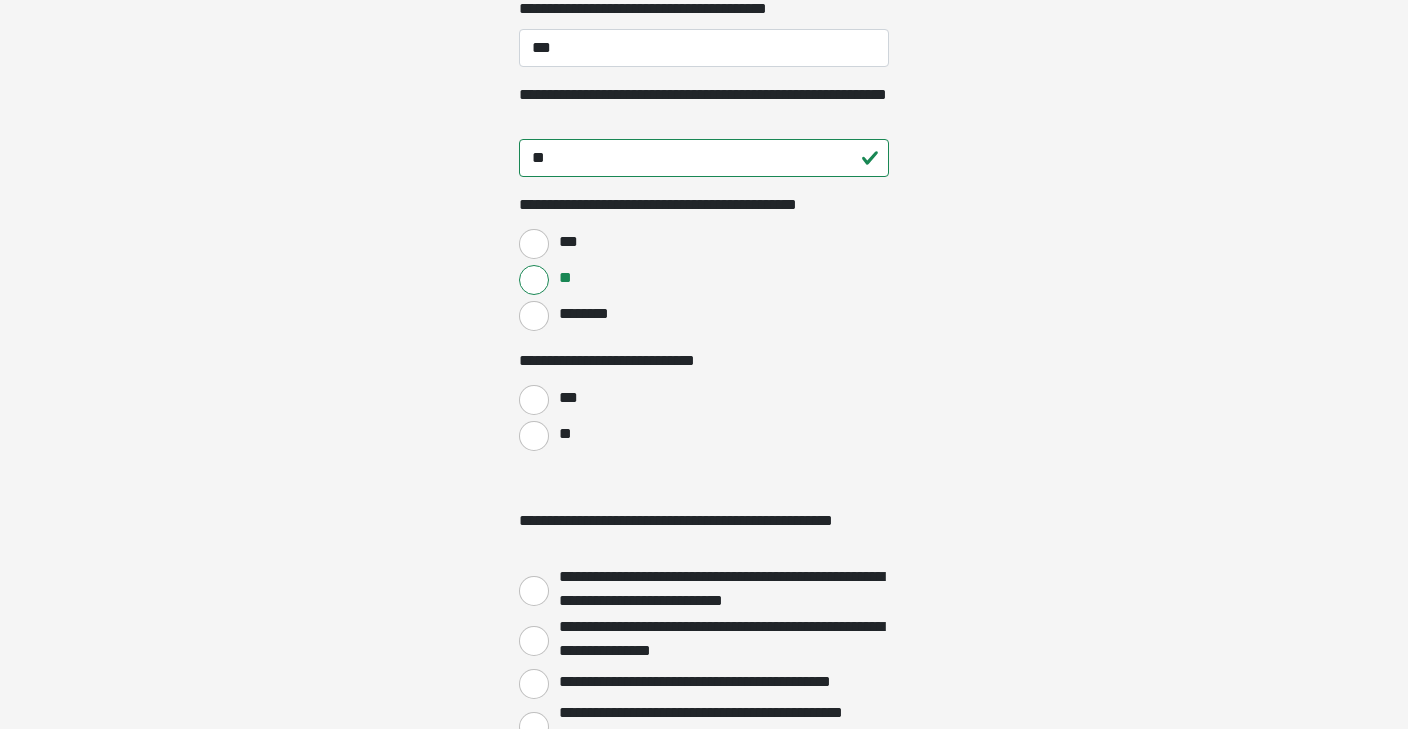 scroll, scrollTop: 2762, scrollLeft: 0, axis: vertical 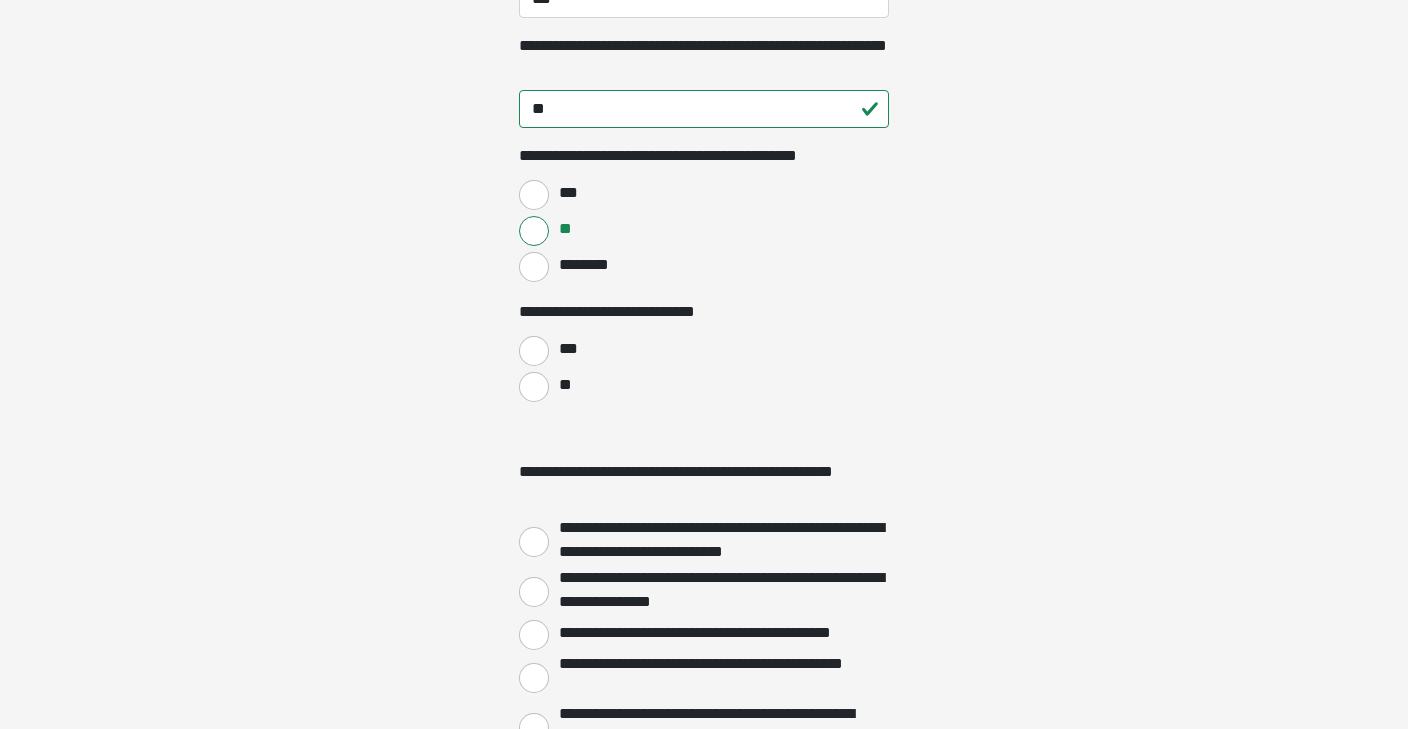 click on "**" at bounding box center (534, 387) 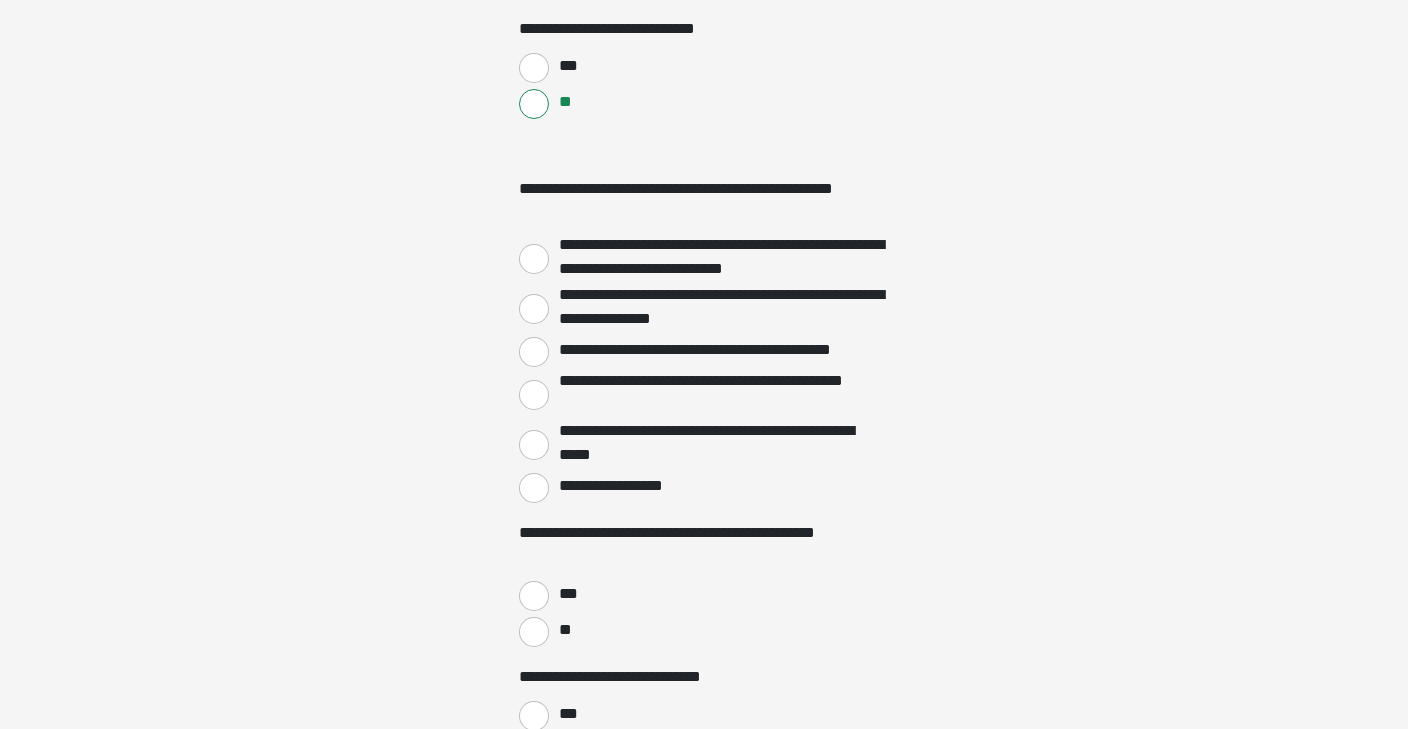 scroll, scrollTop: 3057, scrollLeft: 0, axis: vertical 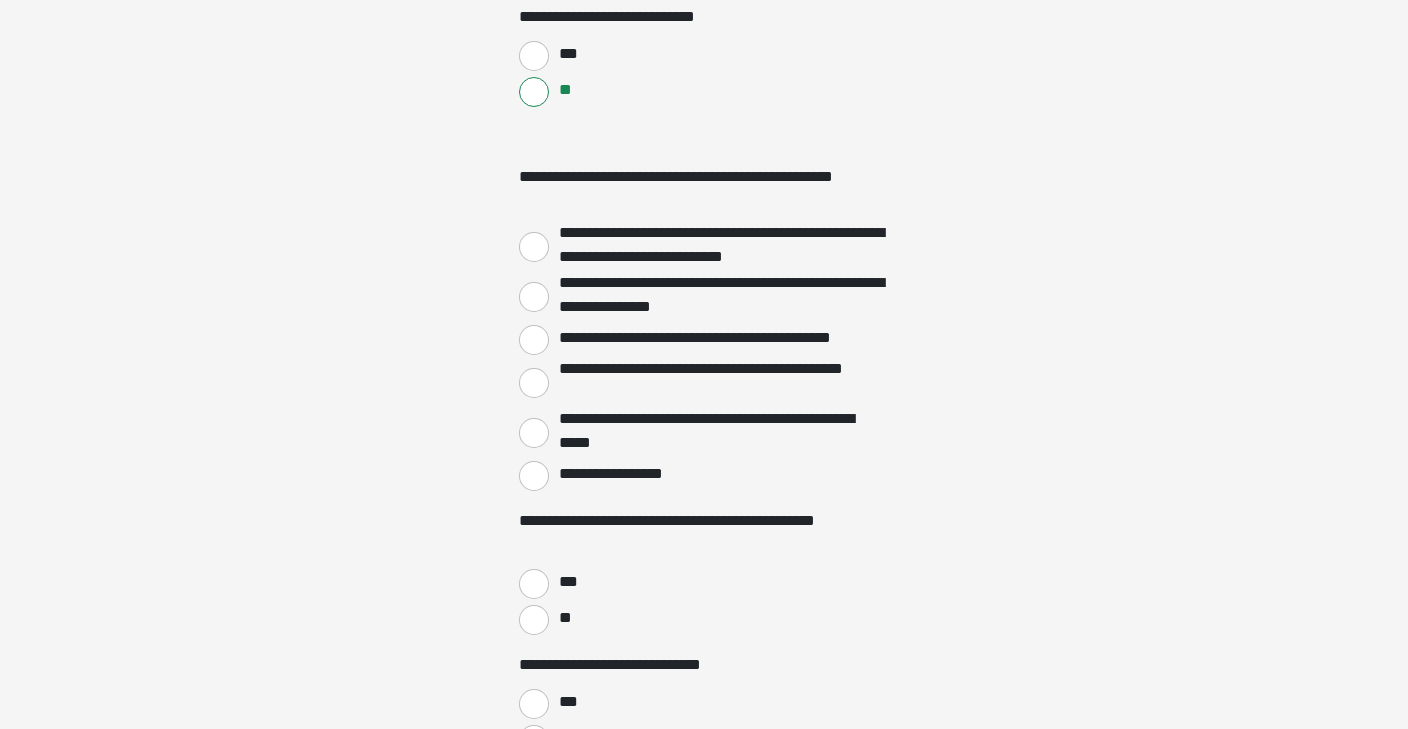click on "**********" at bounding box center (534, 476) 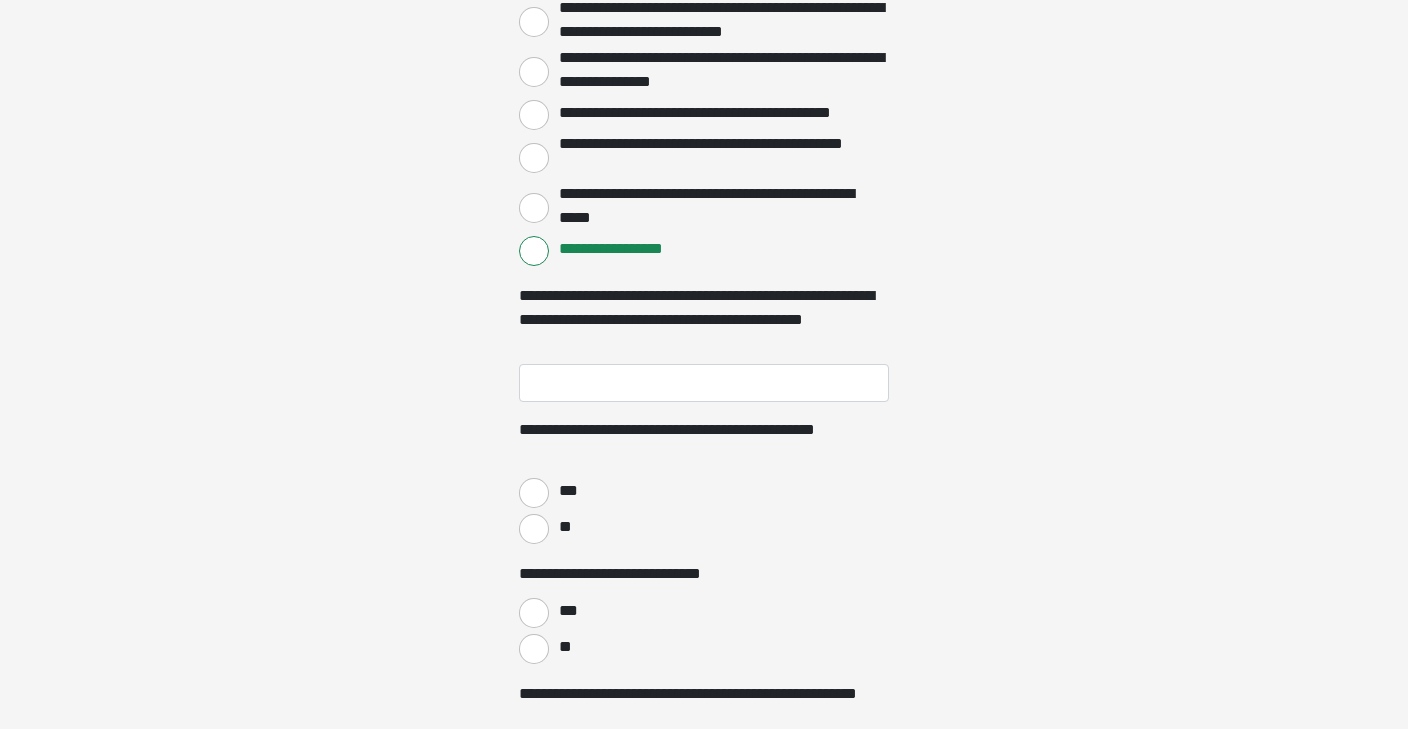 scroll, scrollTop: 3303, scrollLeft: 0, axis: vertical 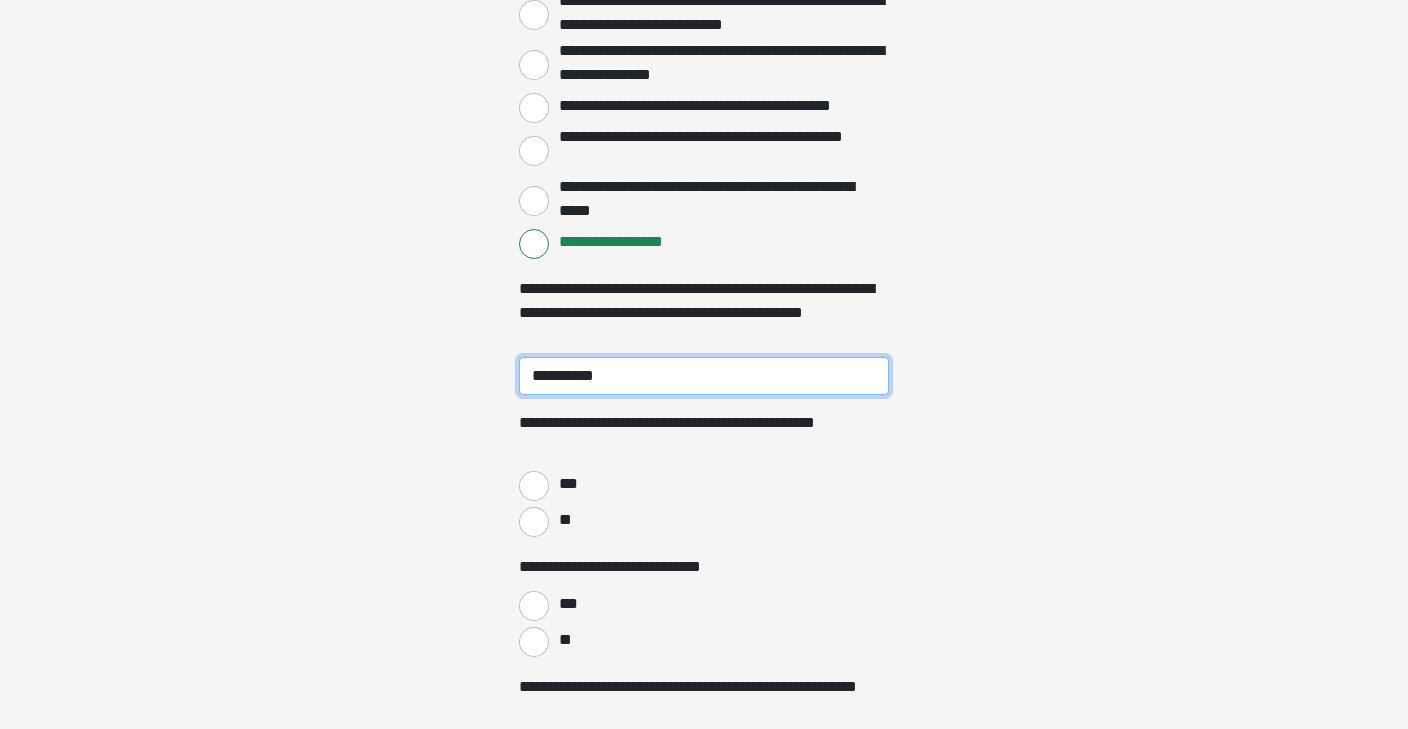 type on "**********" 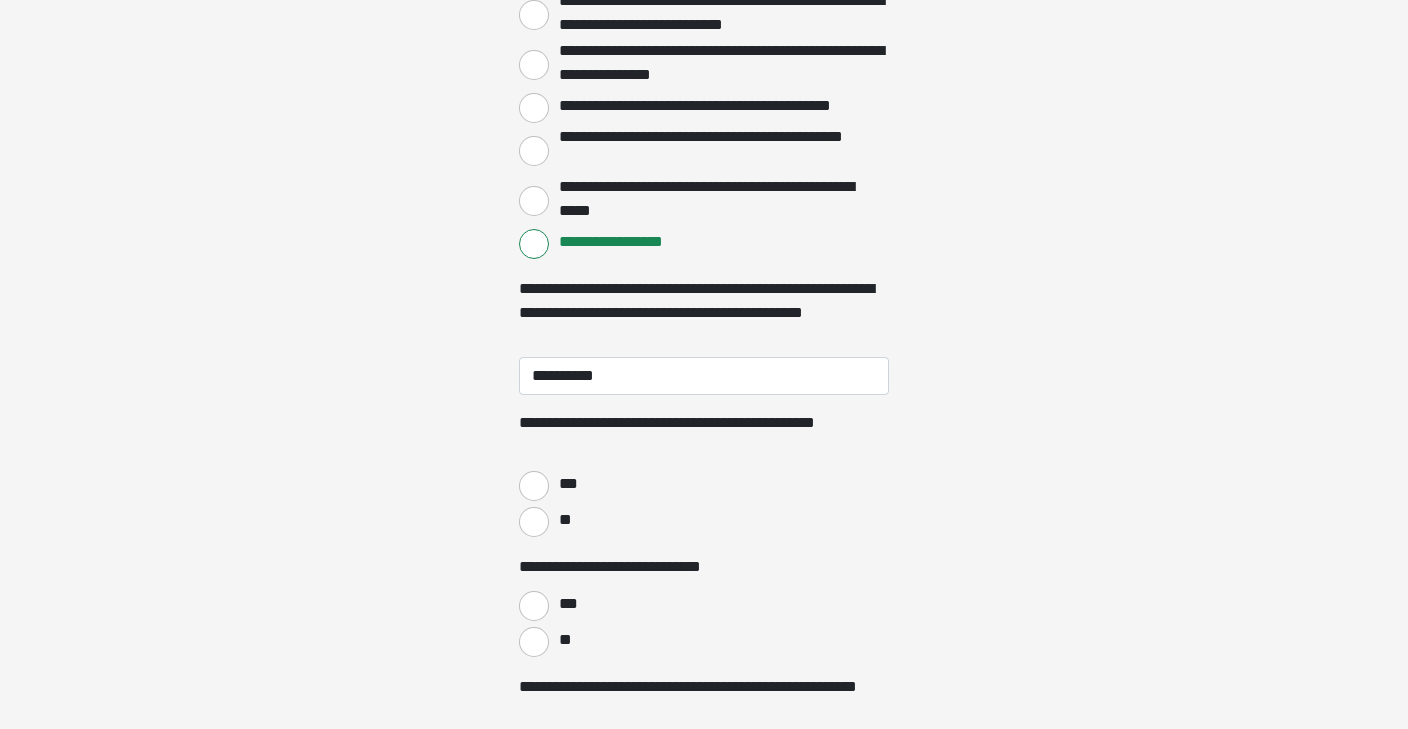 click on "***" at bounding box center (534, 486) 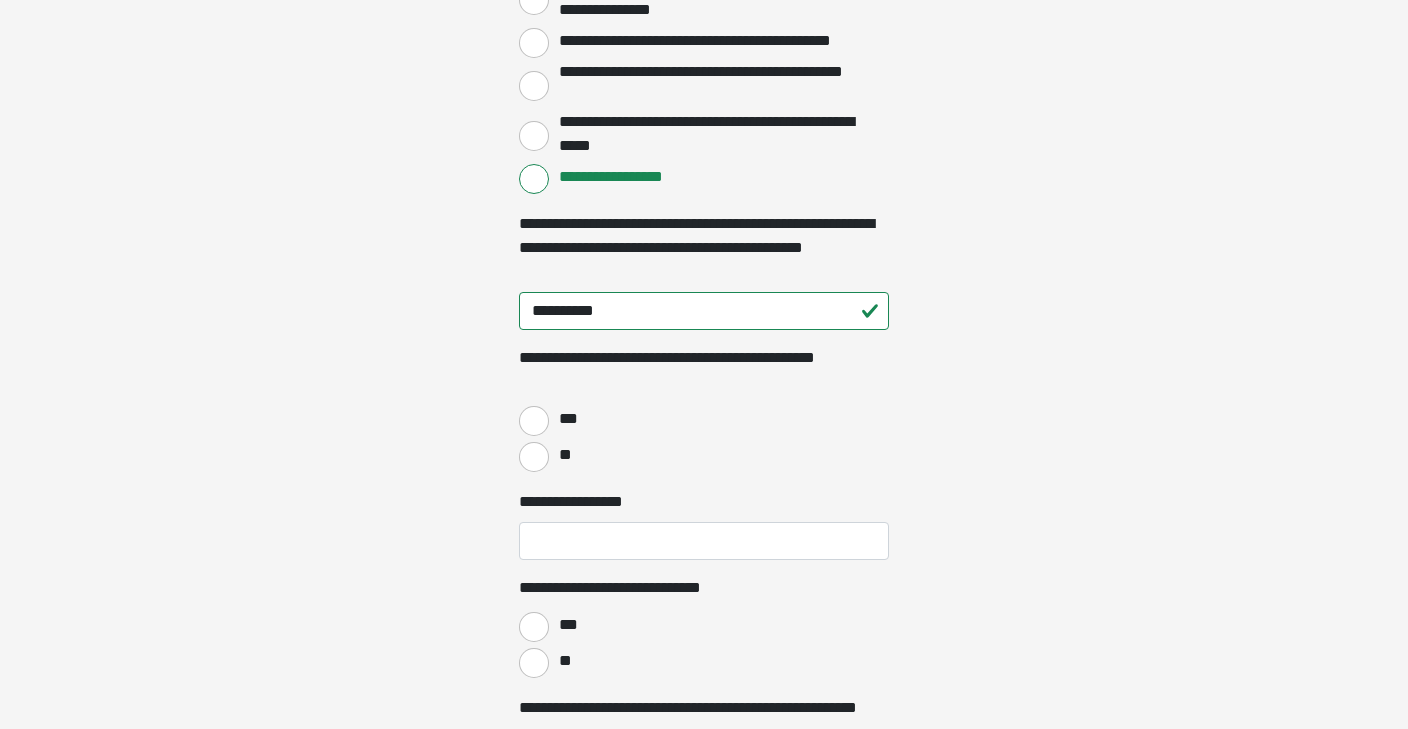 scroll, scrollTop: 3358, scrollLeft: 0, axis: vertical 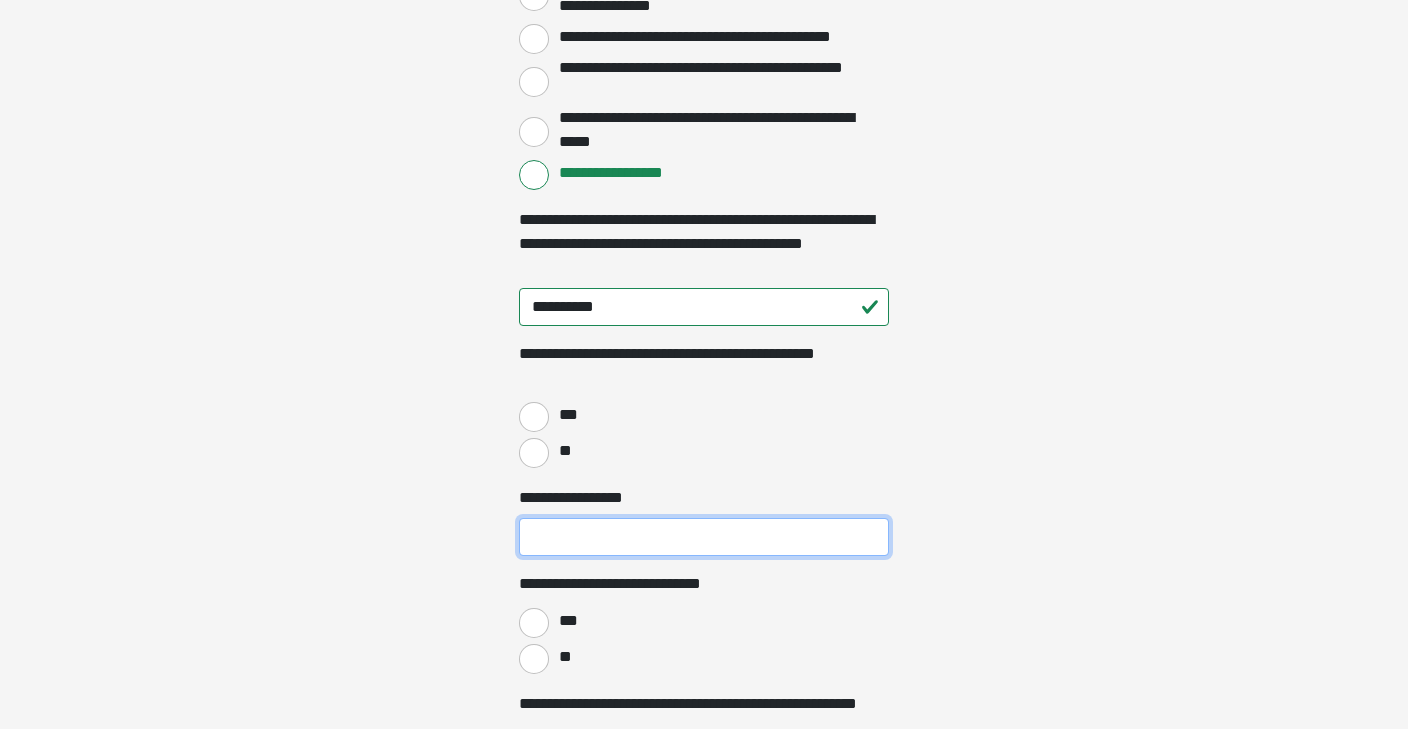 click on "**********" at bounding box center [704, 537] 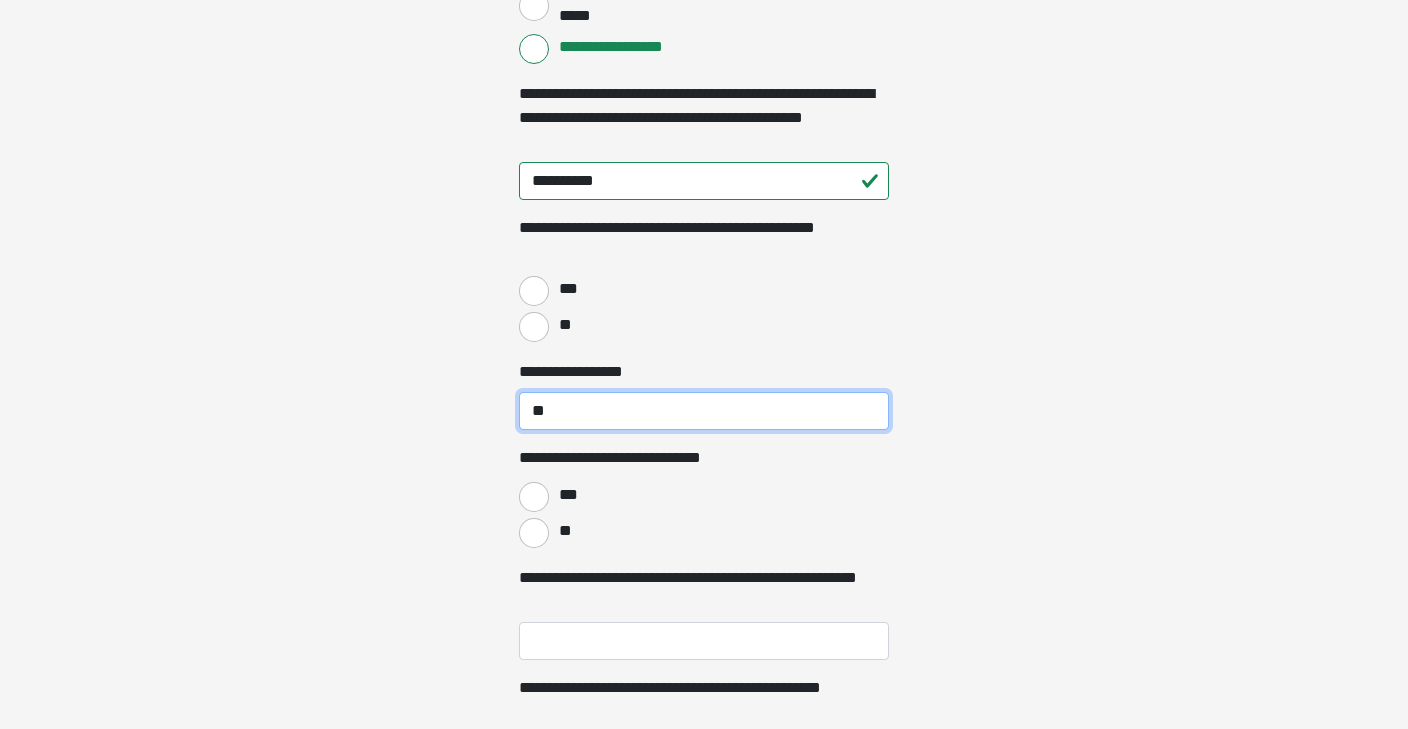 scroll, scrollTop: 3535, scrollLeft: 0, axis: vertical 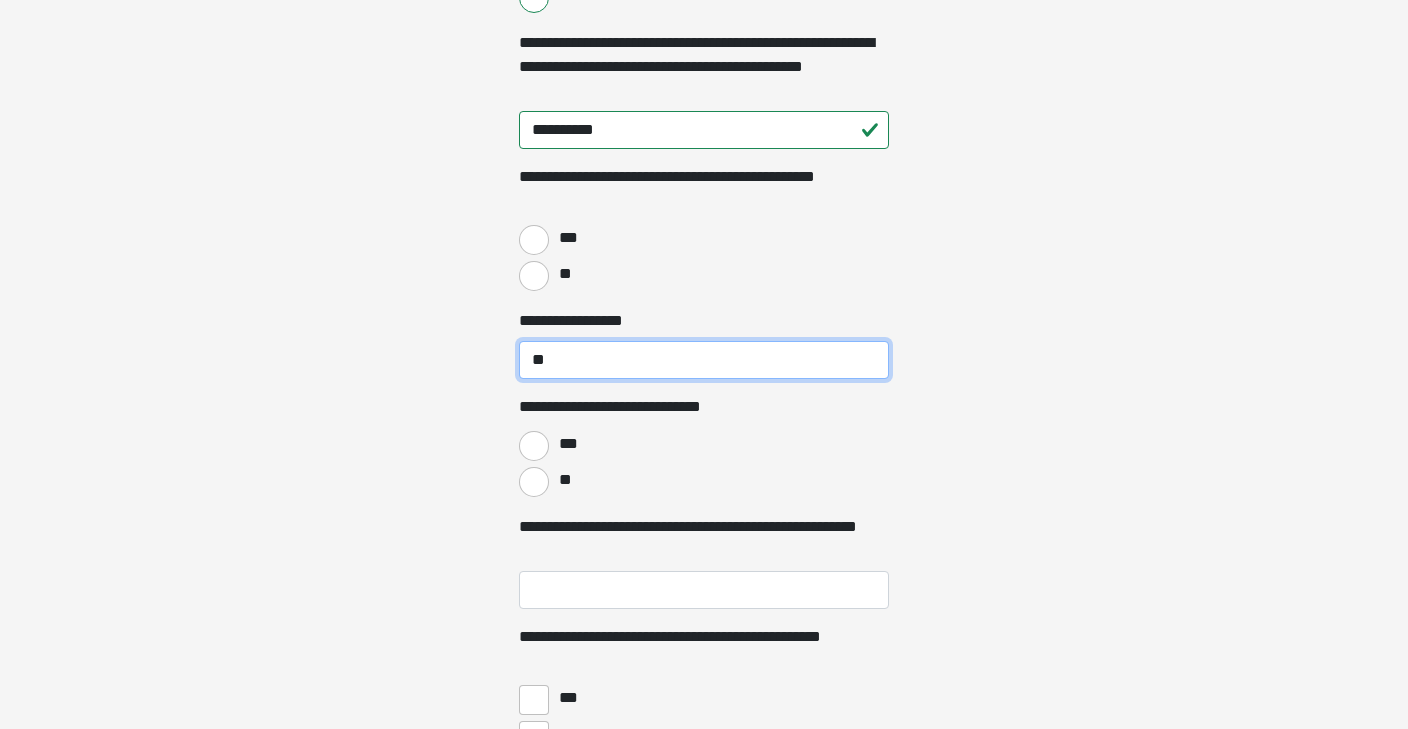 type on "**" 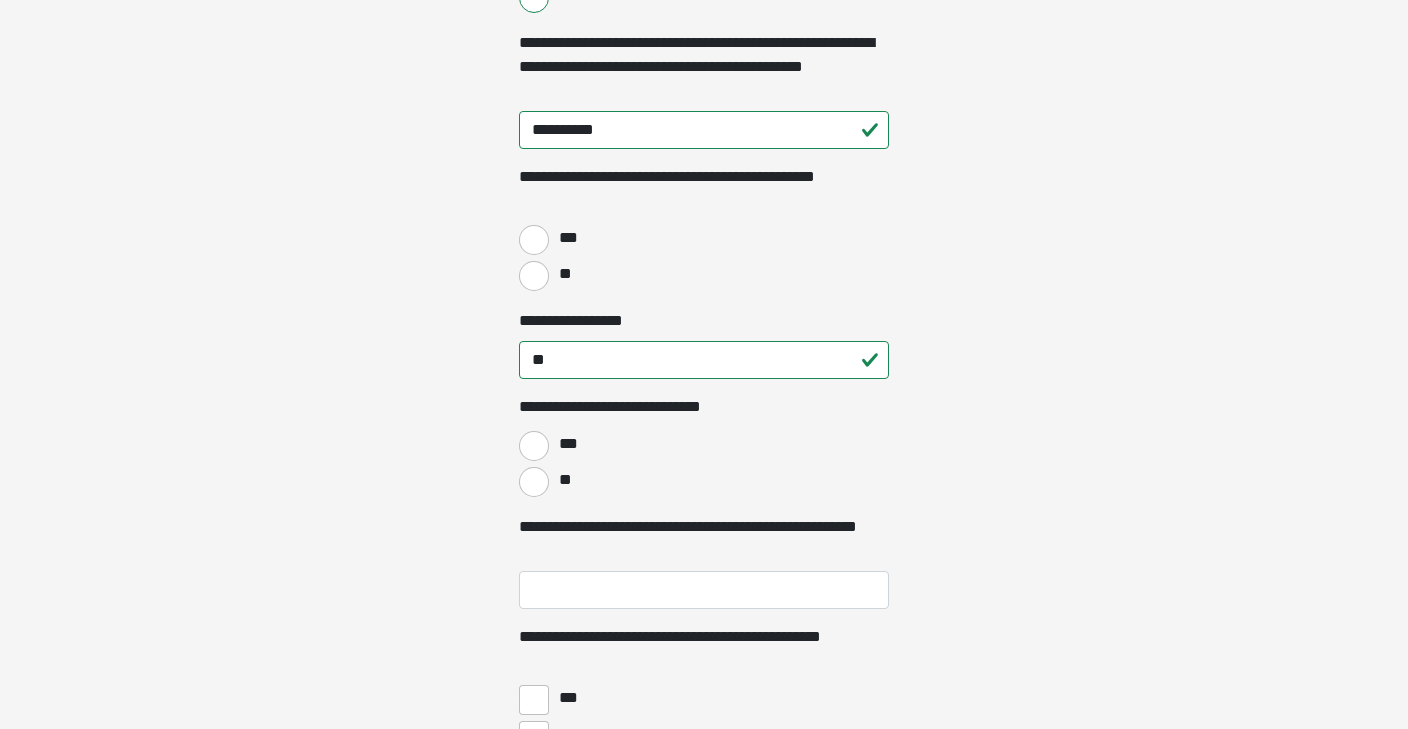click on "**" at bounding box center [534, 482] 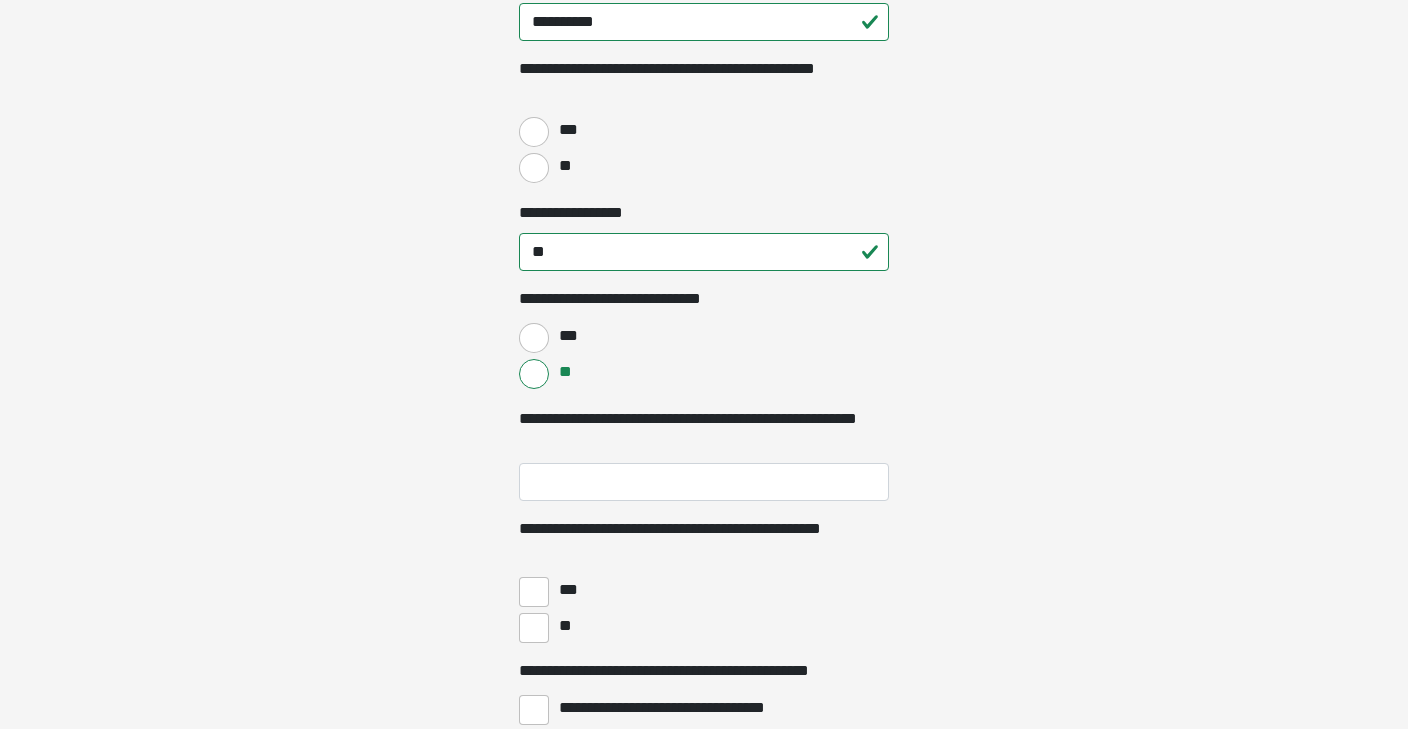 scroll, scrollTop: 3705, scrollLeft: 0, axis: vertical 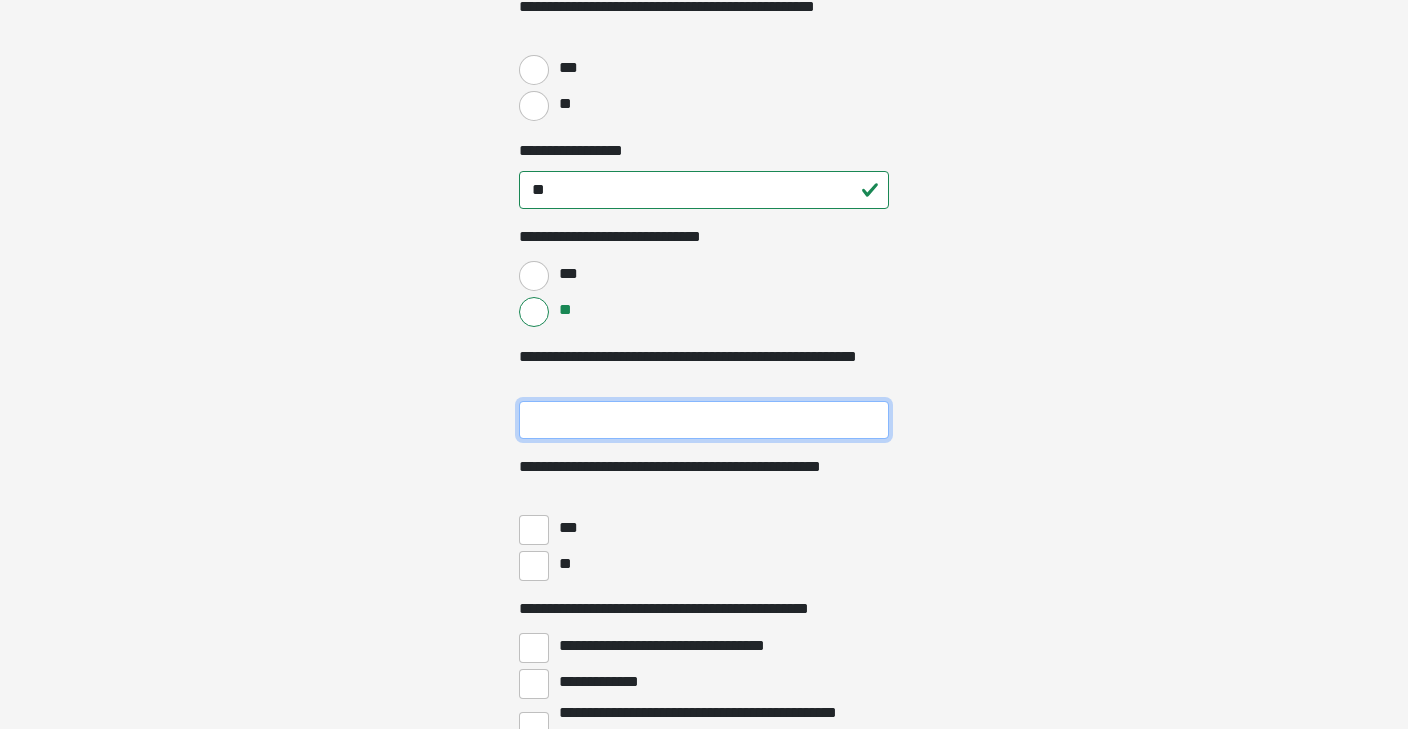 click on "**********" at bounding box center [704, 420] 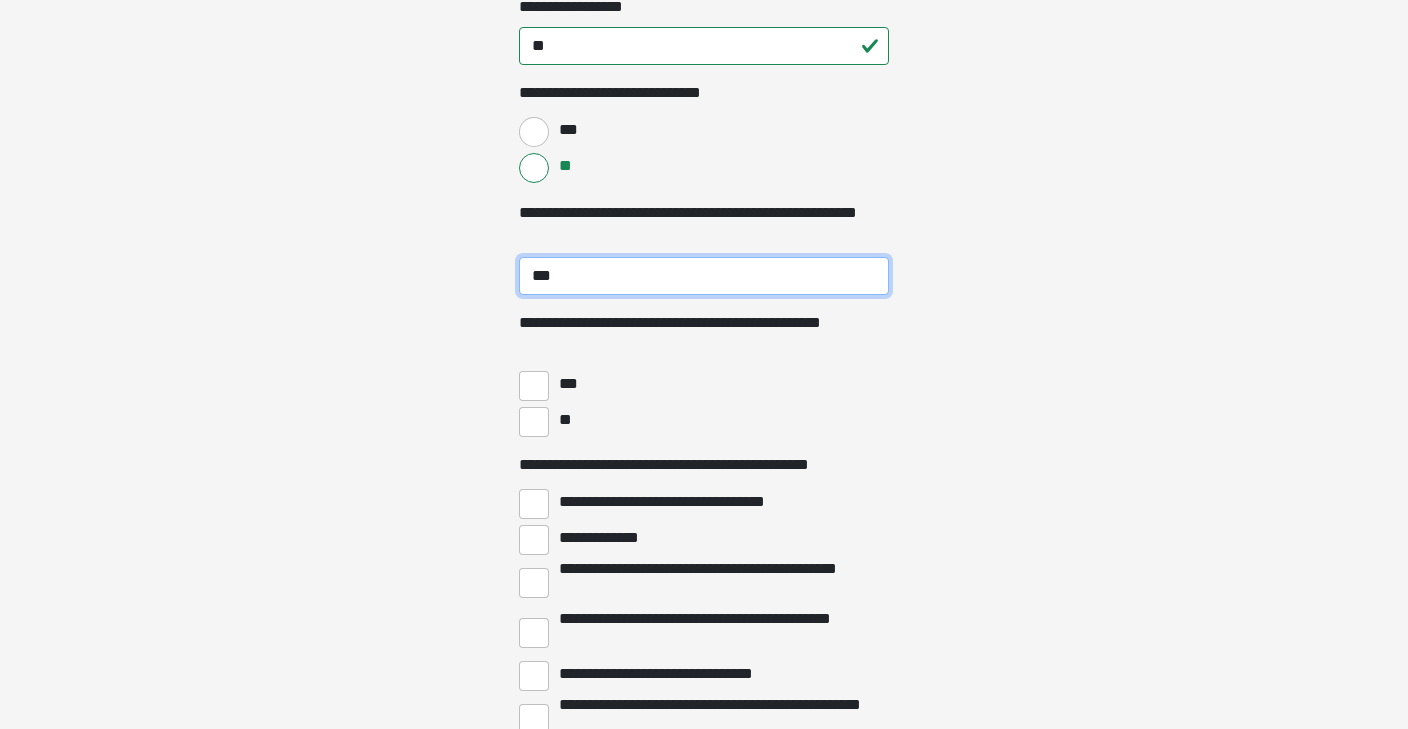 scroll, scrollTop: 3862, scrollLeft: 0, axis: vertical 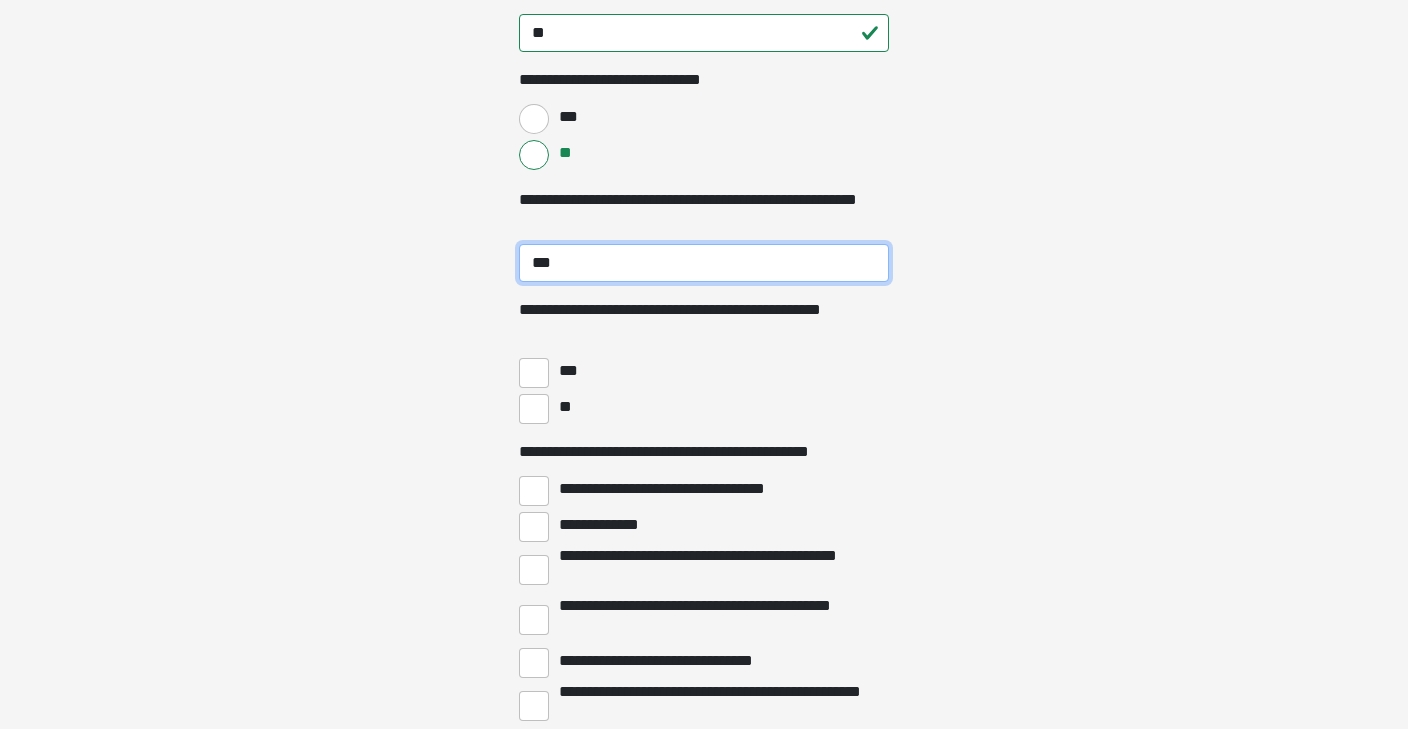 type on "***" 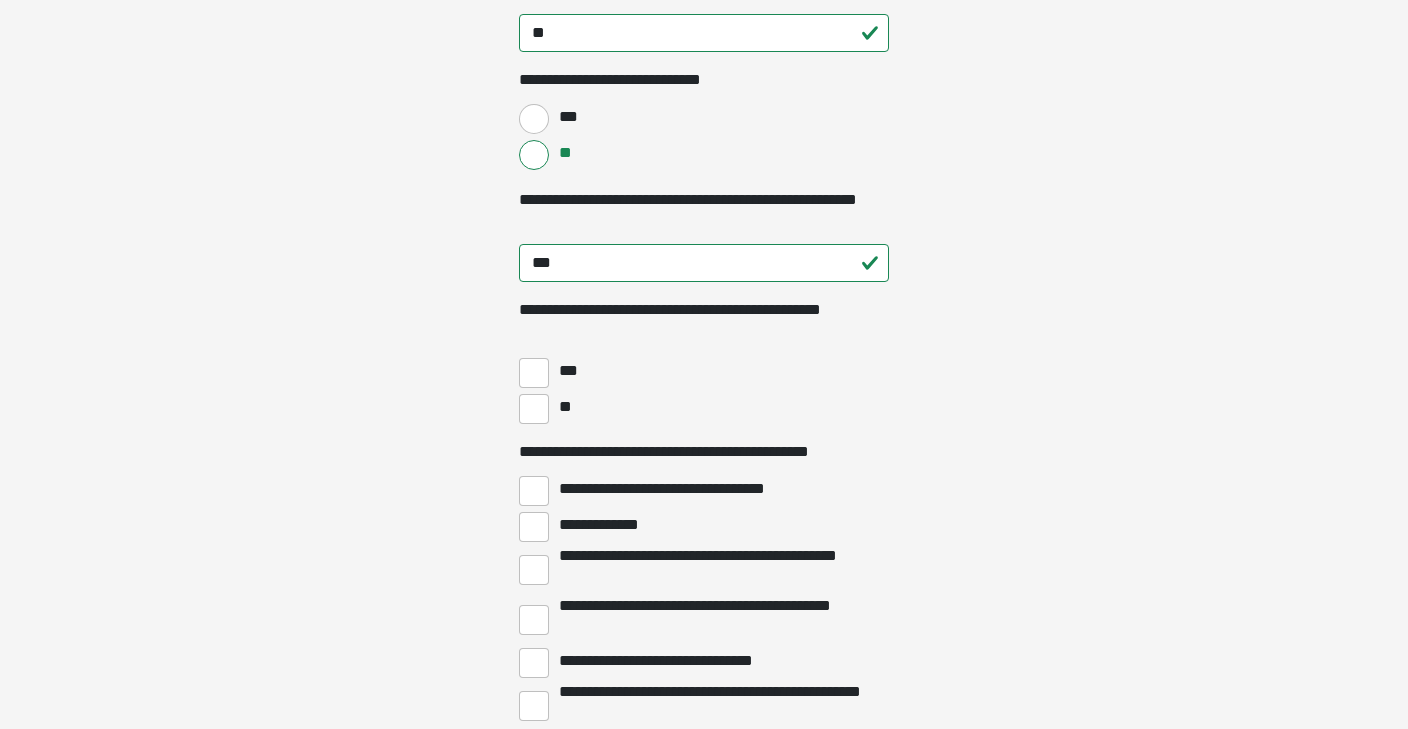 click on "**" at bounding box center [534, 409] 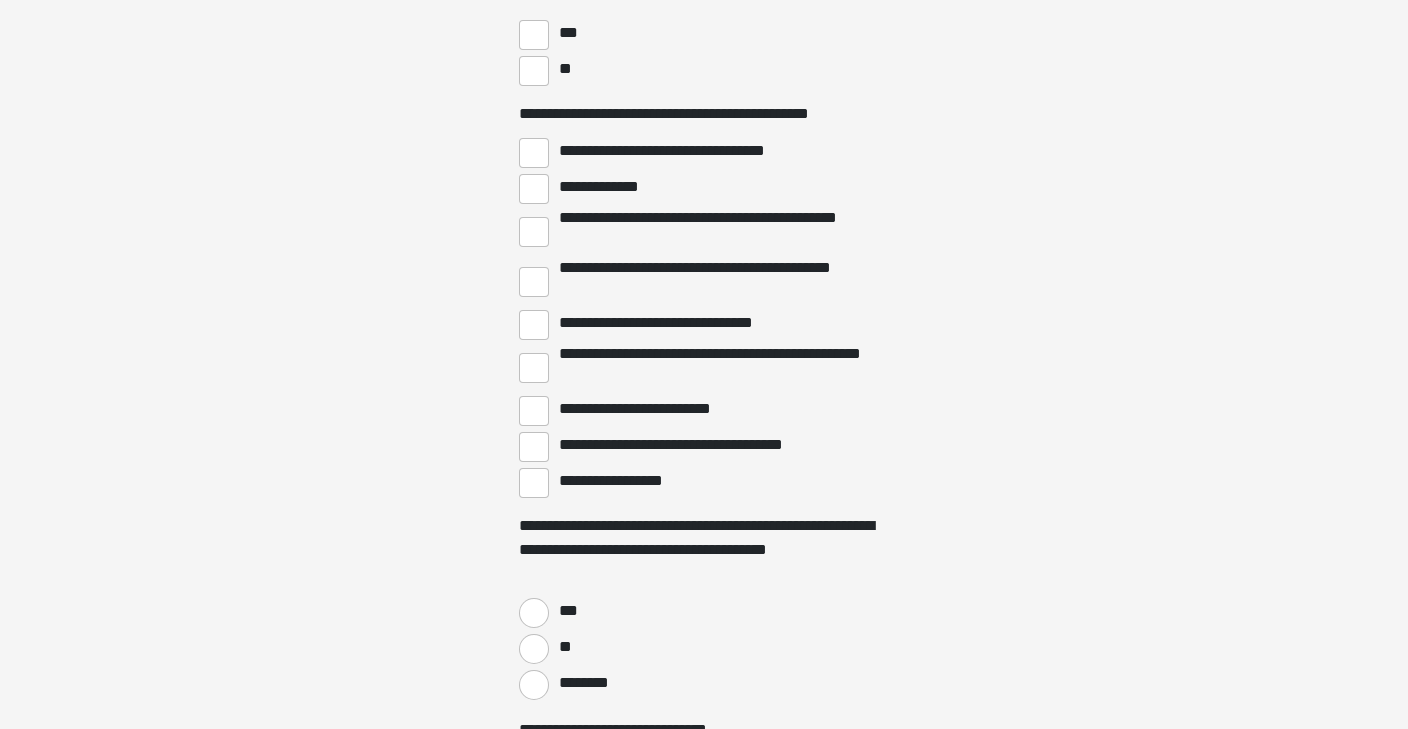 scroll, scrollTop: 4204, scrollLeft: 0, axis: vertical 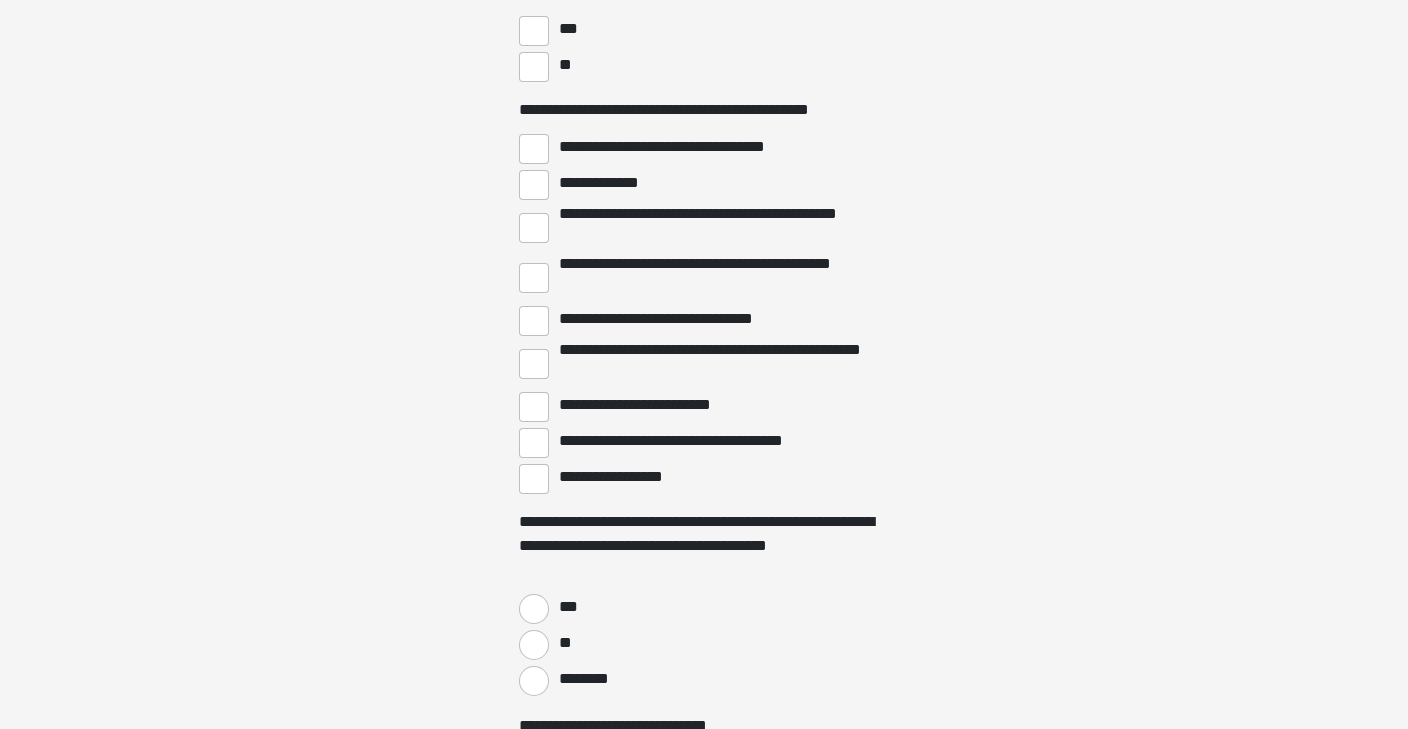 click on "**********" at bounding box center (534, 185) 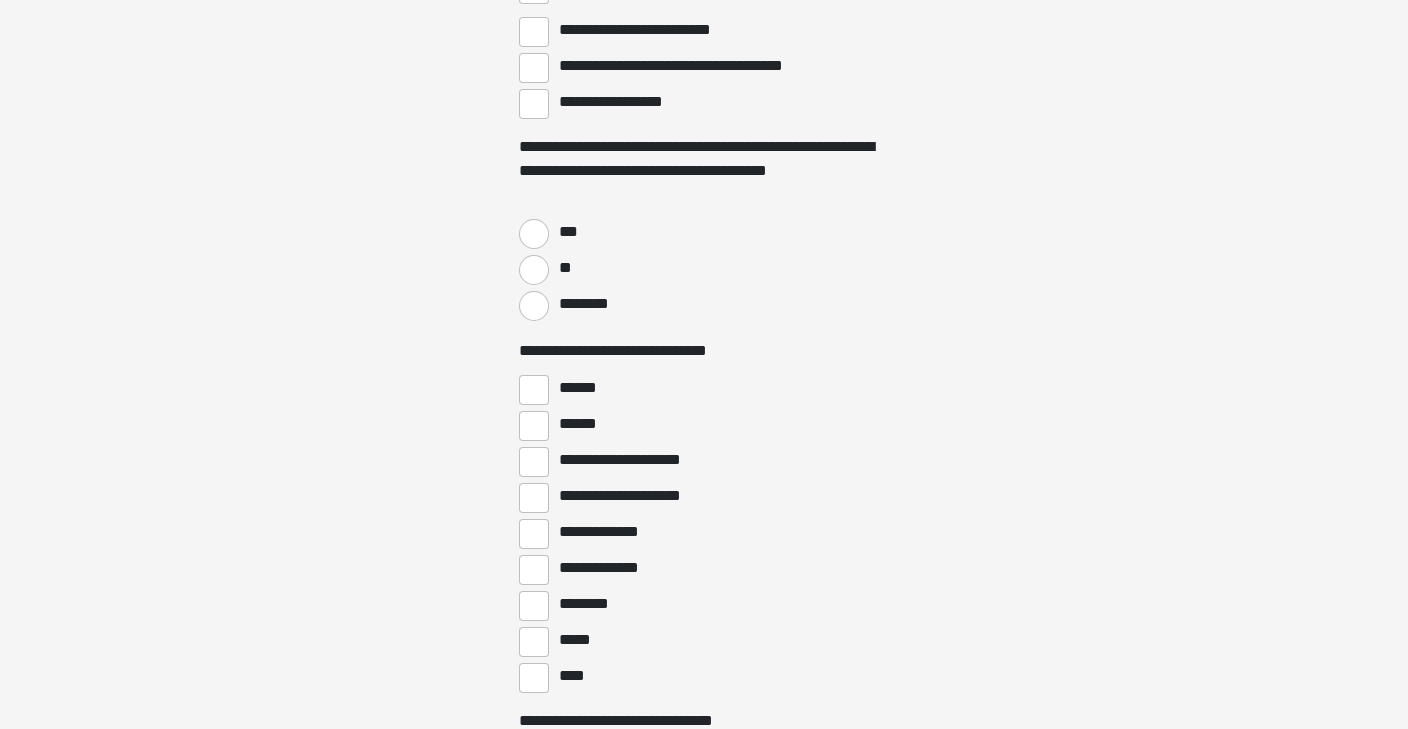 scroll, scrollTop: 4591, scrollLeft: 0, axis: vertical 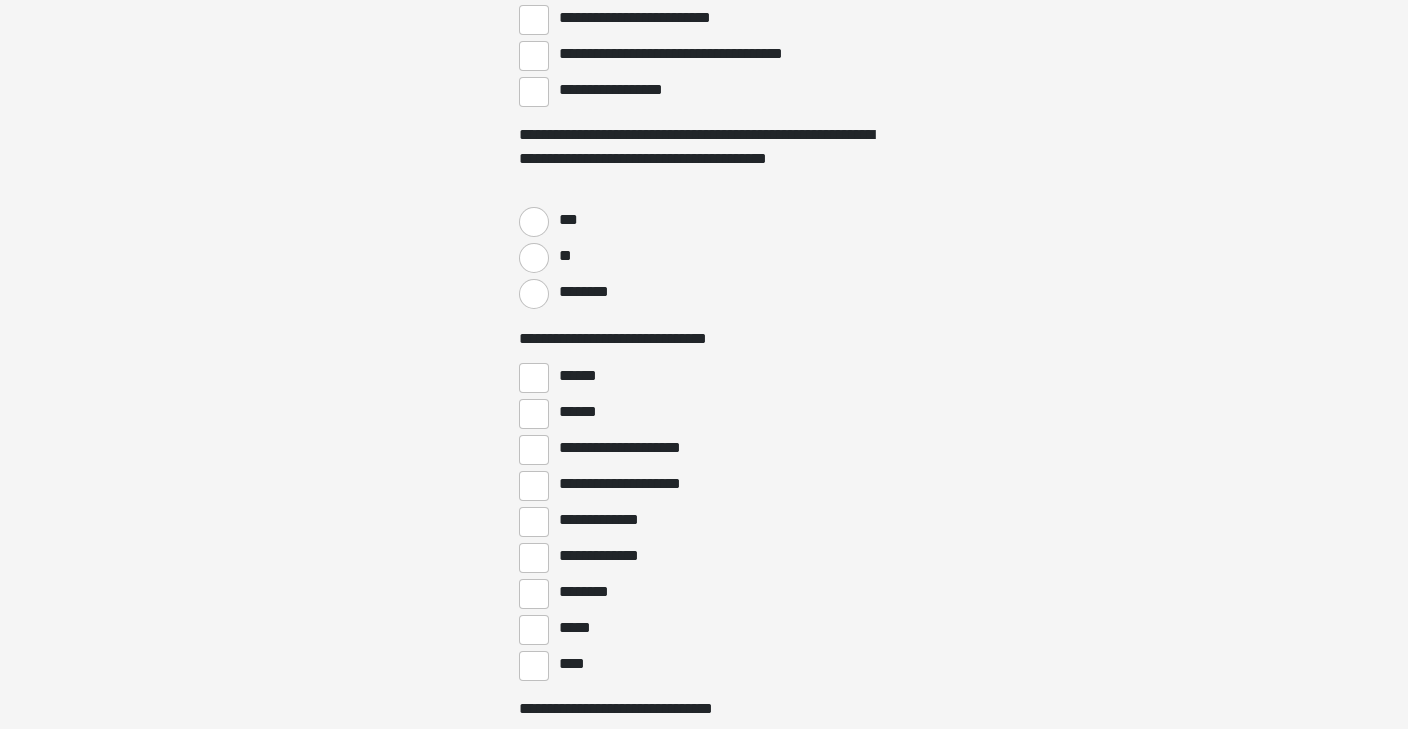 click on "**" at bounding box center [534, 258] 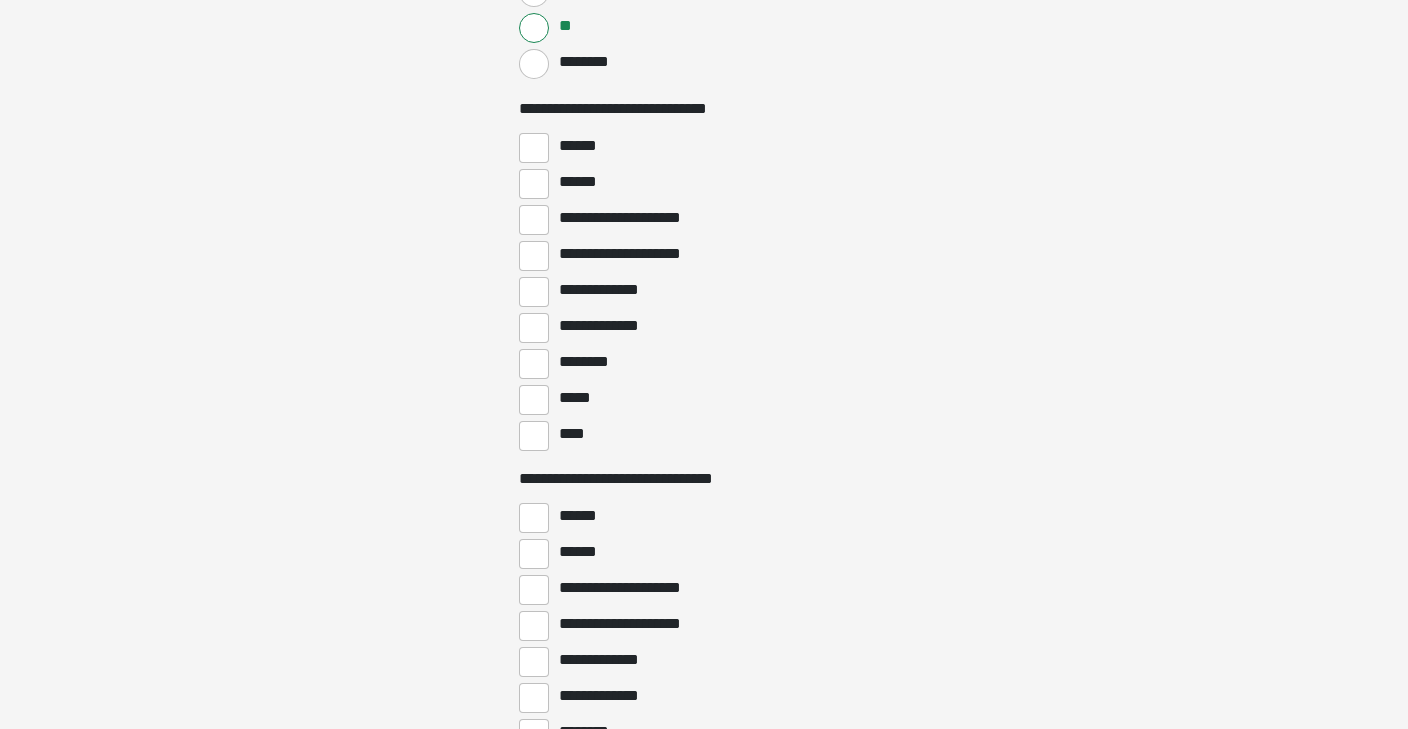 scroll, scrollTop: 4825, scrollLeft: 0, axis: vertical 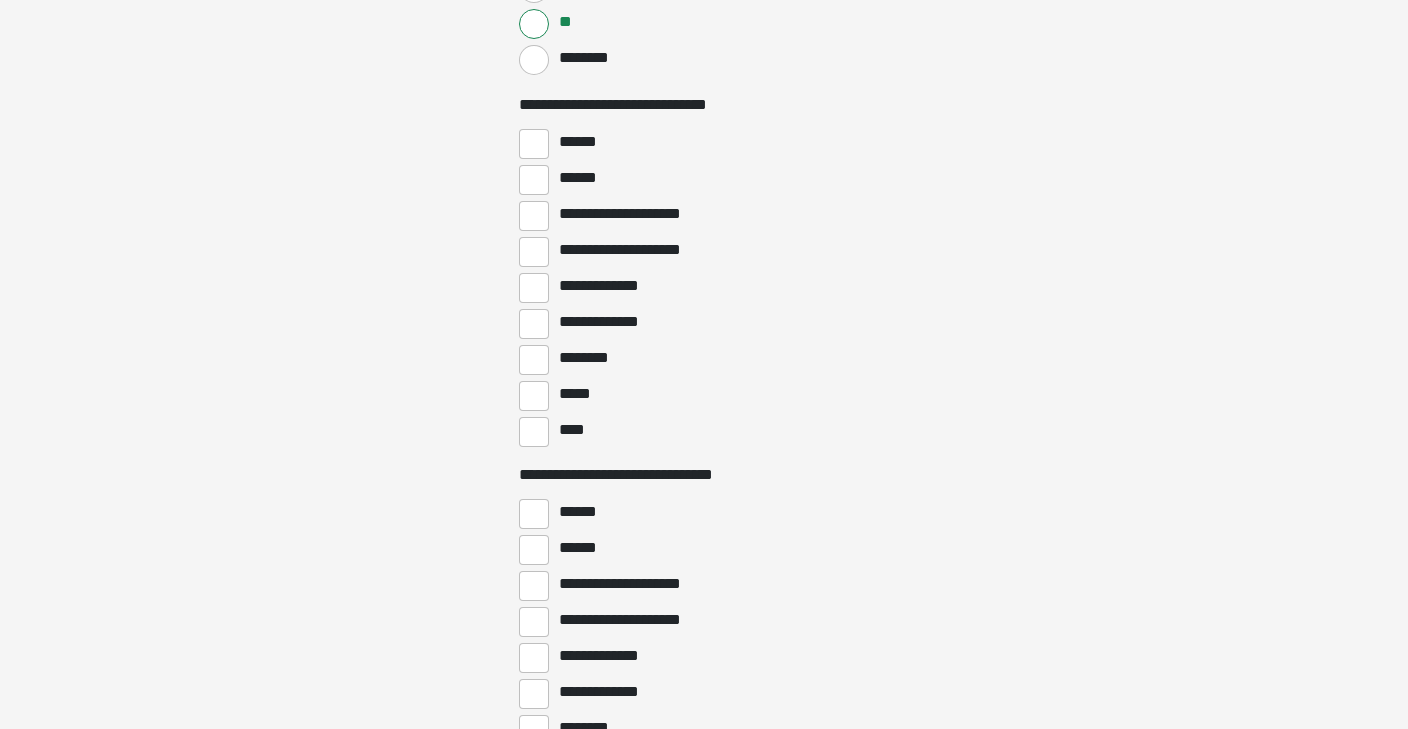 click on "****" at bounding box center (534, 432) 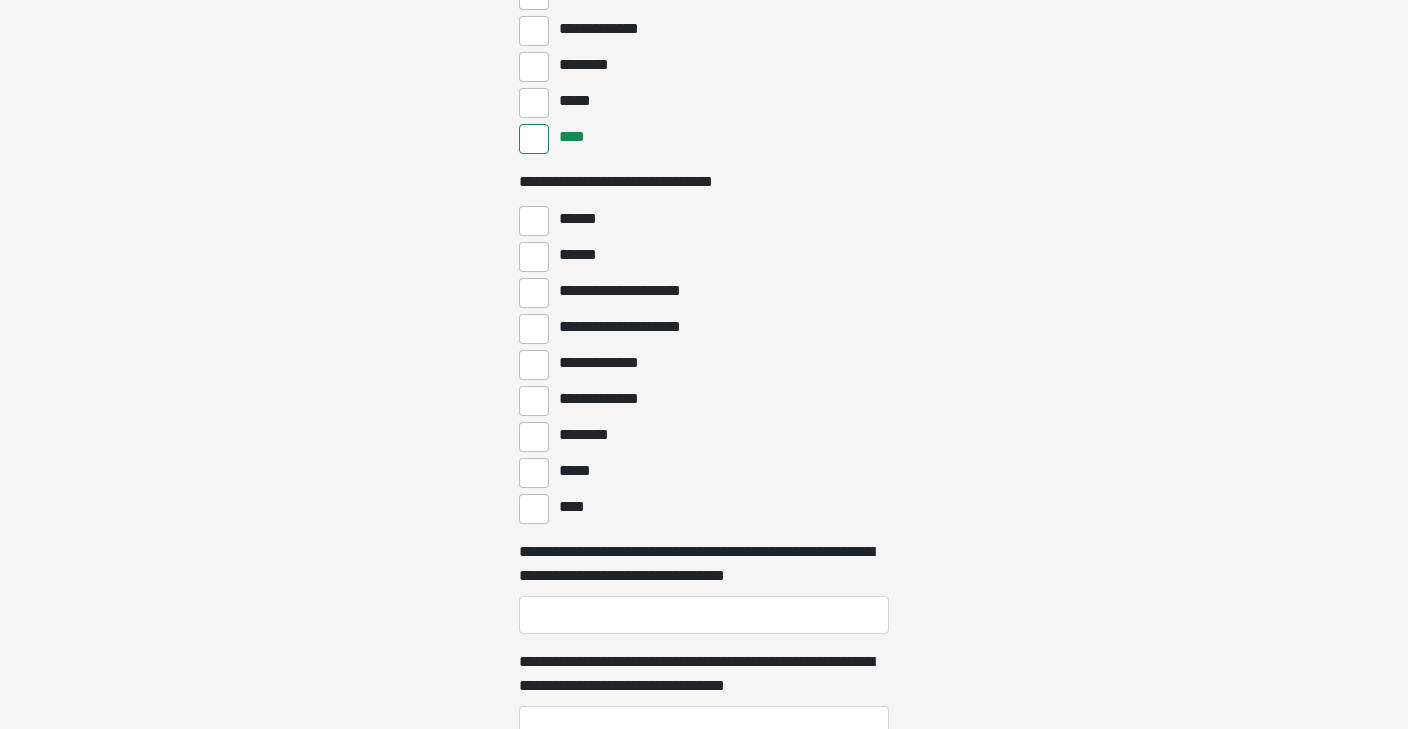 scroll, scrollTop: 5164, scrollLeft: 0, axis: vertical 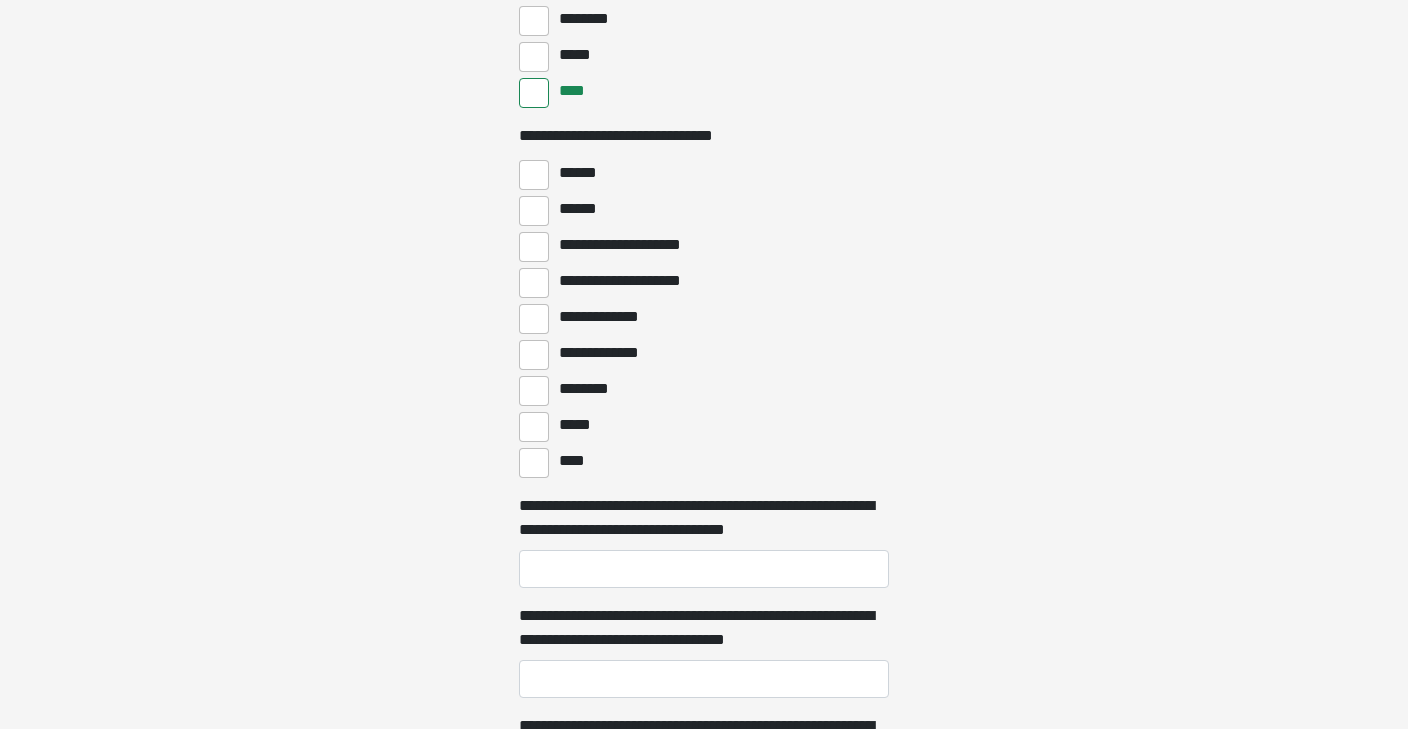 click on "****" at bounding box center (534, 463) 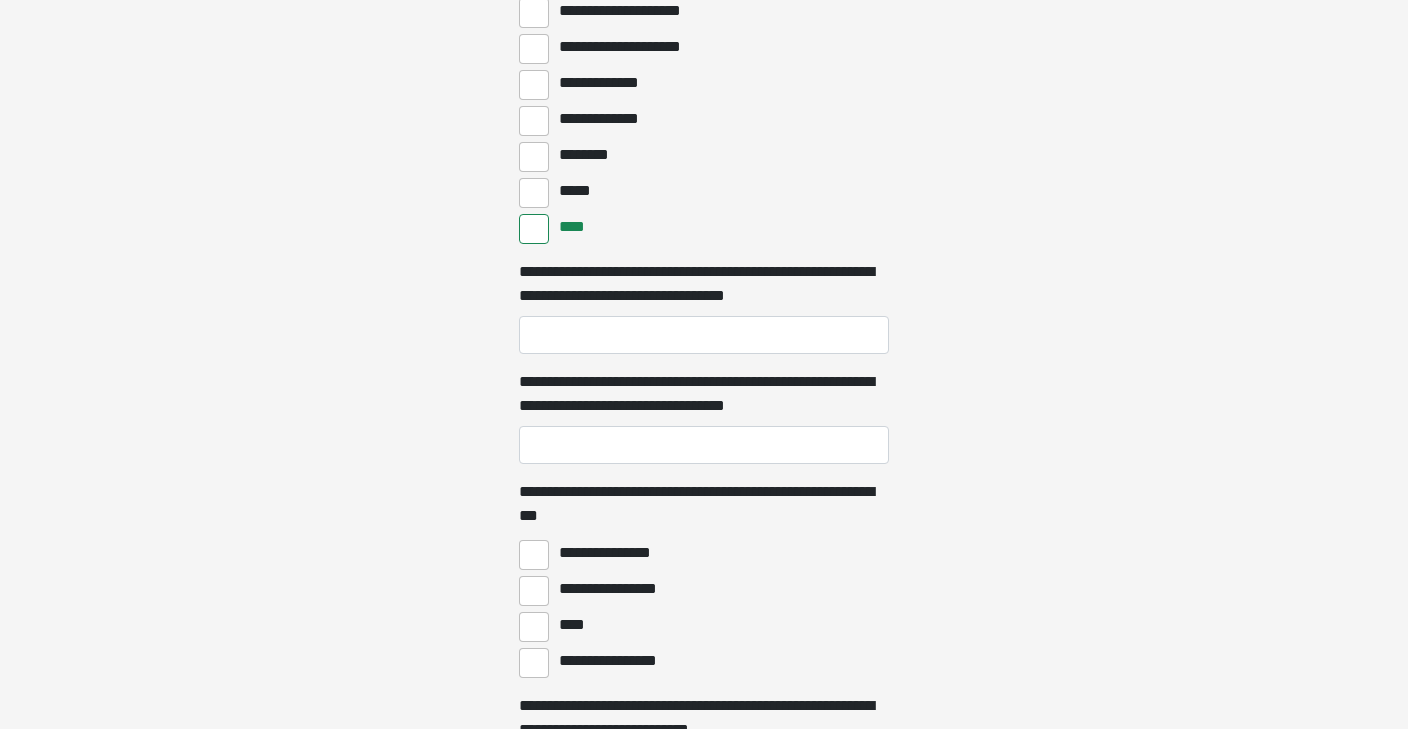 scroll, scrollTop: 5407, scrollLeft: 0, axis: vertical 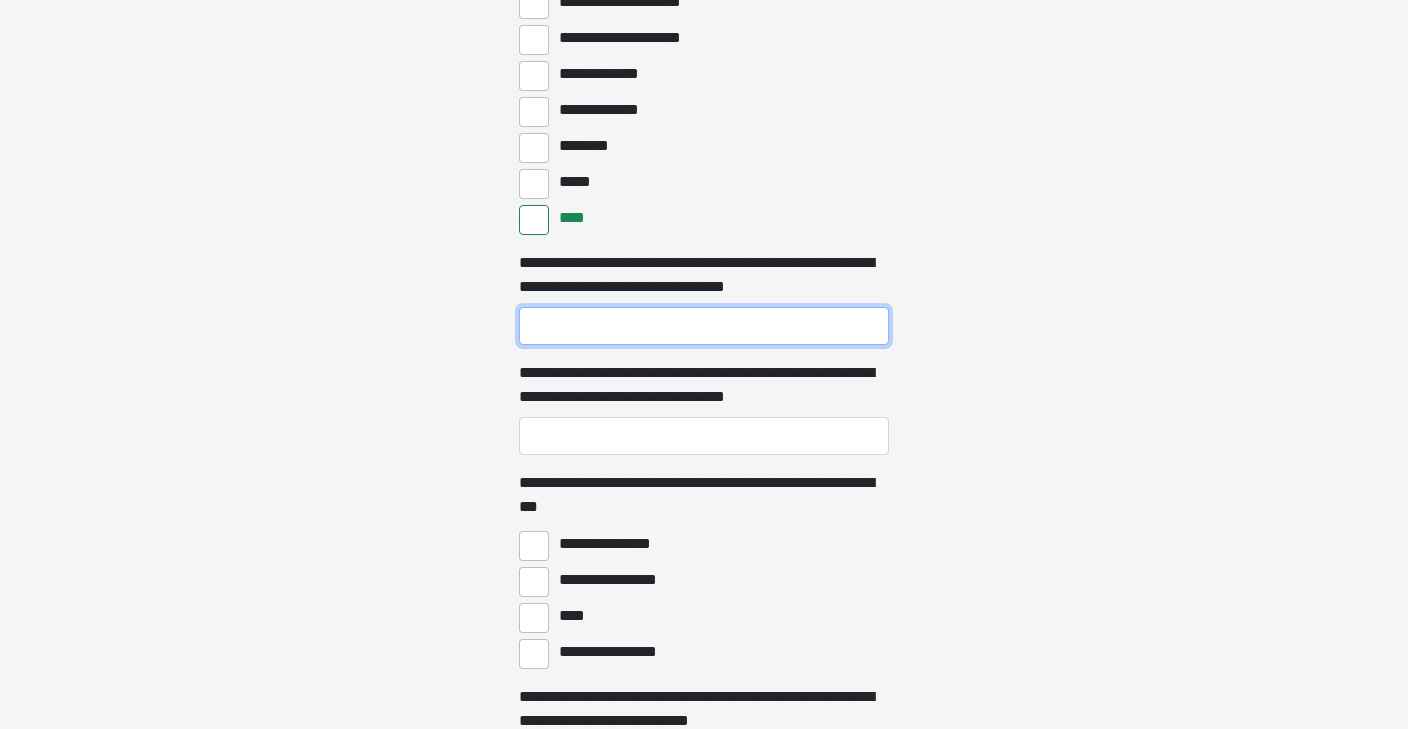 click on "**********" at bounding box center (704, 326) 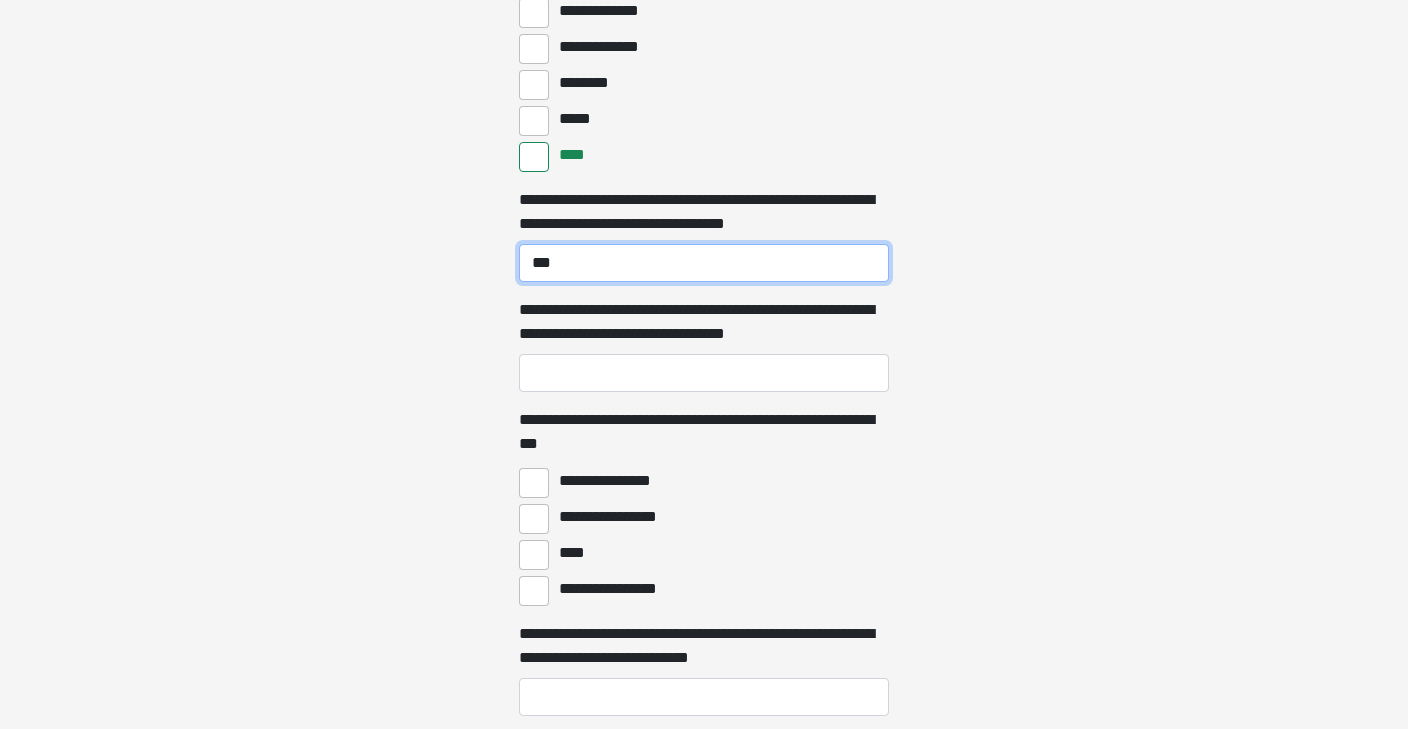 scroll, scrollTop: 5471, scrollLeft: 0, axis: vertical 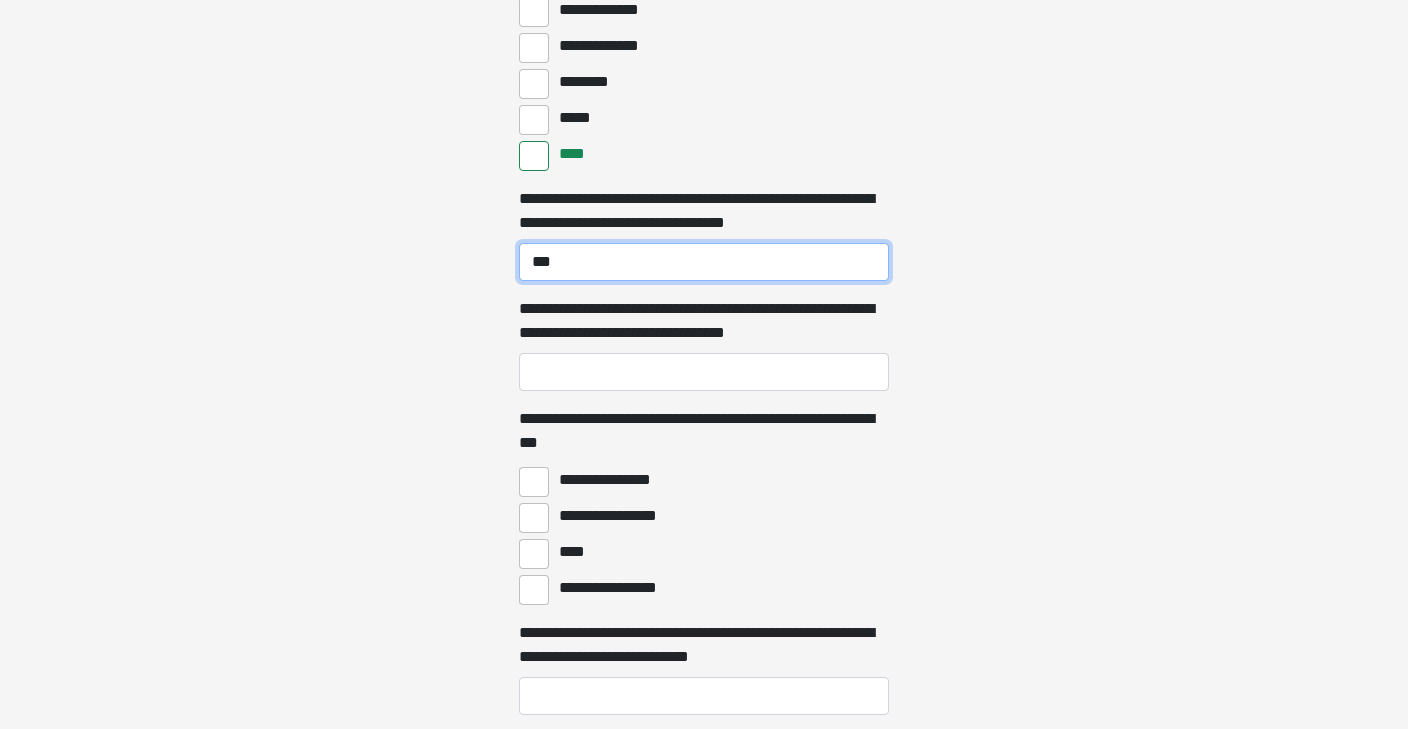 type on "***" 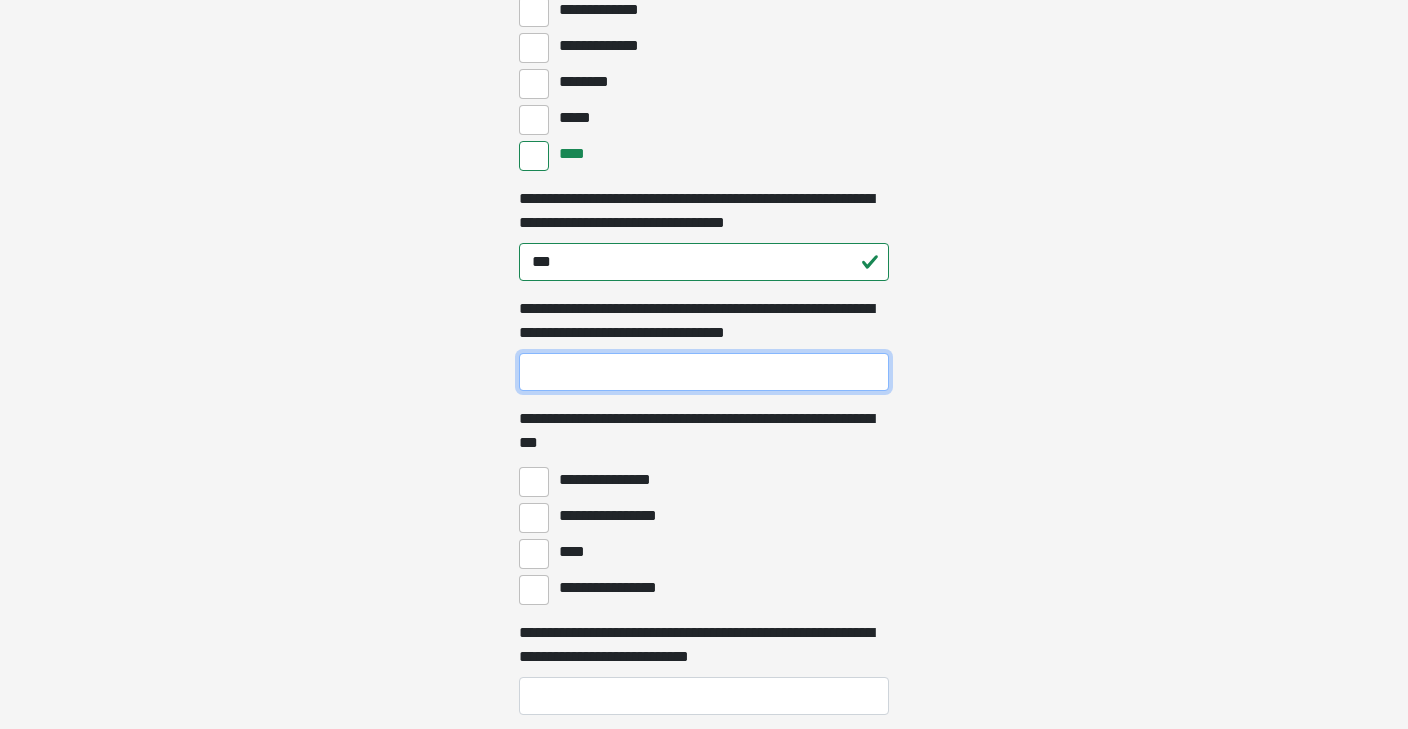 click on "**********" at bounding box center [704, 372] 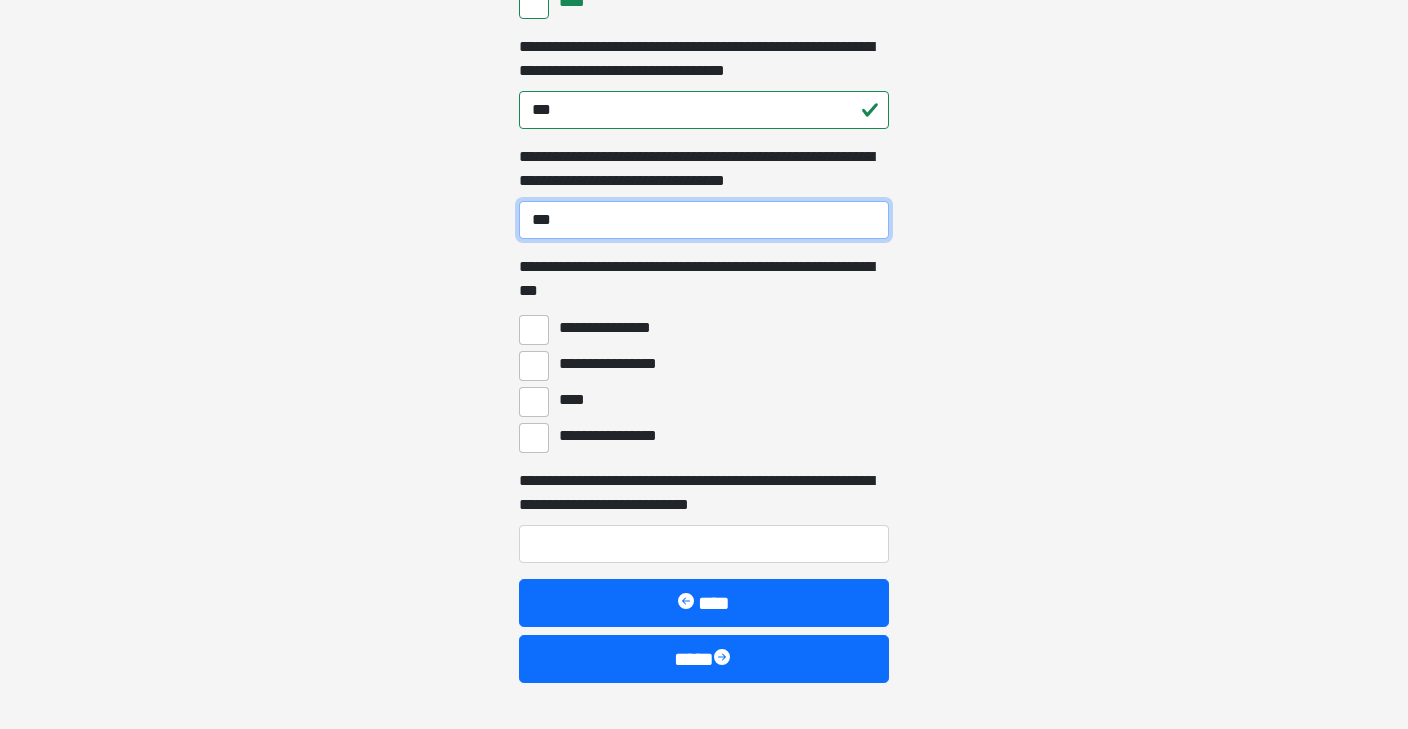 scroll, scrollTop: 5625, scrollLeft: 0, axis: vertical 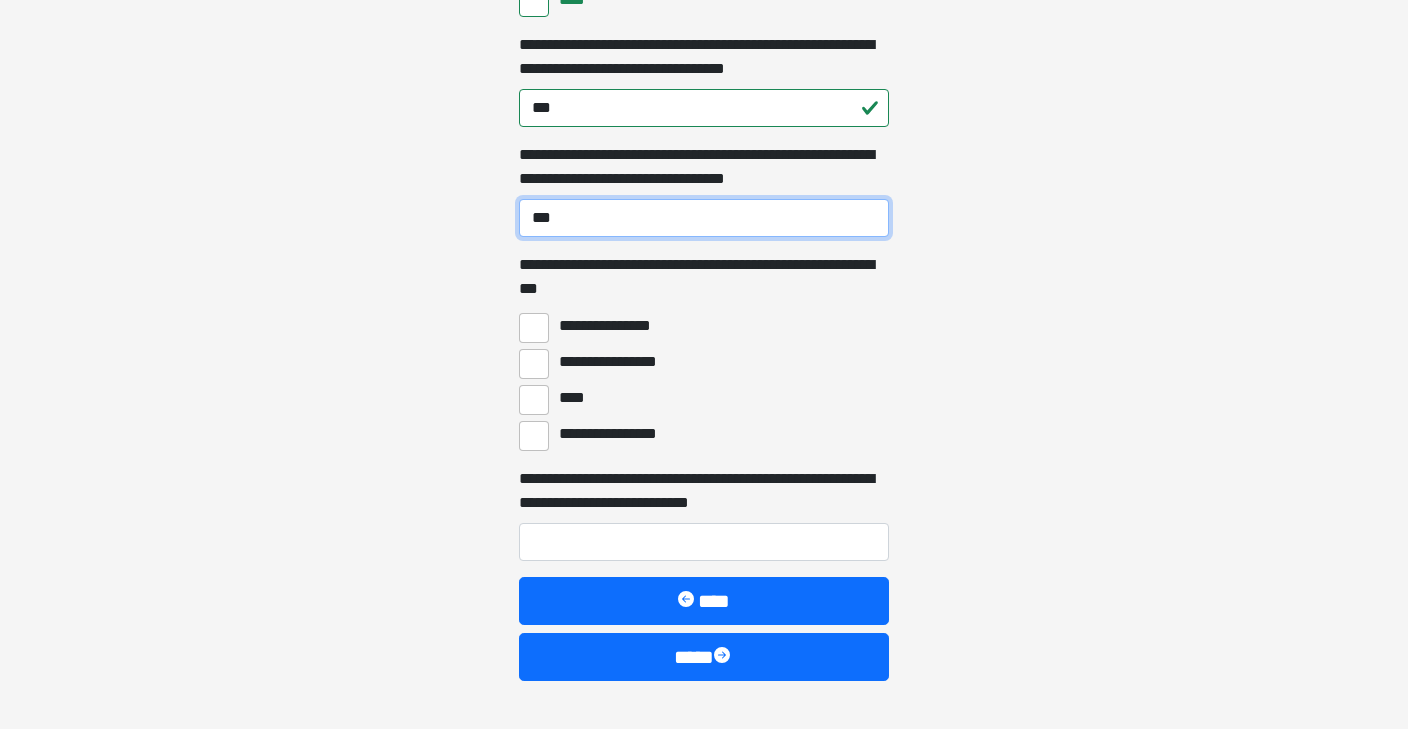 type on "***" 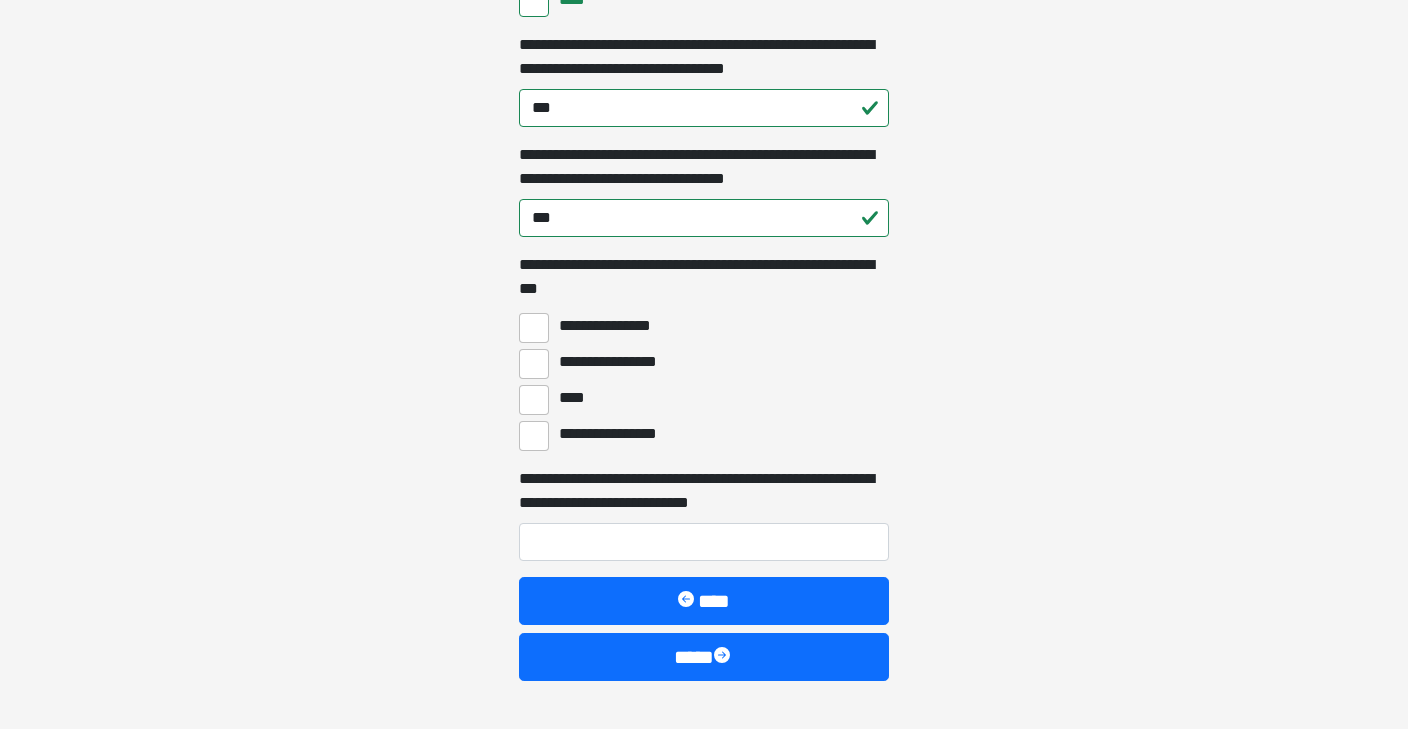 click on "****" at bounding box center (534, 400) 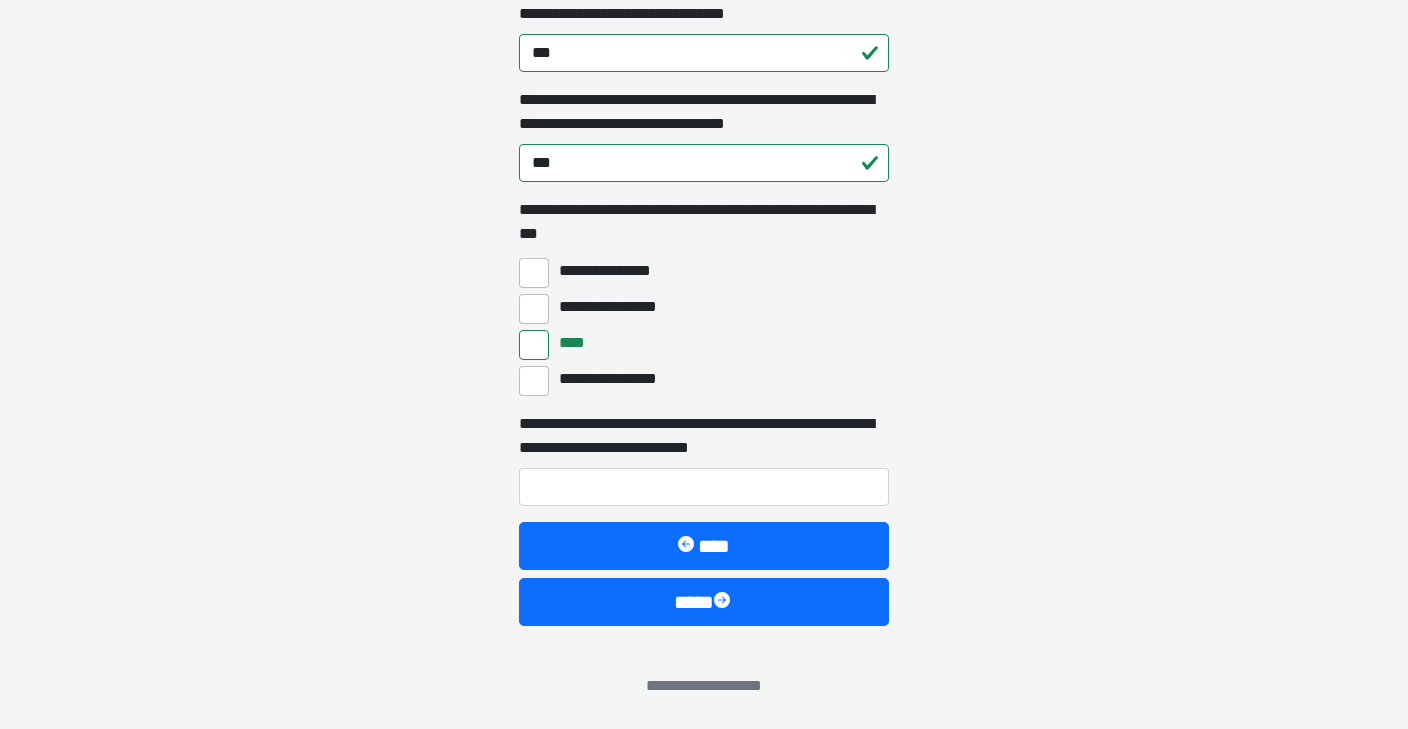 scroll, scrollTop: 5680, scrollLeft: 0, axis: vertical 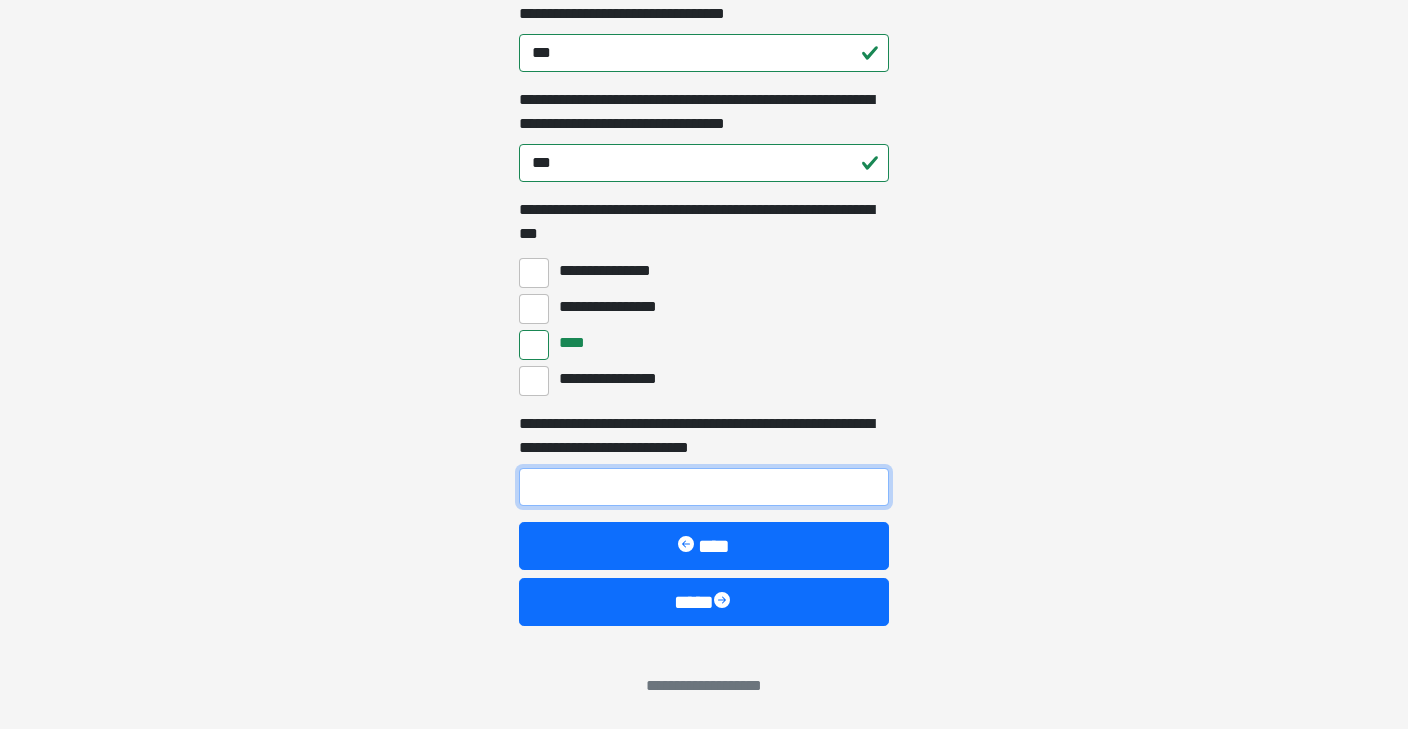 click on "**********" at bounding box center [704, 487] 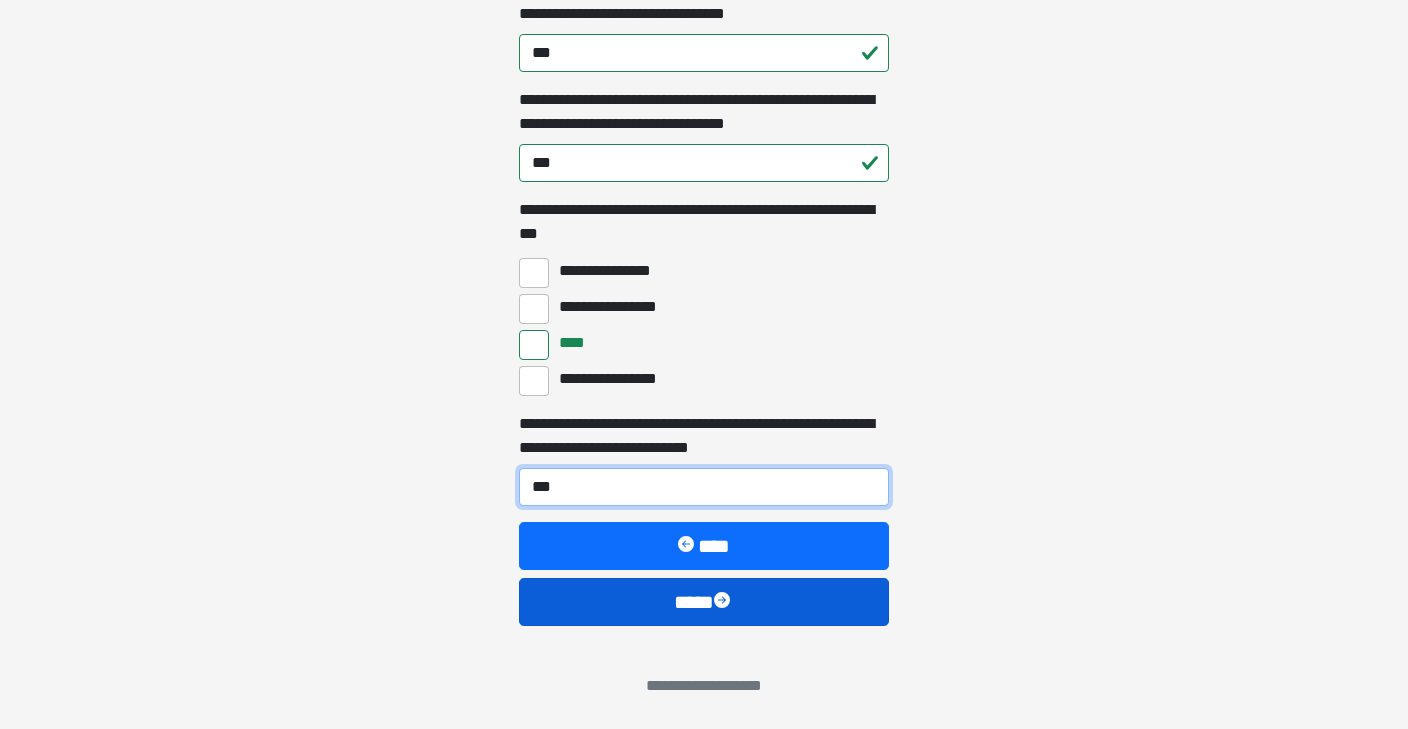 type on "***" 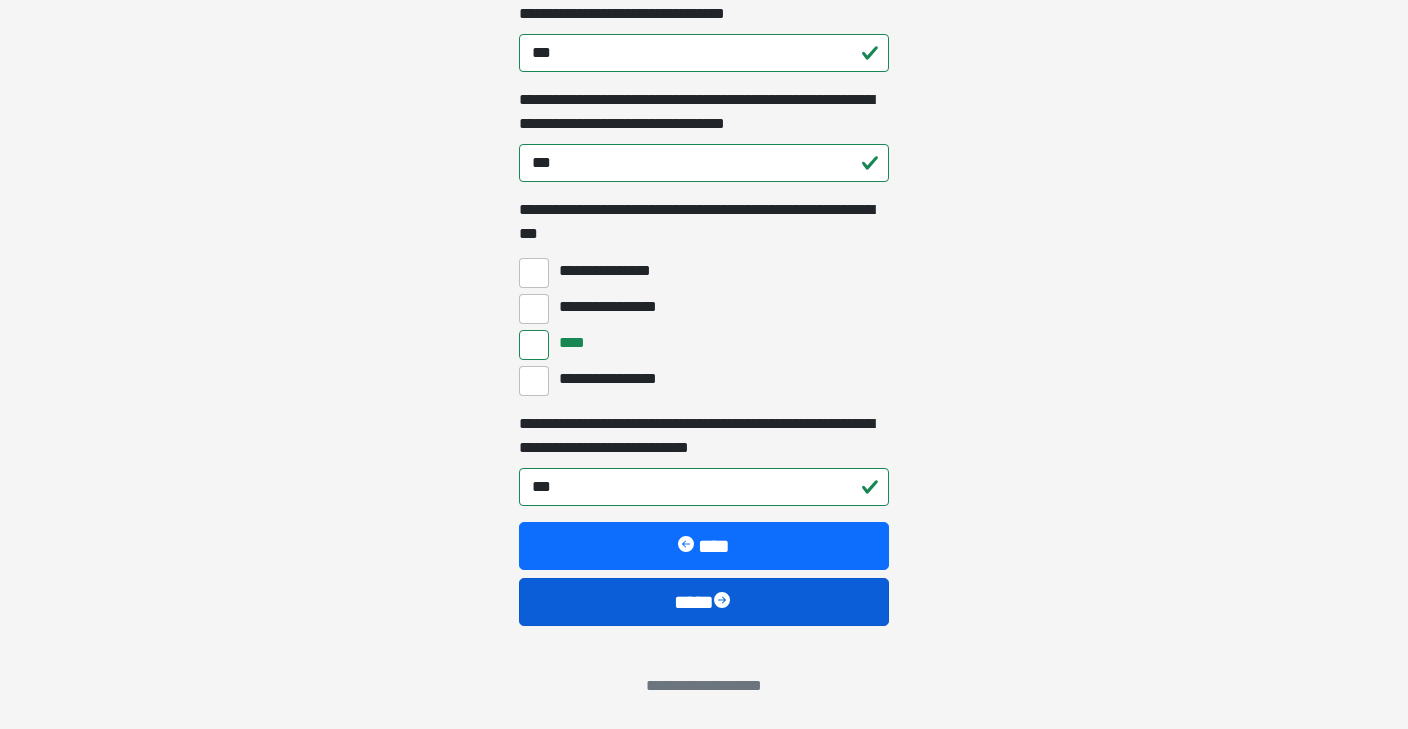 click on "****" at bounding box center [704, 602] 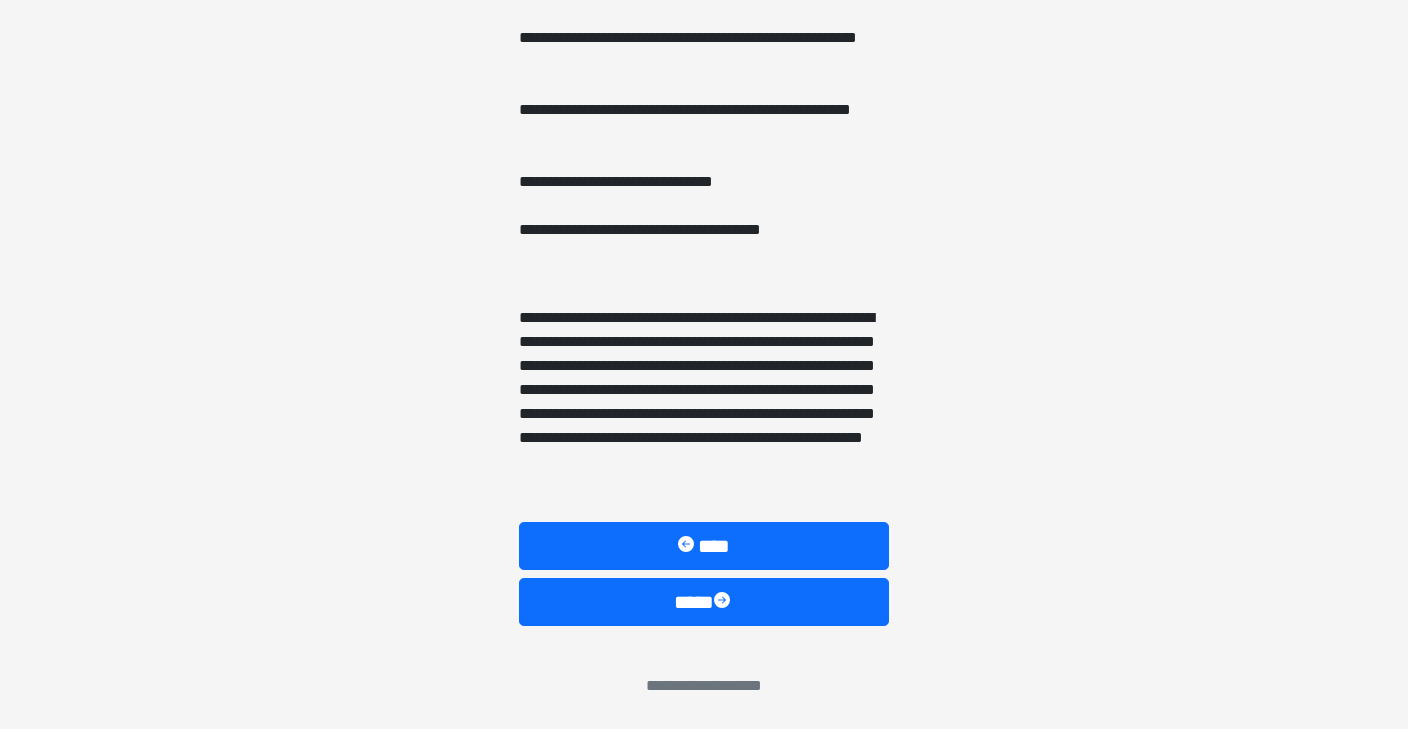 scroll, scrollTop: 1500, scrollLeft: 0, axis: vertical 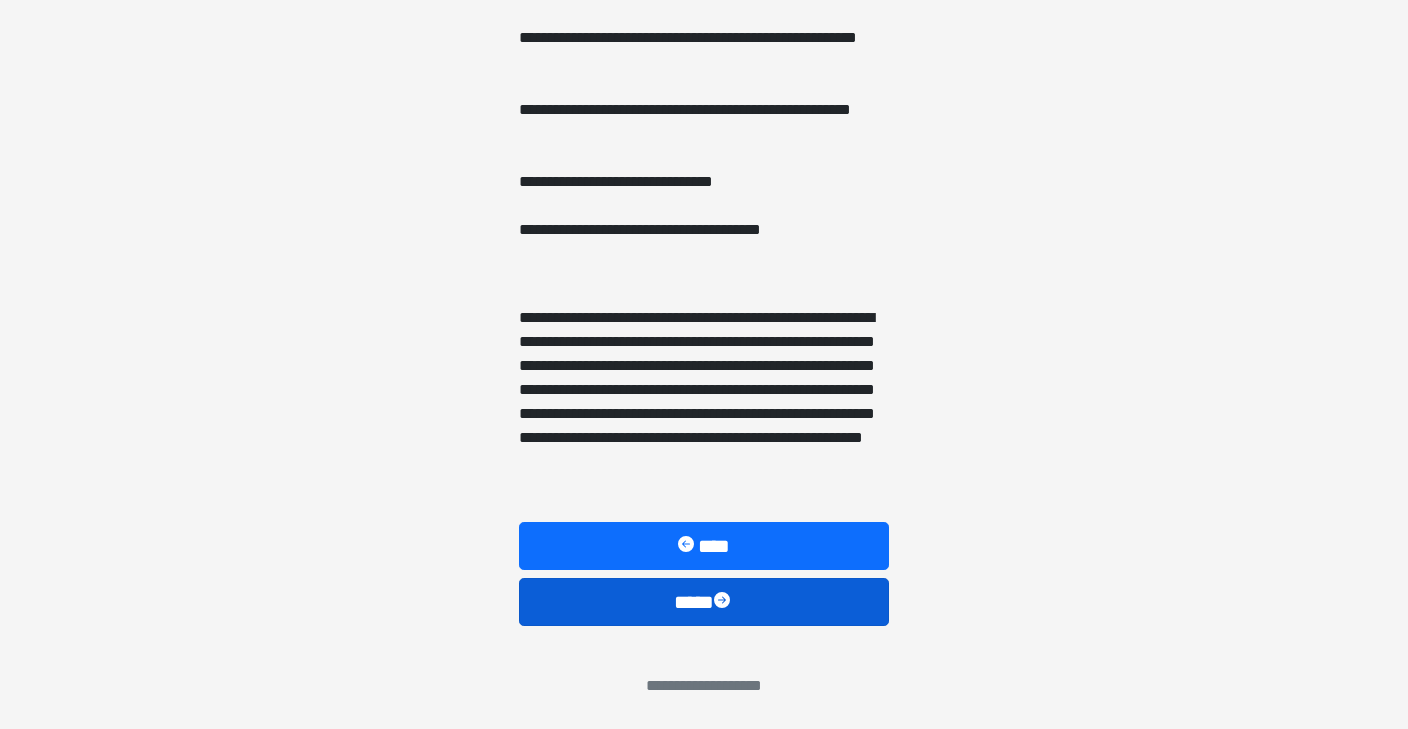 click on "****" at bounding box center [704, 602] 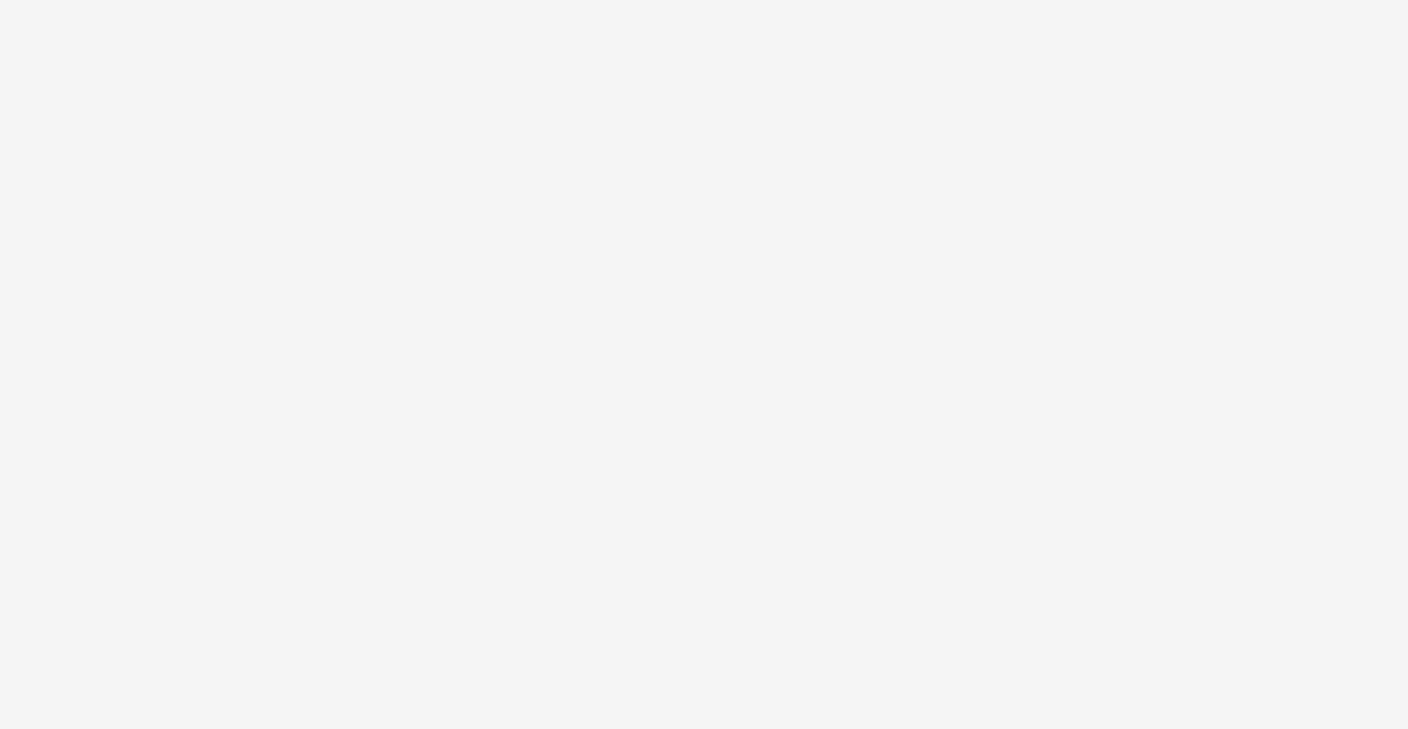 scroll, scrollTop: 34, scrollLeft: 0, axis: vertical 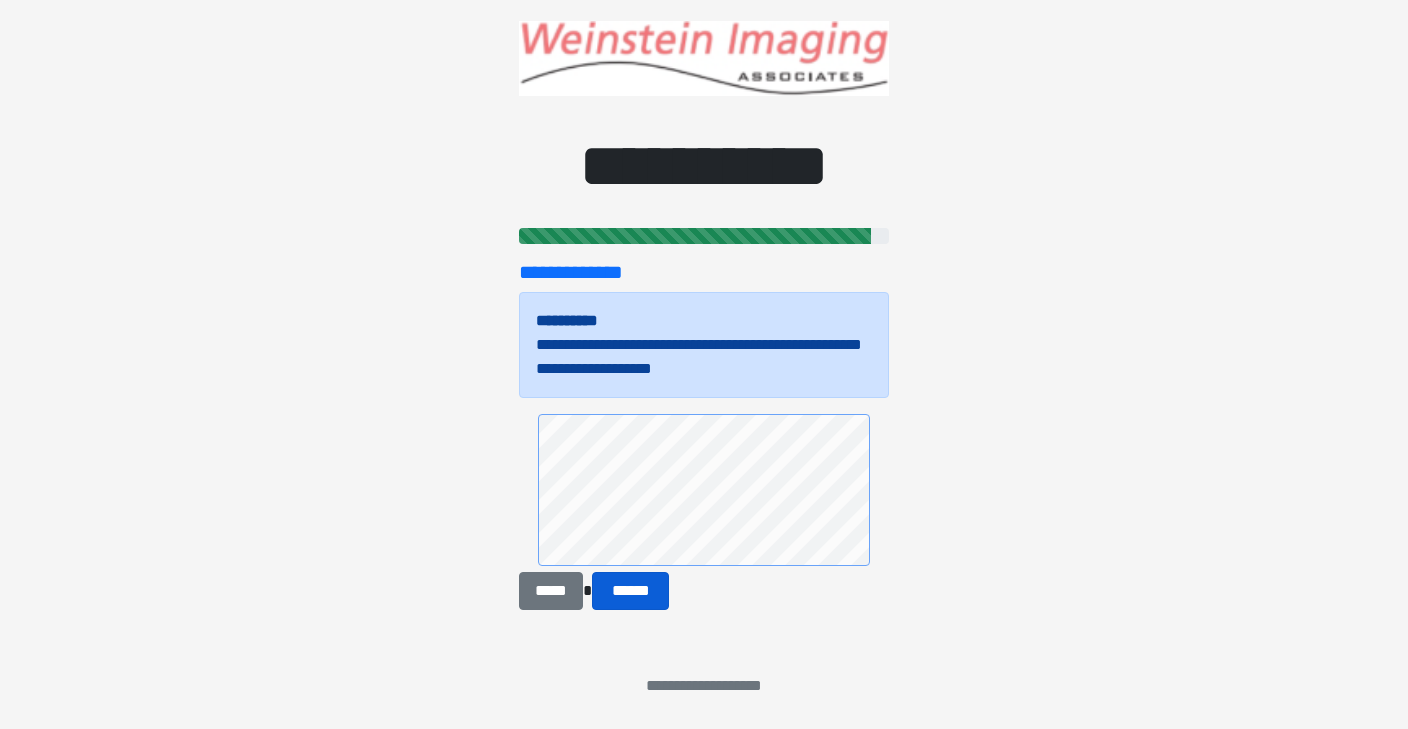 click on "******" at bounding box center [630, 591] 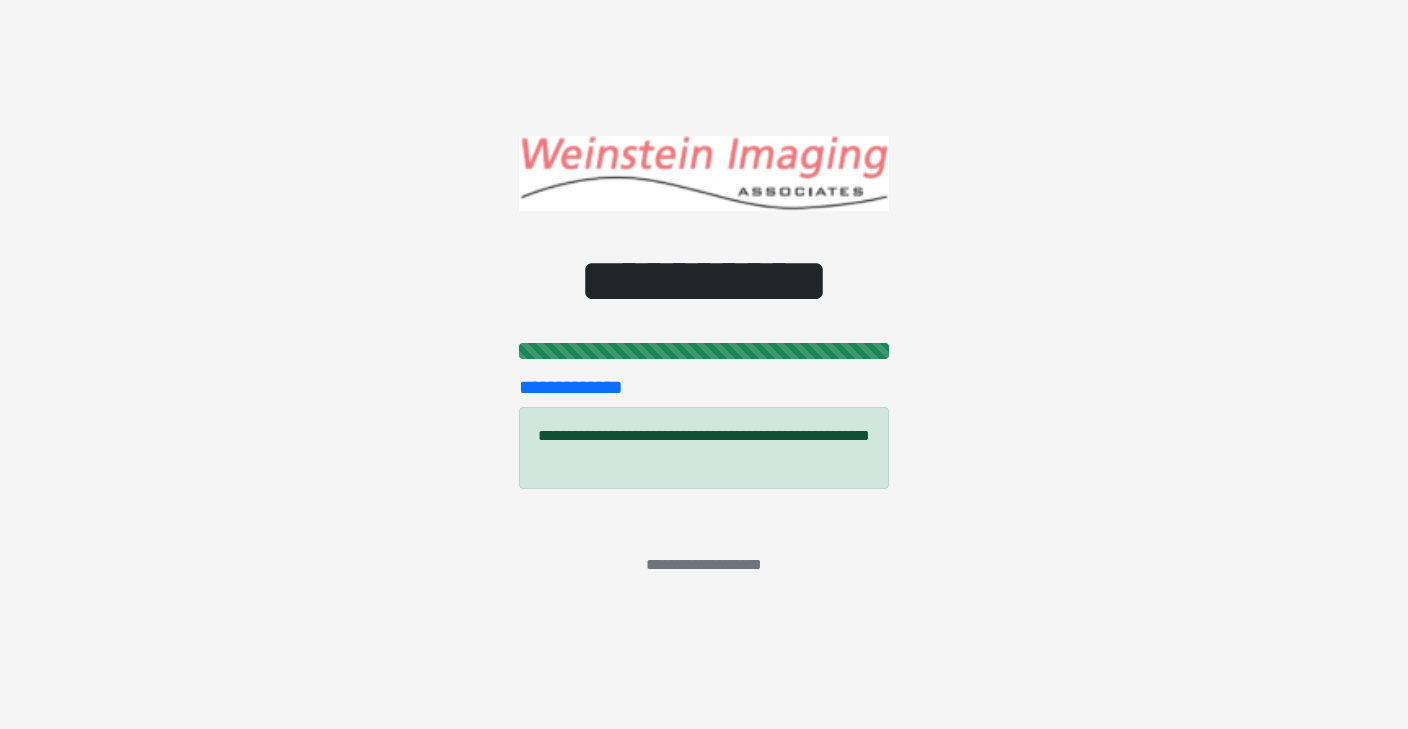 scroll, scrollTop: 0, scrollLeft: 0, axis: both 